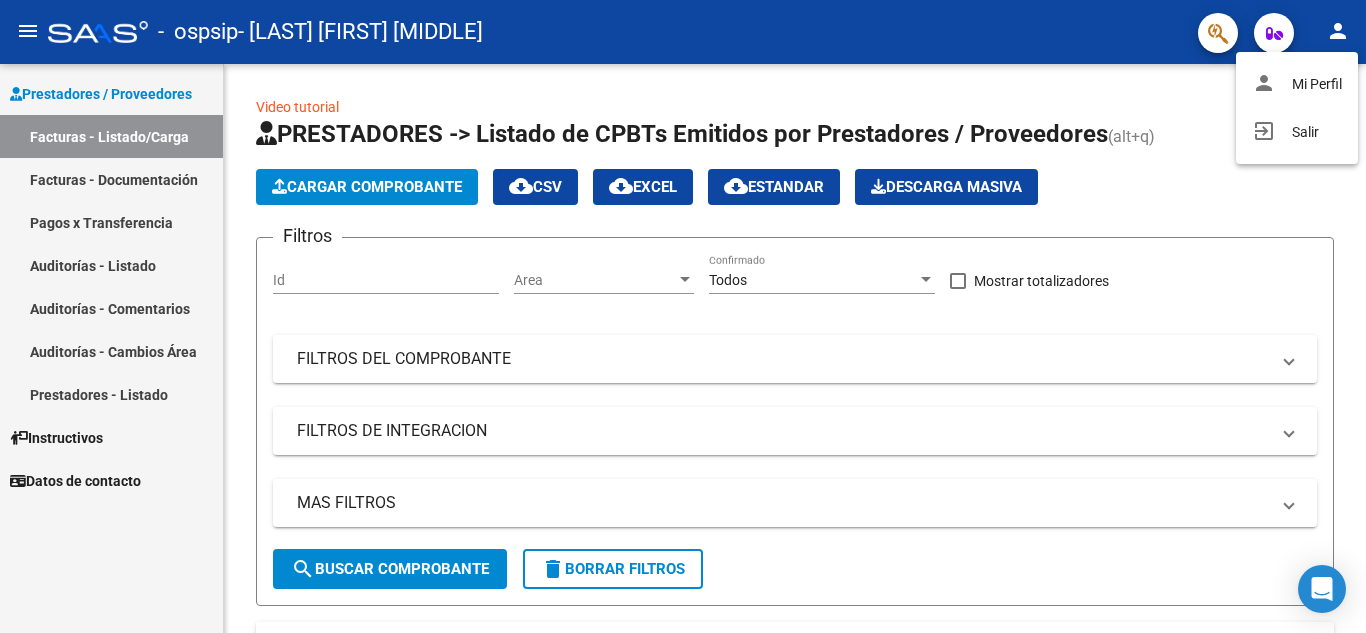 scroll, scrollTop: 0, scrollLeft: 0, axis: both 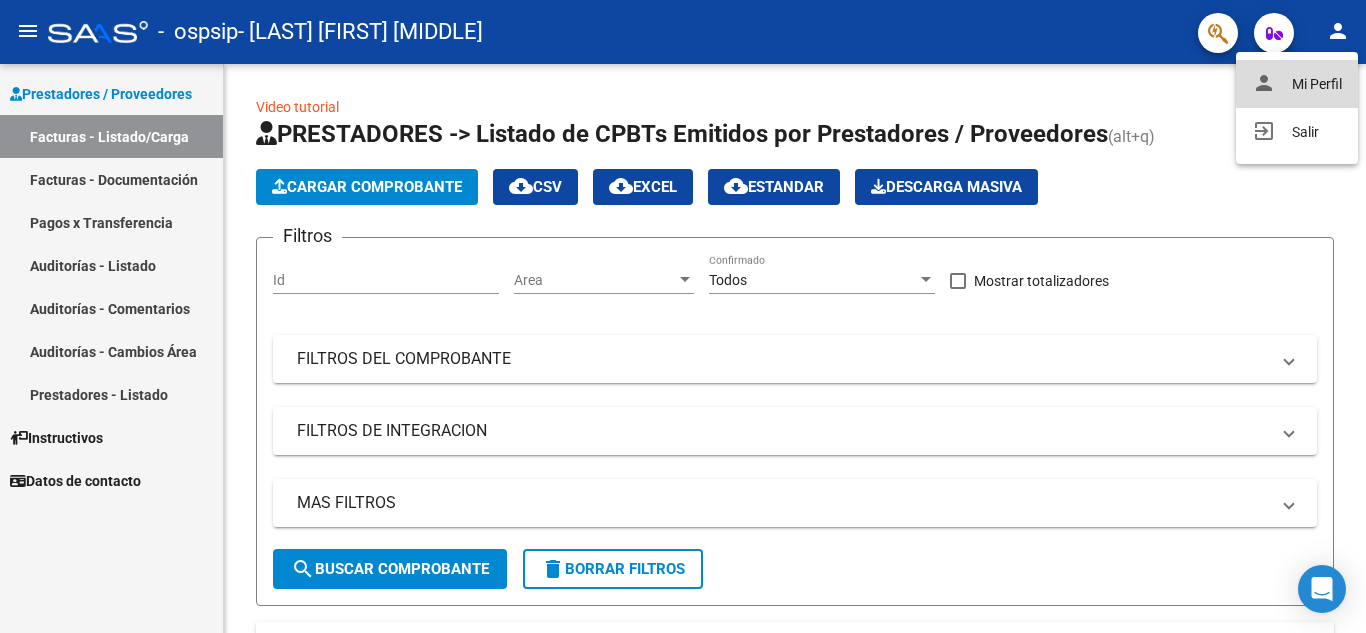 click on "person  Mi Perfil" at bounding box center [1297, 84] 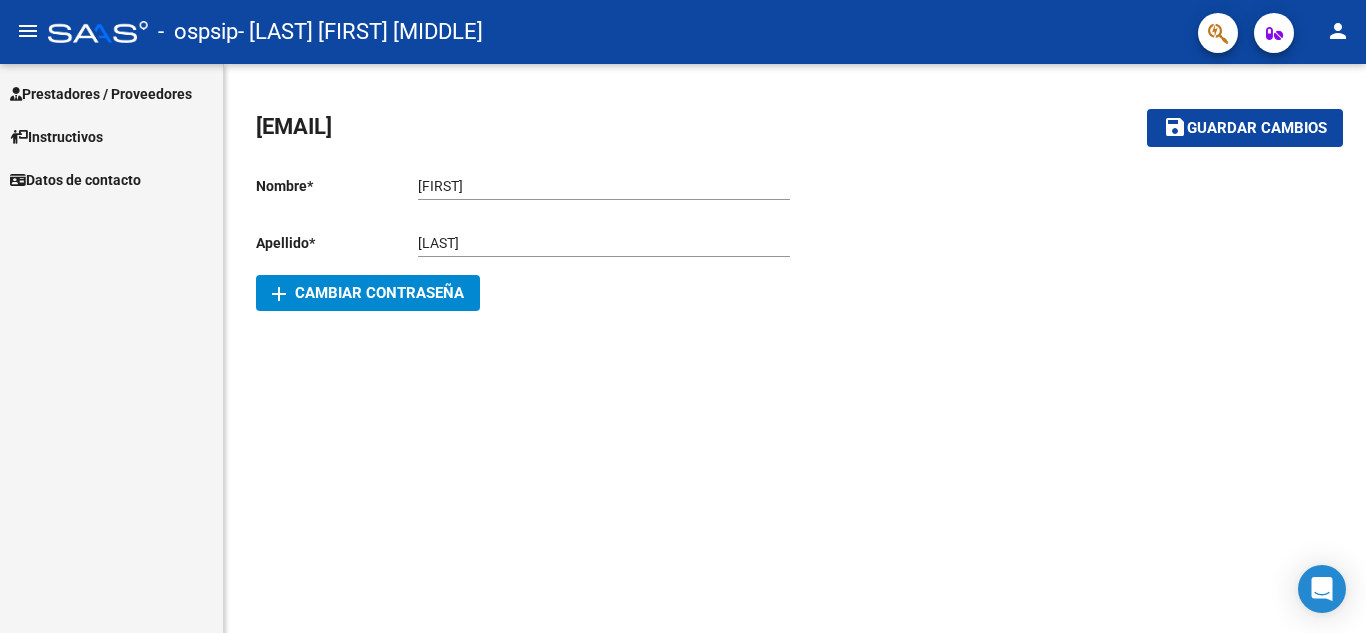 click on "Prestadores / Proveedores" at bounding box center [101, 94] 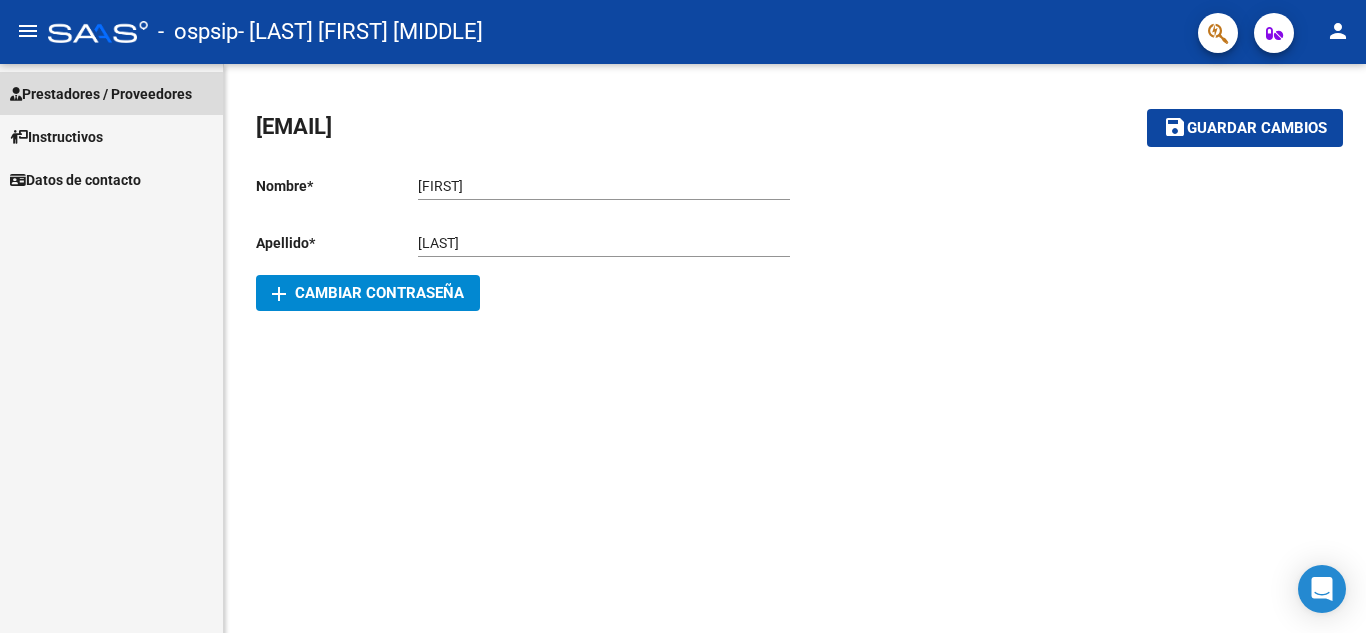 click on "Prestadores / Proveedores" at bounding box center (101, 94) 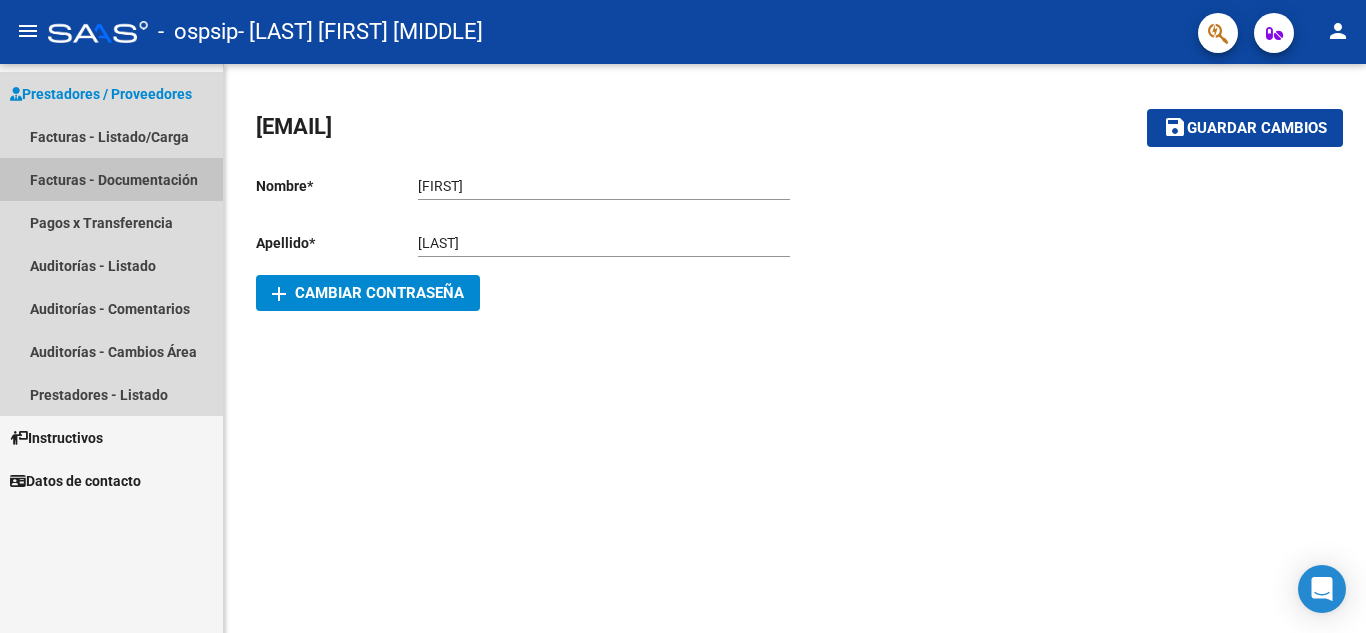 click on "Facturas - Documentación" at bounding box center (111, 179) 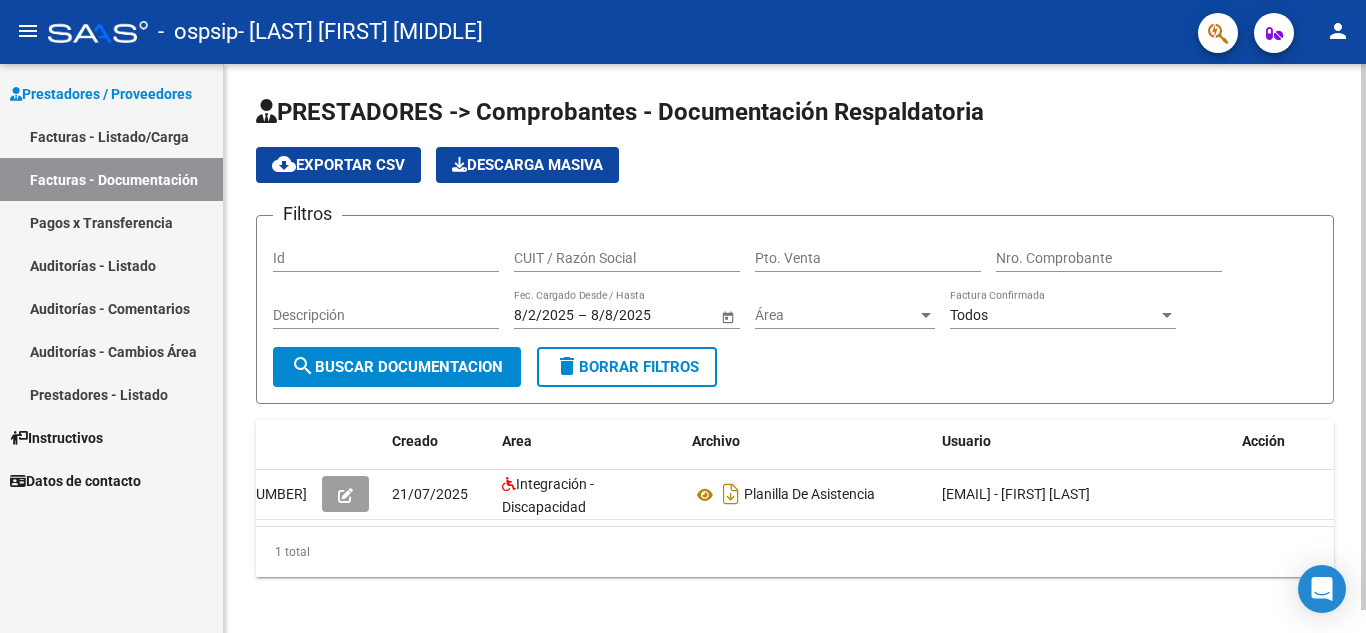 scroll, scrollTop: 0, scrollLeft: 0, axis: both 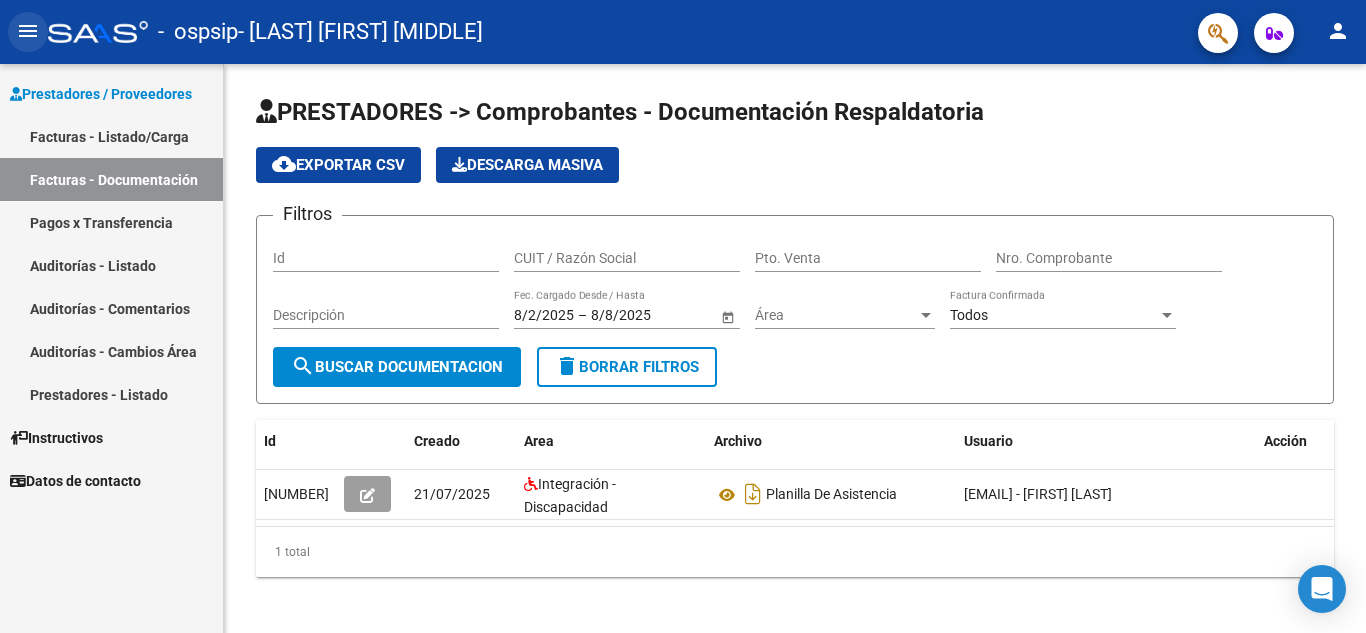 click on "menu" 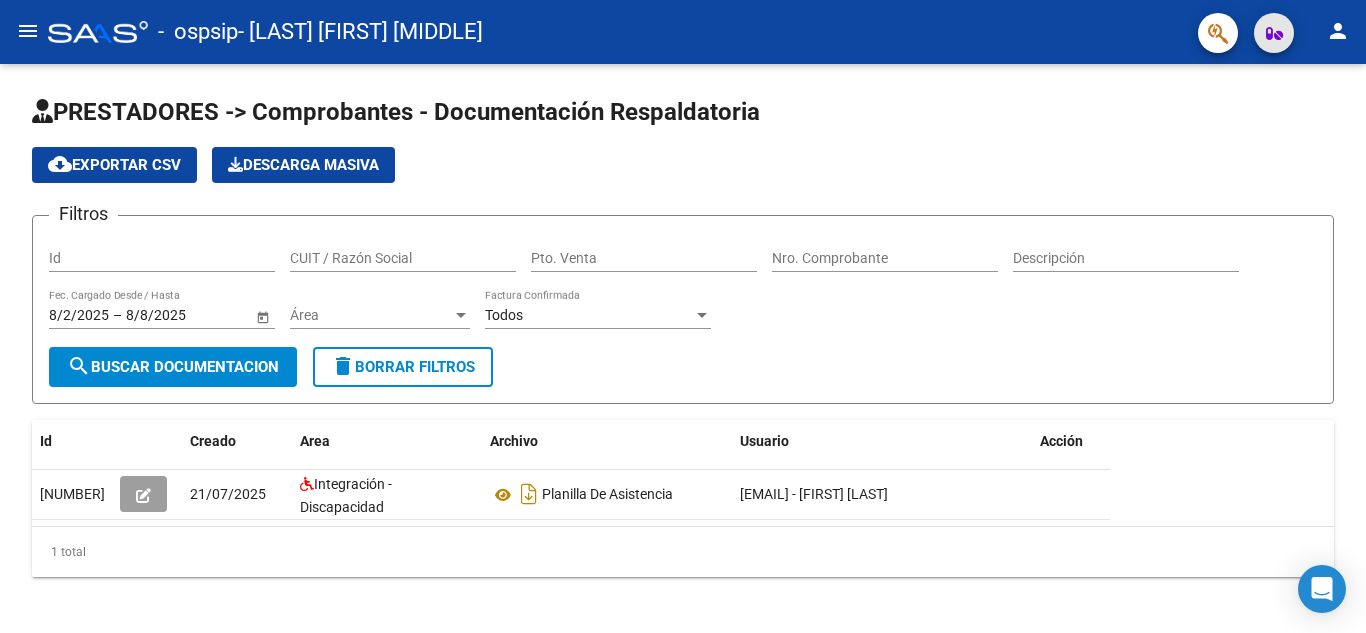 click 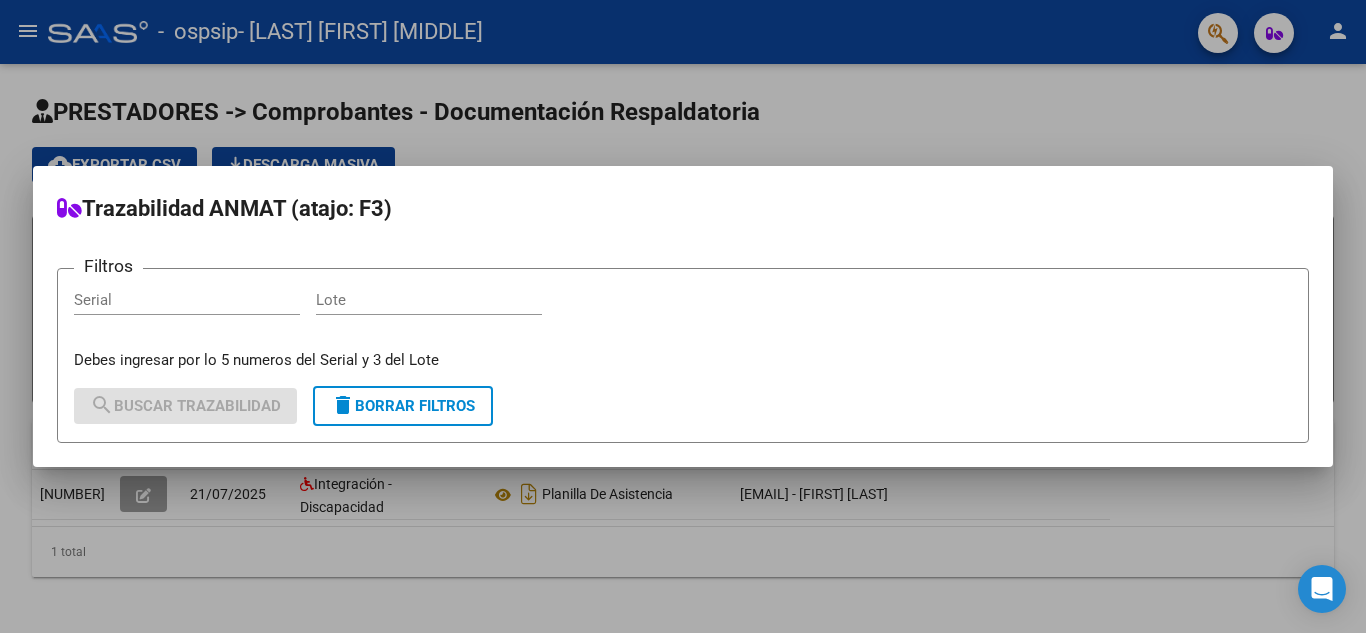 click at bounding box center (683, 316) 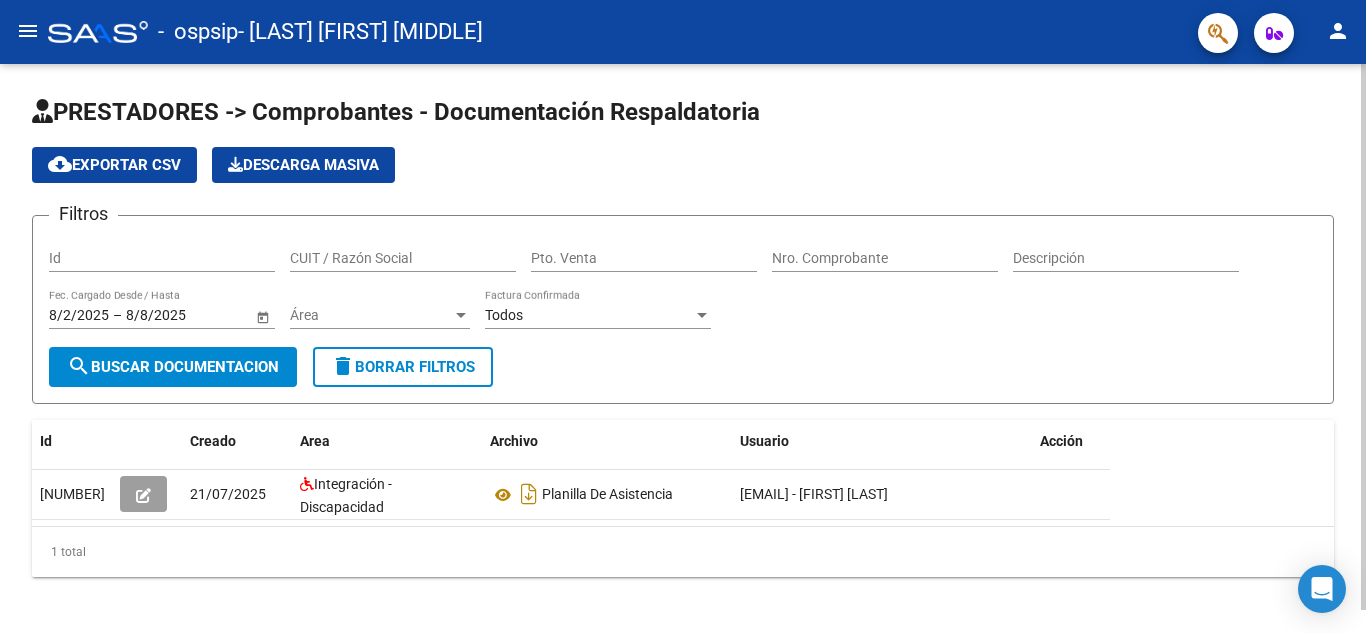 click on "cloud_download  Exportar CSV" 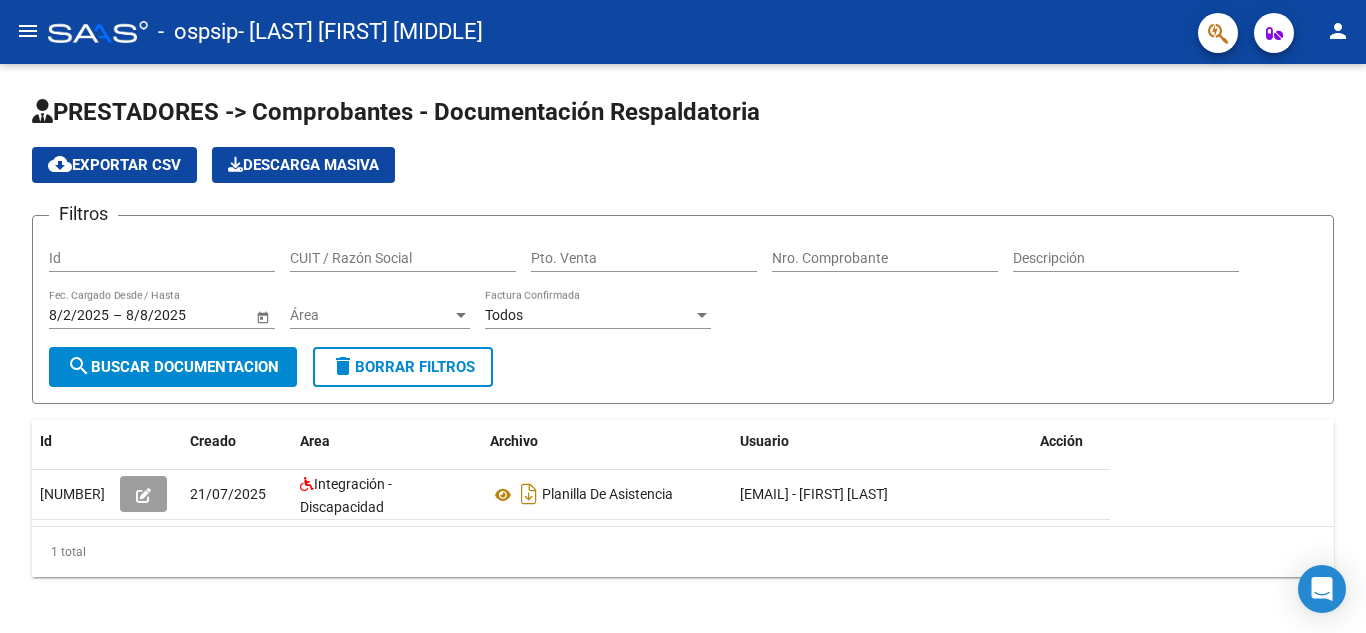 click on "menu" 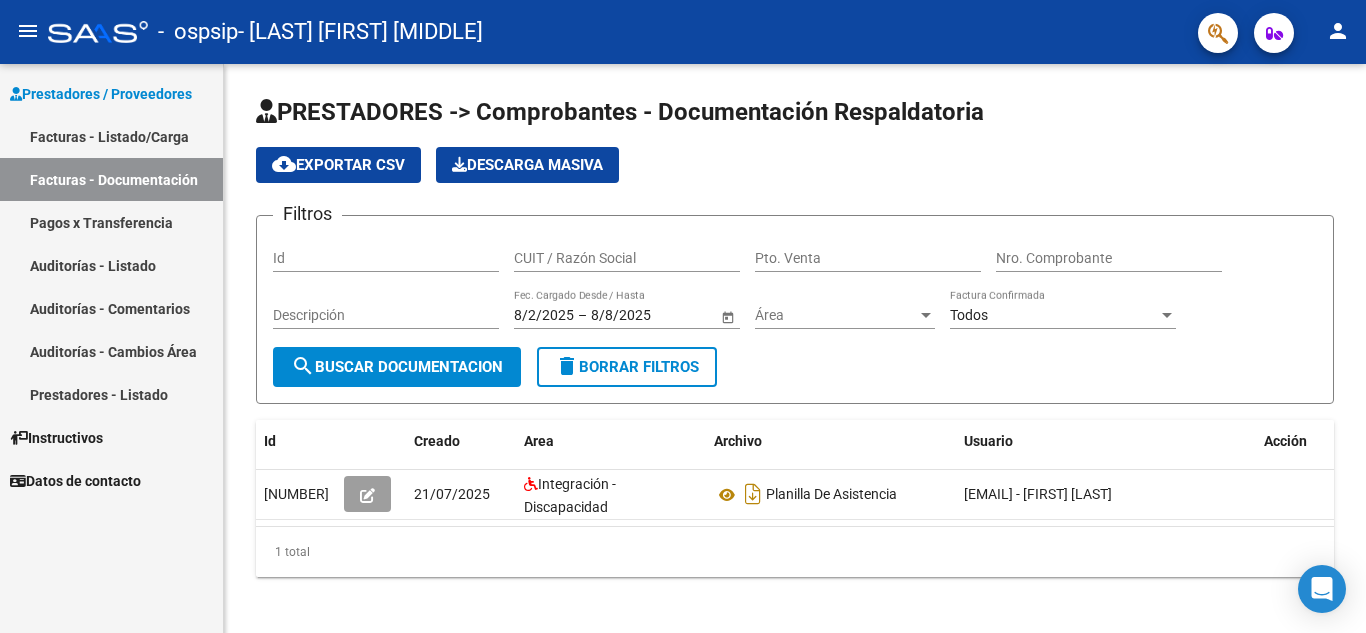 click on "Facturas - Listado/Carga" at bounding box center (111, 136) 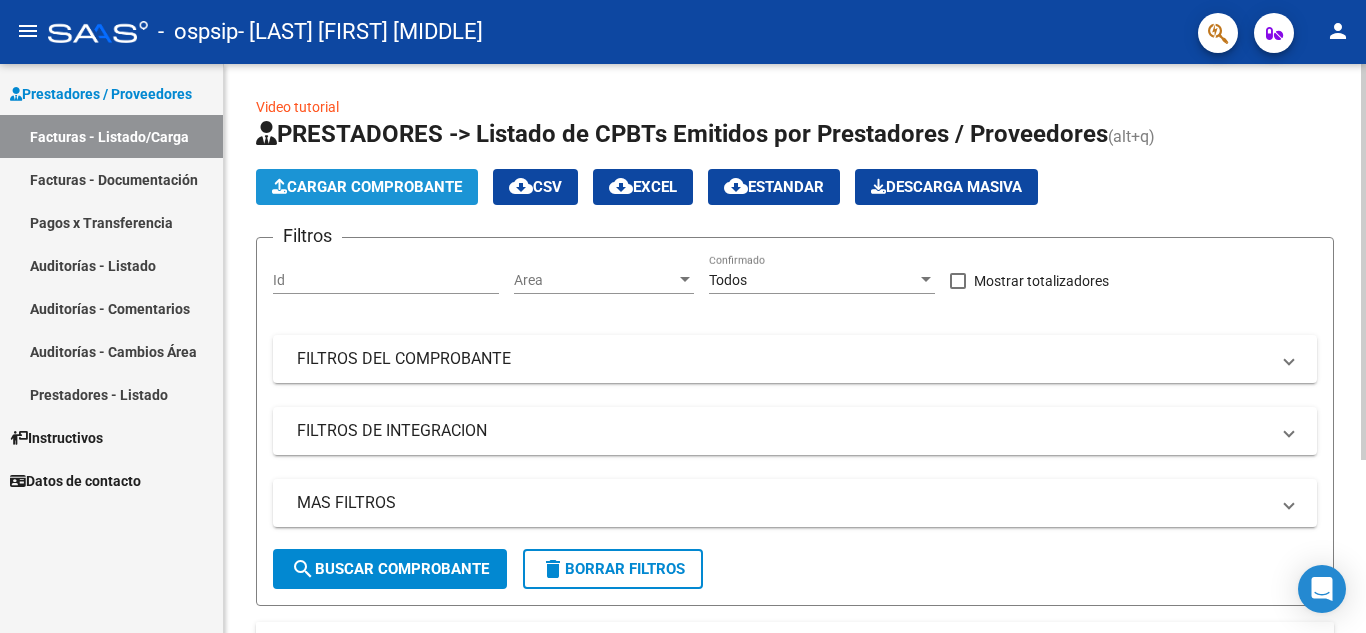 click on "Cargar Comprobante" 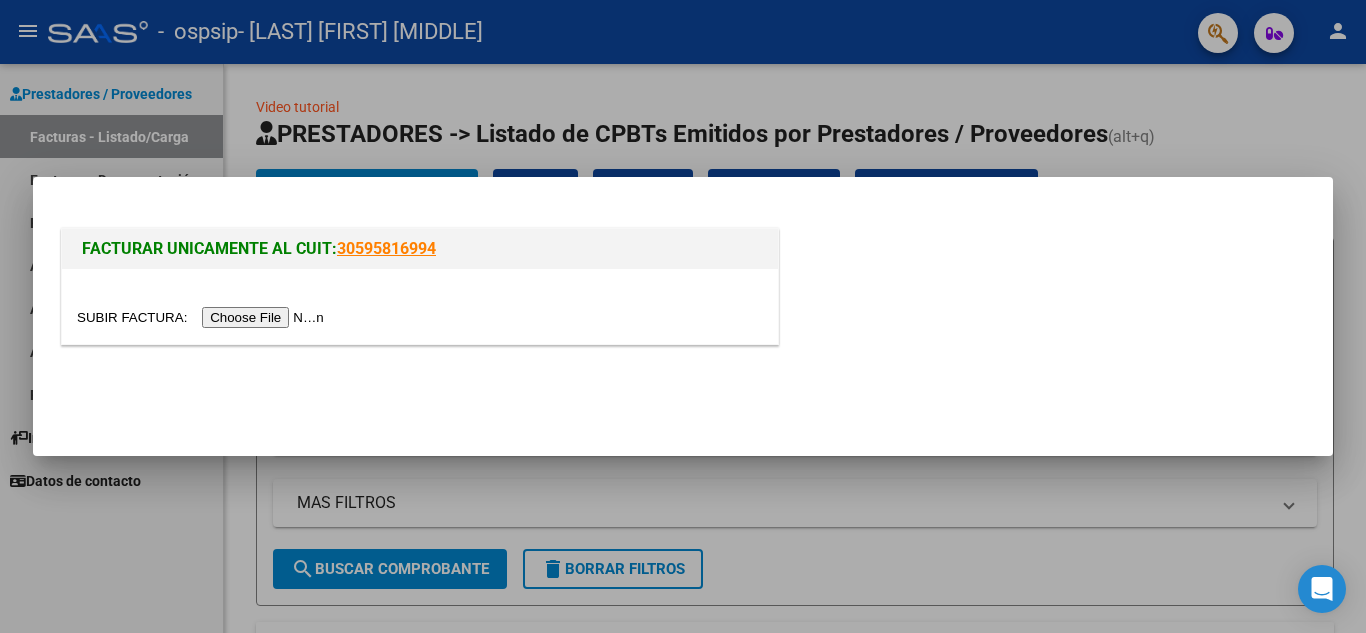 click at bounding box center (203, 317) 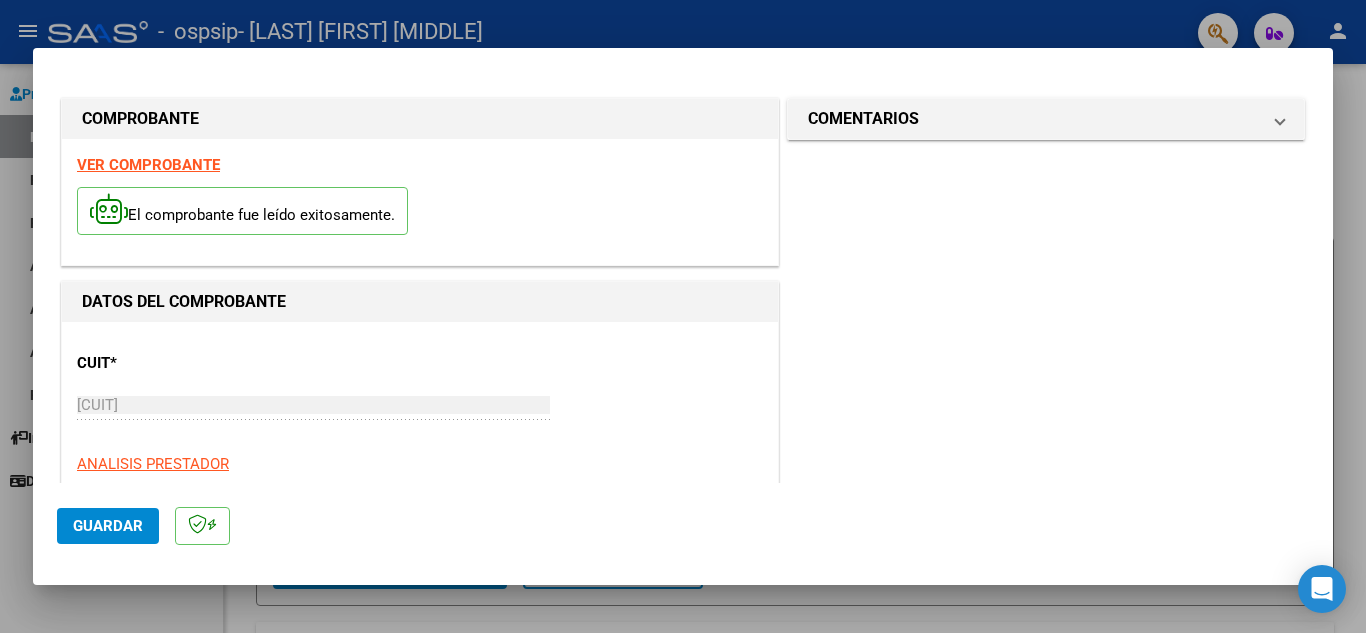 click on "ANALISIS PRESTADOR" at bounding box center [420, 464] 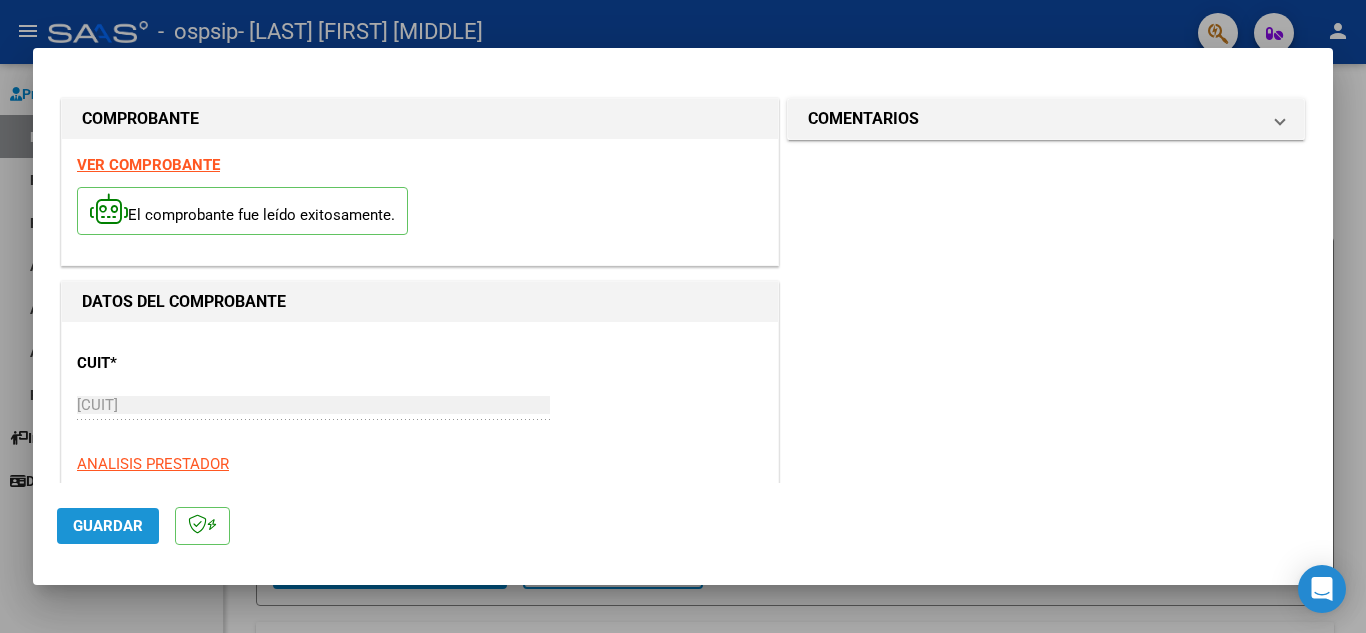 click on "Guardar" 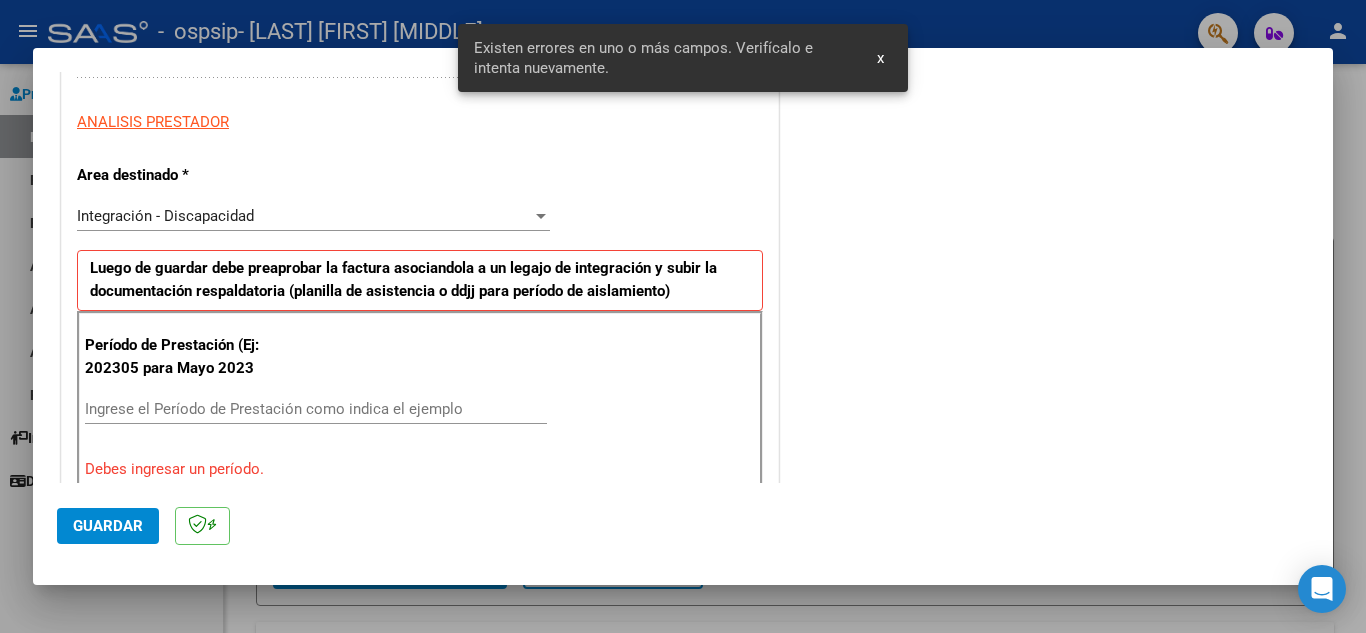 scroll, scrollTop: 453, scrollLeft: 0, axis: vertical 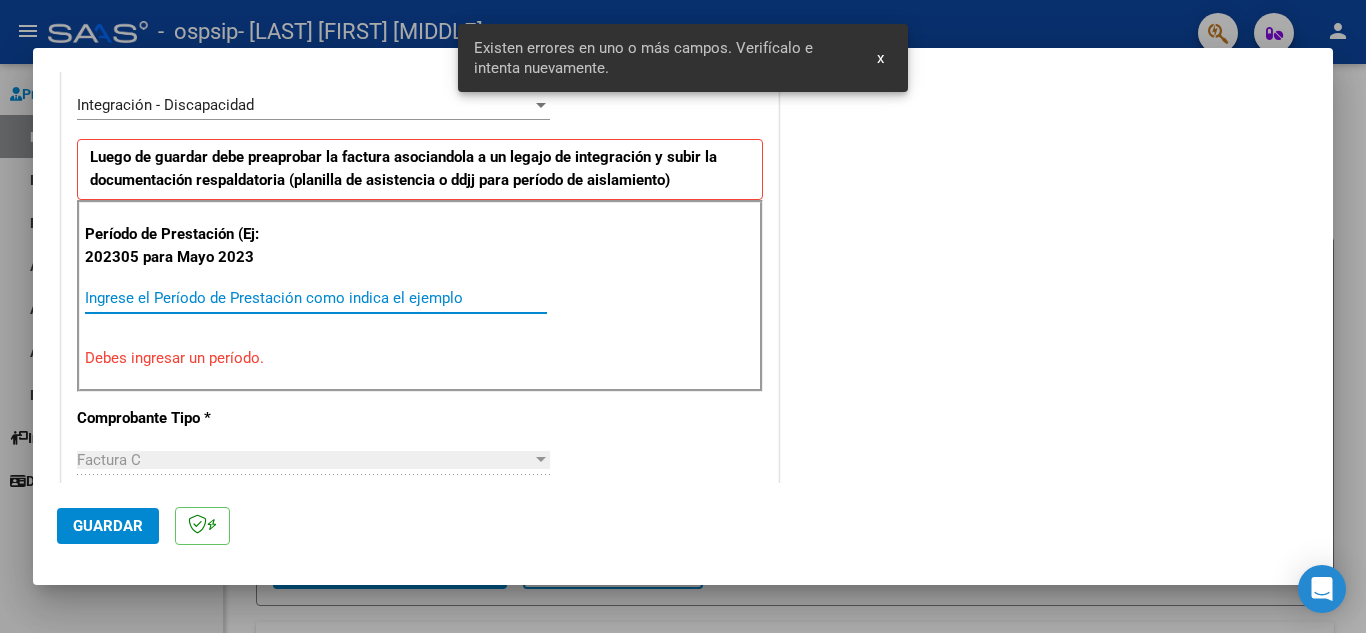 click on "Ingrese el Período de Prestación como indica el ejemplo" at bounding box center (316, 298) 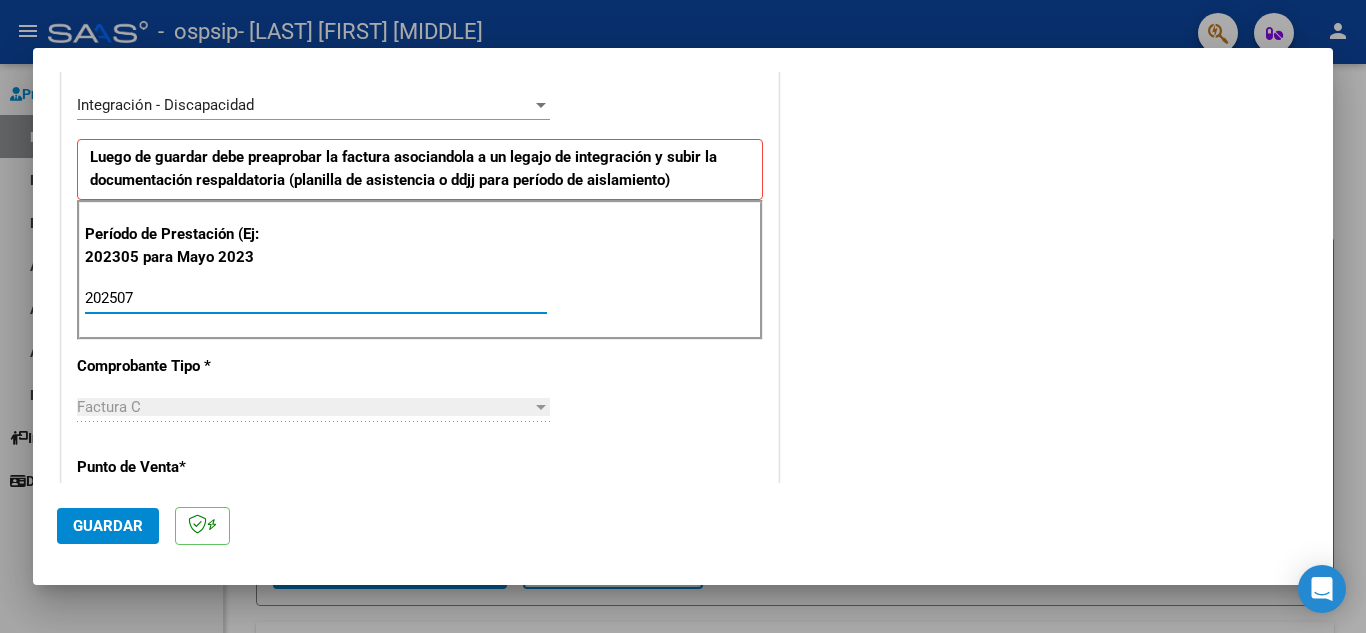 type on "202507" 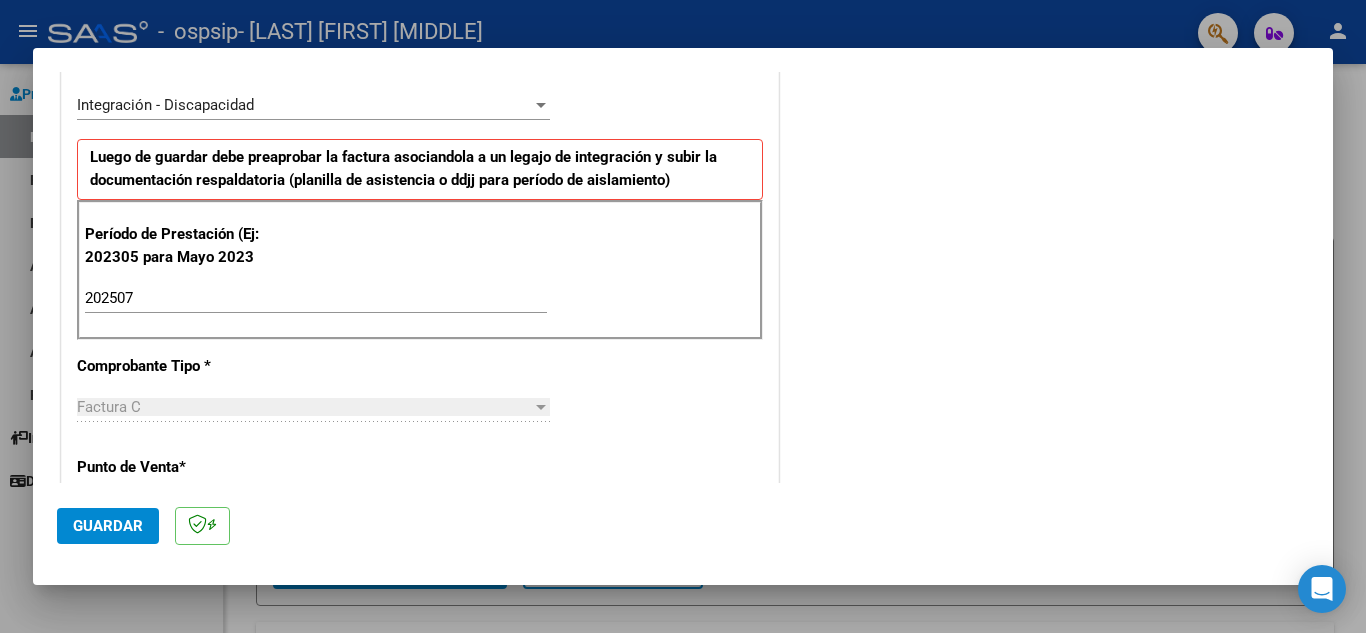 click on "Factura C Seleccionar Tipo" at bounding box center [313, 407] 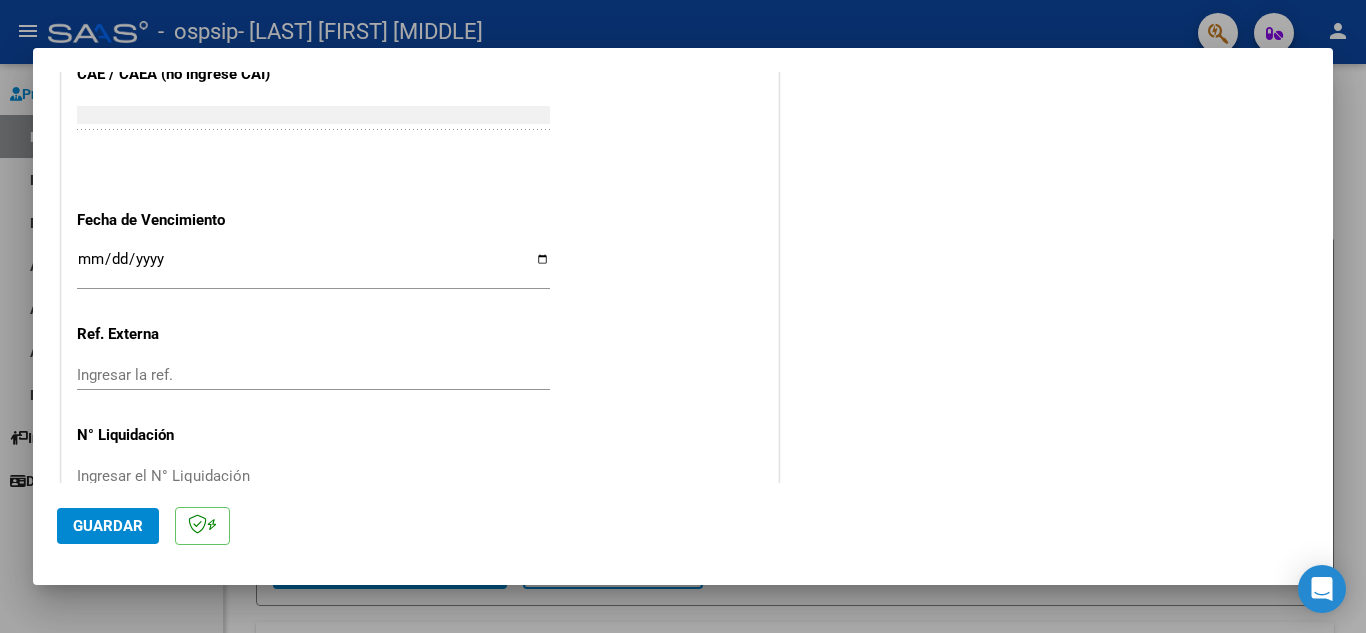 scroll, scrollTop: 1274, scrollLeft: 0, axis: vertical 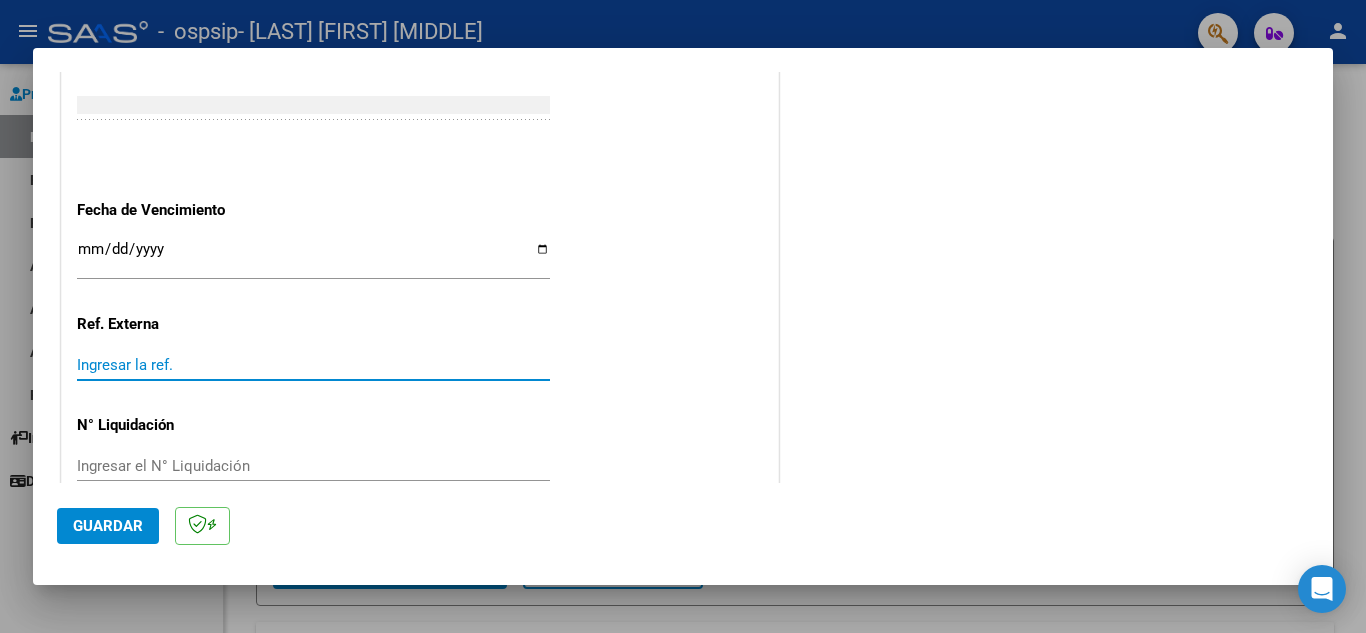 click on "Ingresar la ref." at bounding box center (313, 365) 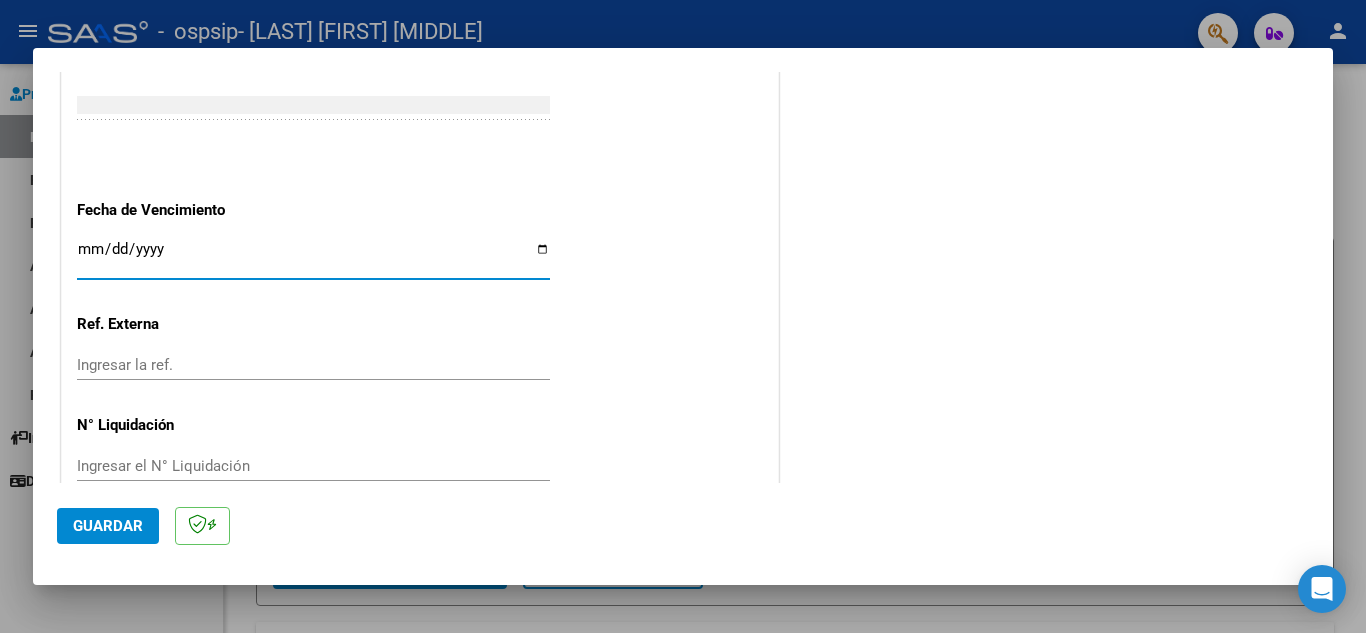 click on "Ingresar la fecha" at bounding box center (313, 257) 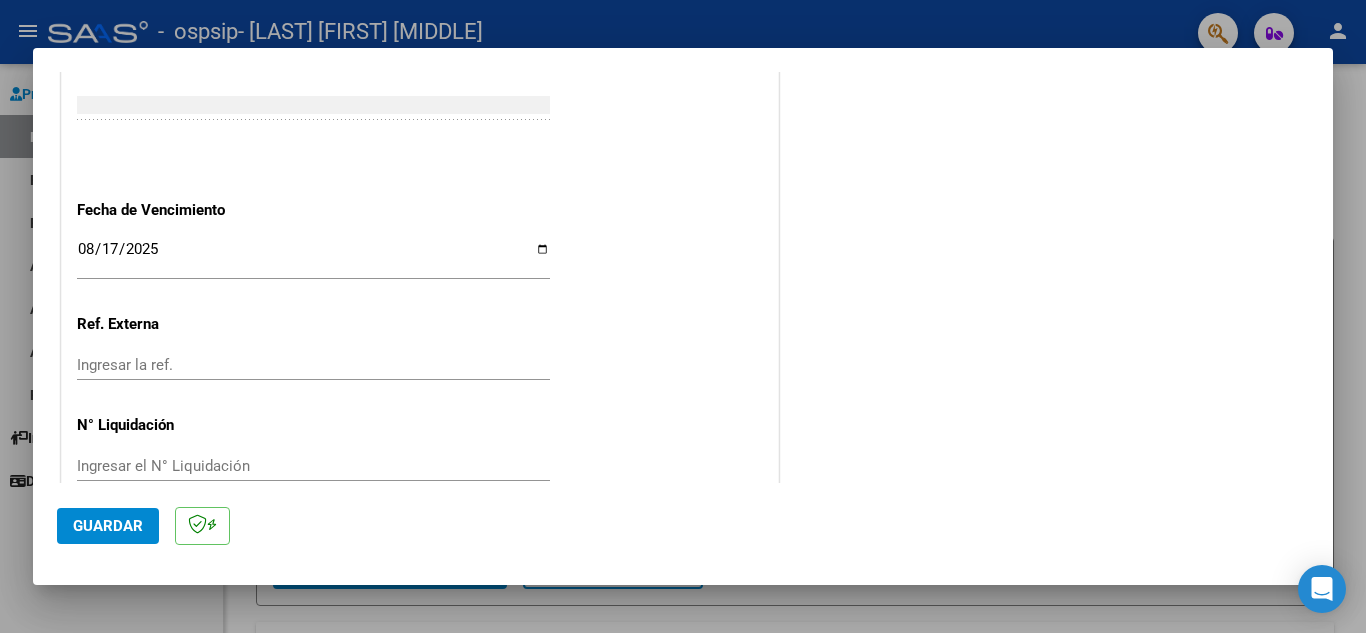 click on "CUIT  *   27-26781766-4 Ingresar CUIT  ANALISIS PRESTADOR  Area destinado * Integración - Discapacidad Seleccionar Area Luego de guardar debe preaprobar la factura asociandola a un legajo de integración y subir la documentación respaldatoria (planilla de asistencia o ddjj para período de aislamiento)  Período de Prestación (Ej: 202305 para Mayo 2023    202507 Ingrese el Período de Prestación como indica el ejemplo   Comprobante Tipo * Factura C Seleccionar Tipo Punto de Venta  *   1 Ingresar el Nro.  Número  *   183 Ingresar el Nro.  Monto  *   $ 111.335,49 Ingresar el monto  Fecha del Cpbt.  *   2025-08-07 Ingresar la fecha  CAE / CAEA (no ingrese CAI)    75324375689399 Ingresar el CAE o CAEA (no ingrese CAI)  Fecha de Vencimiento    2025-08-17 Ingresar la fecha  Ref. Externa    Ingresar la ref.  N° Liquidación    Ingresar el N° Liquidación" at bounding box center [420, -219] 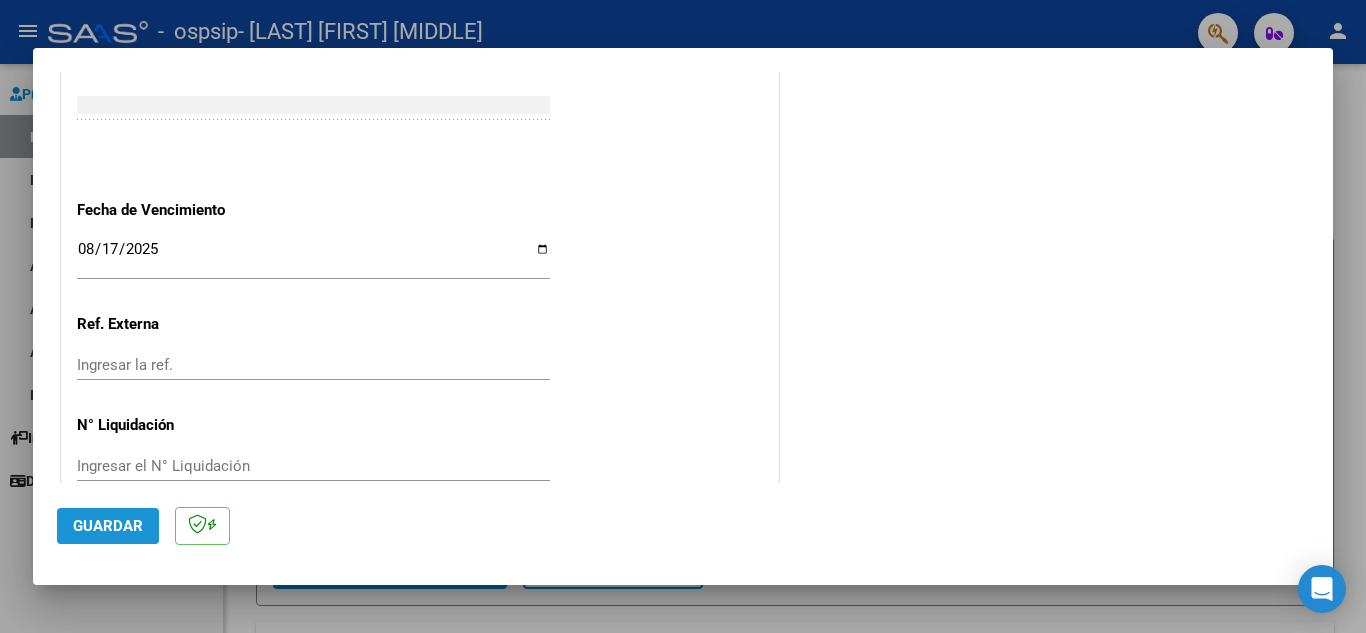 click on "Guardar" 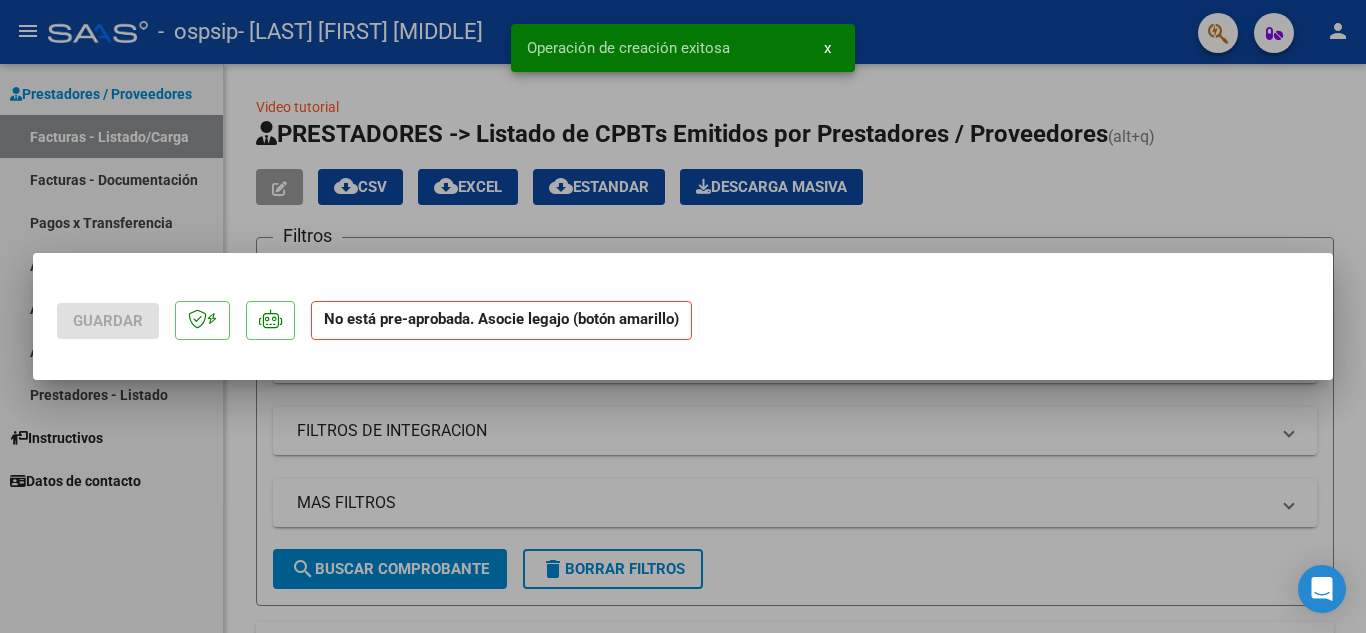 scroll, scrollTop: 0, scrollLeft: 0, axis: both 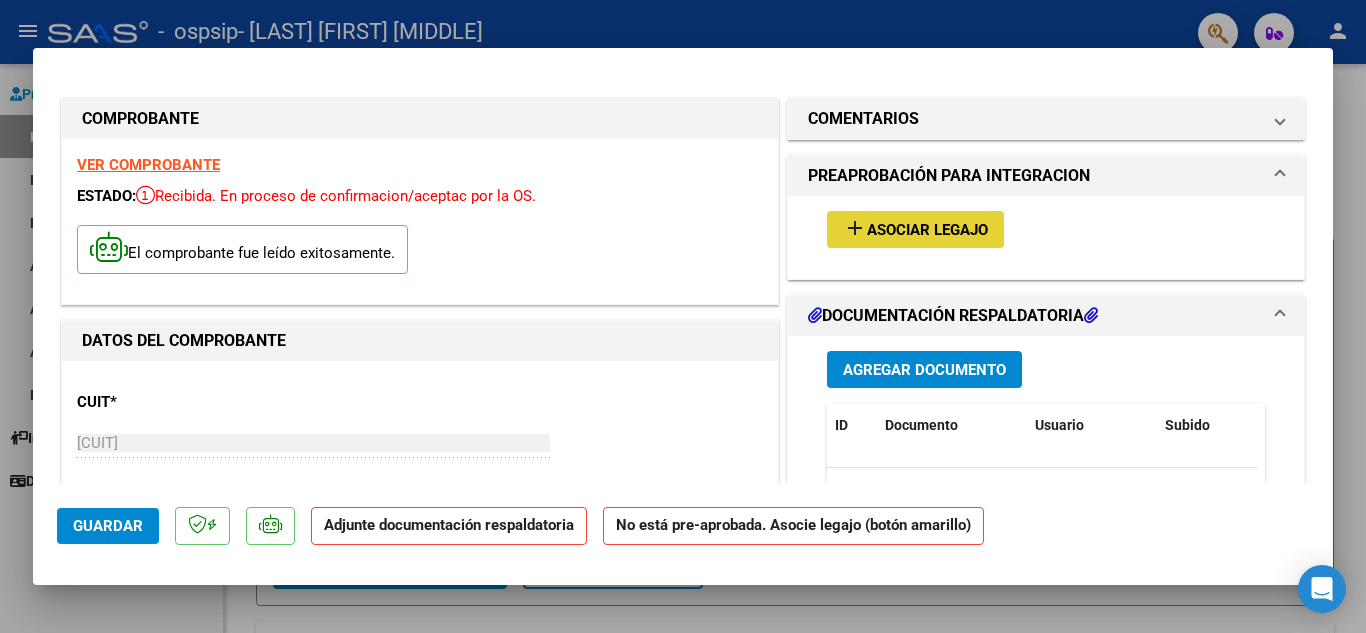 click on "Asociar Legajo" at bounding box center [927, 230] 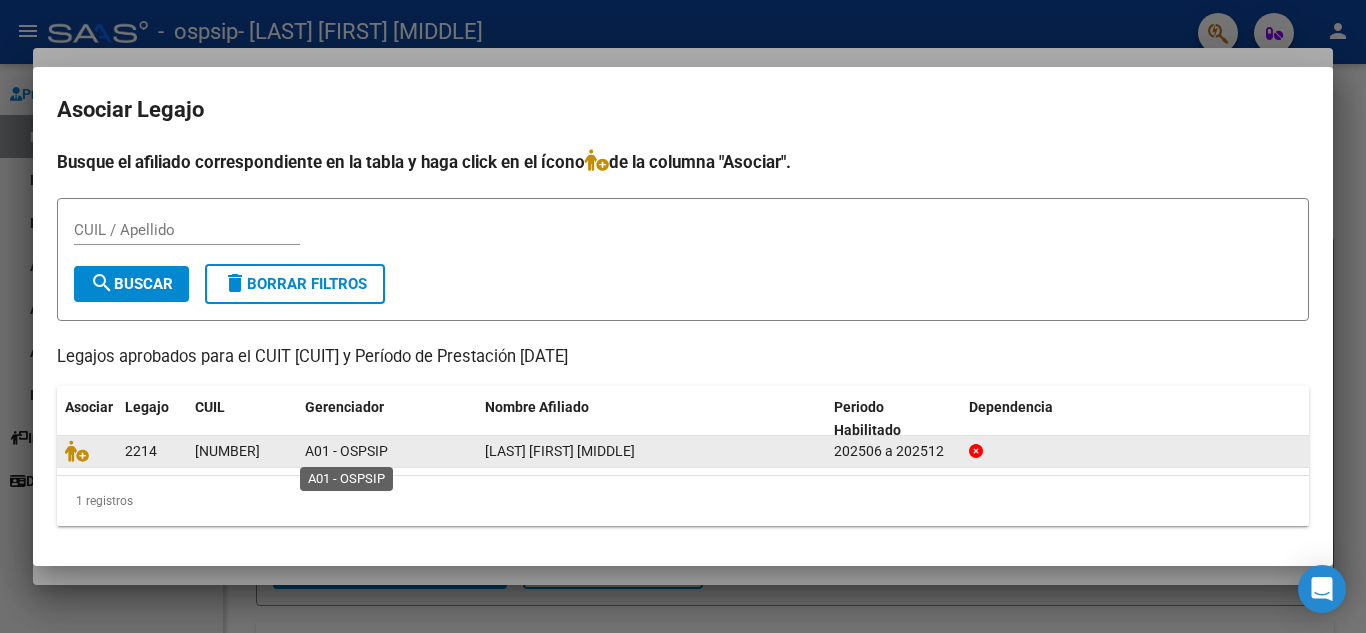 click on "A01 - OSPSIP" 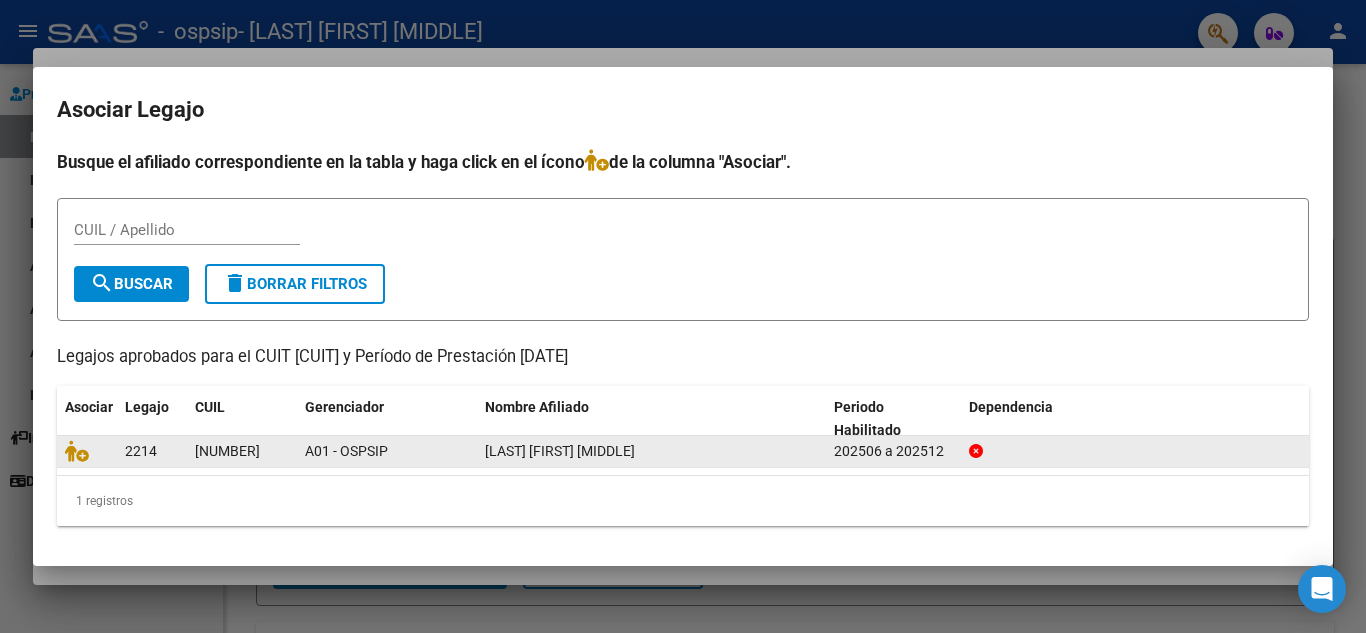 click on "[LAST] [FIRST] [MIDDLE]" 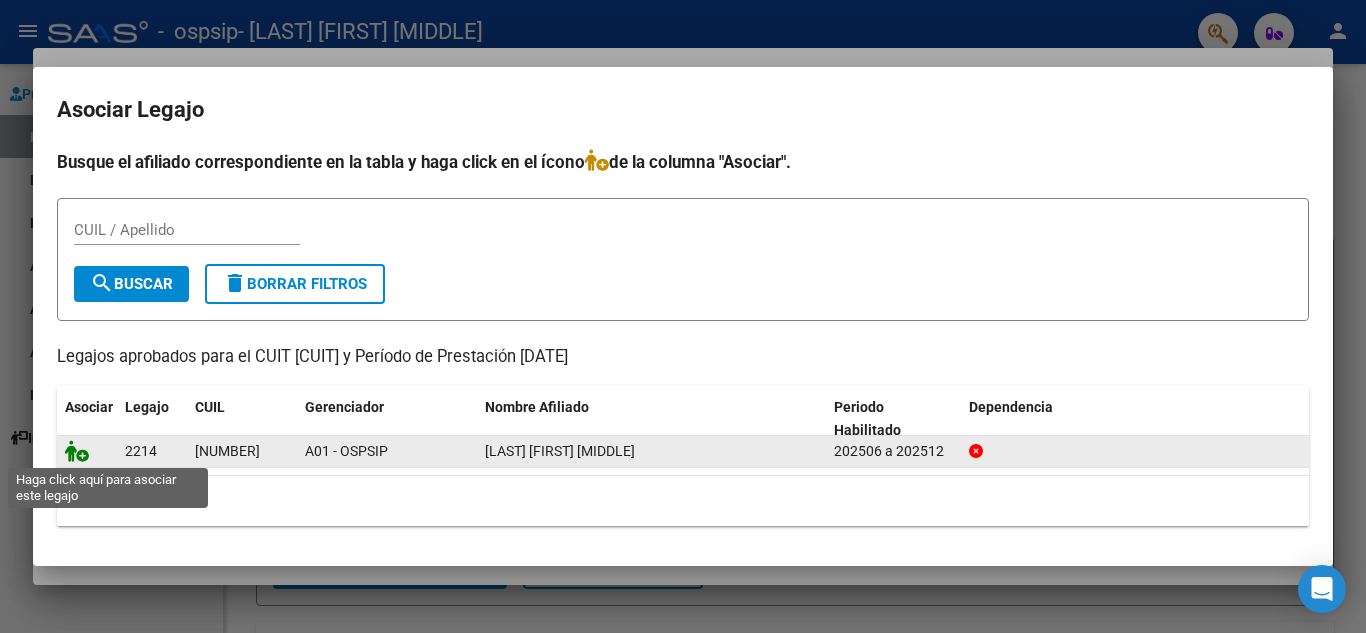 click 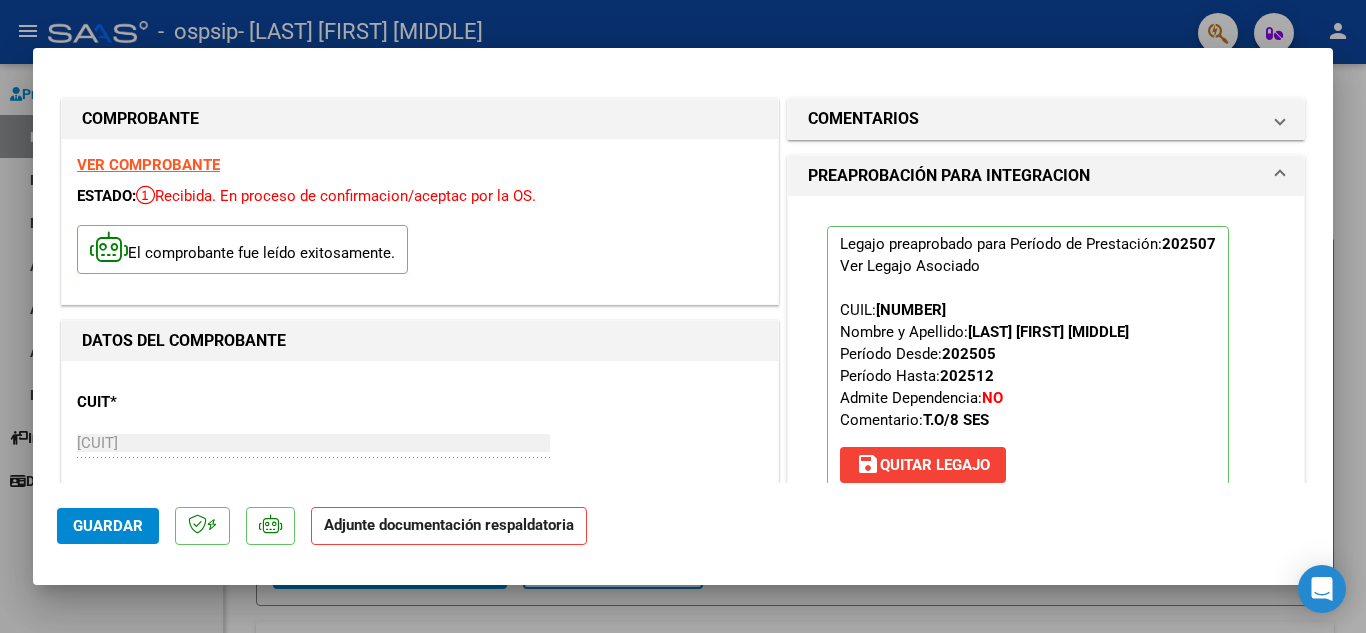 click on "Legajo preaprobado para Período de Prestación:  202507 Ver Legajo Asociado  CUIL:  20552812426  Nombre y Apellido:  GONZALEZ BRANDON EZEQUIEL  Período Desde:  202505  Período Hasta:  202512  Admite Dependencia:   NO  Comentario:  T.O/8 SES save  Quitar Legajo" at bounding box center [1046, 367] 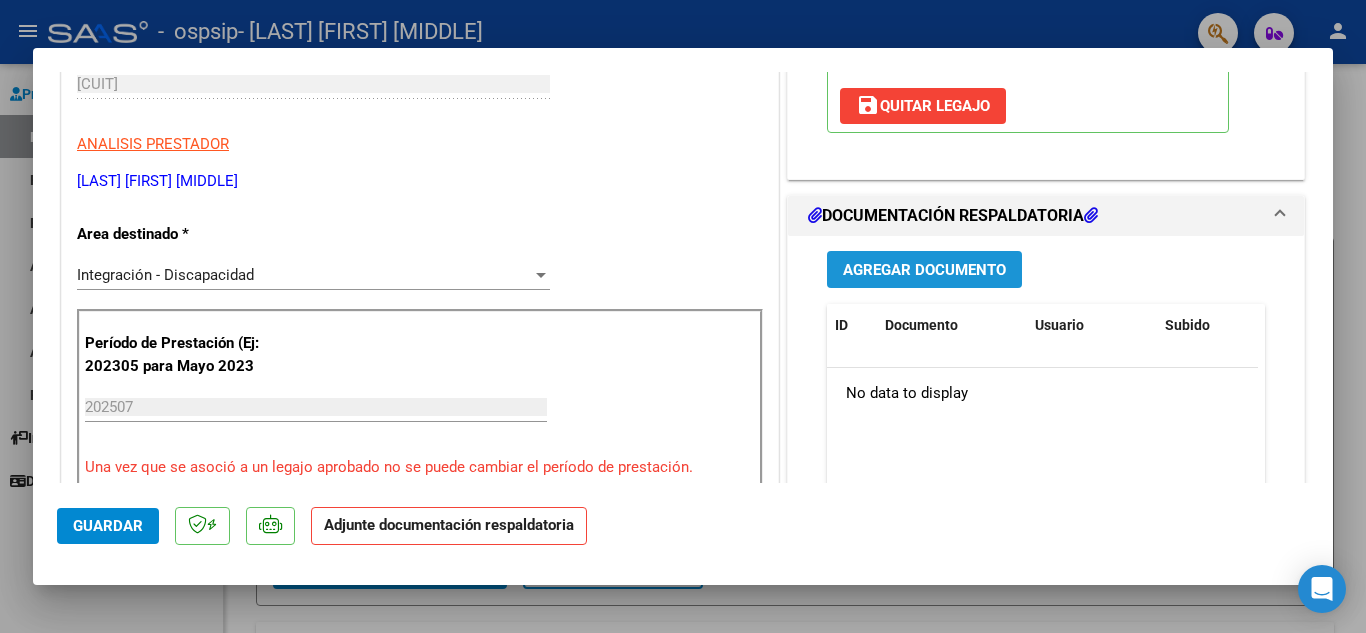 click on "Agregar Documento" at bounding box center [924, 270] 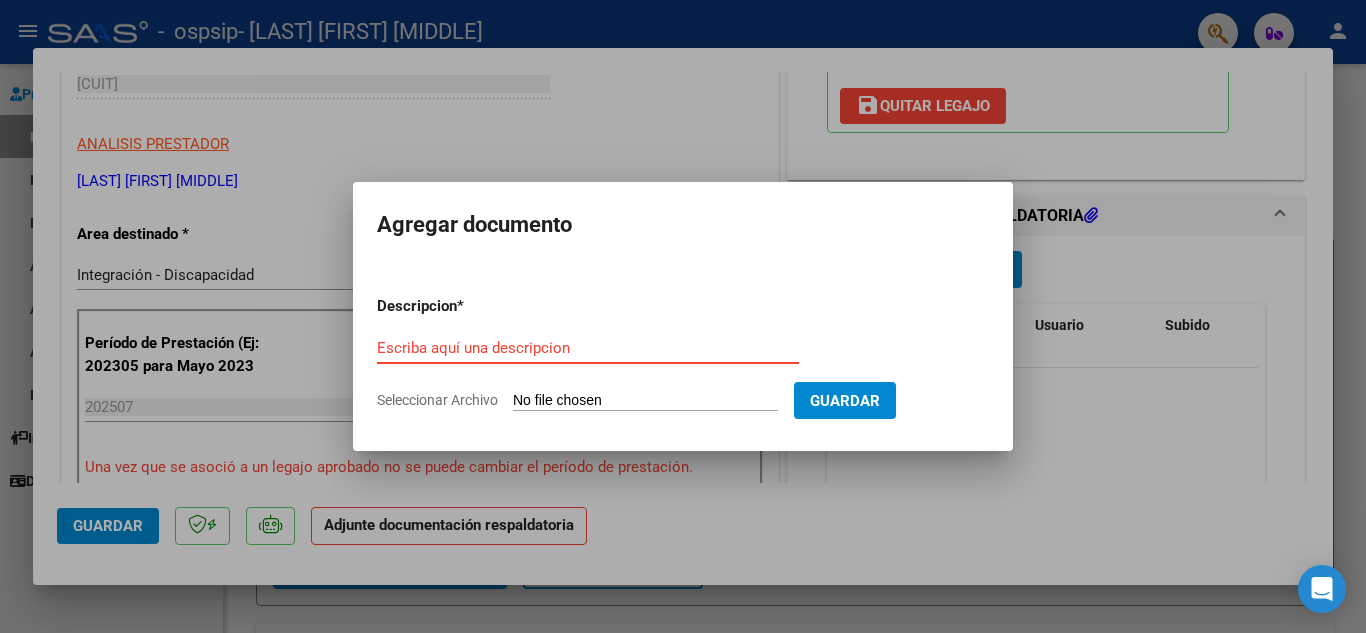 click on "Escriba aquí una descripcion" at bounding box center (588, 348) 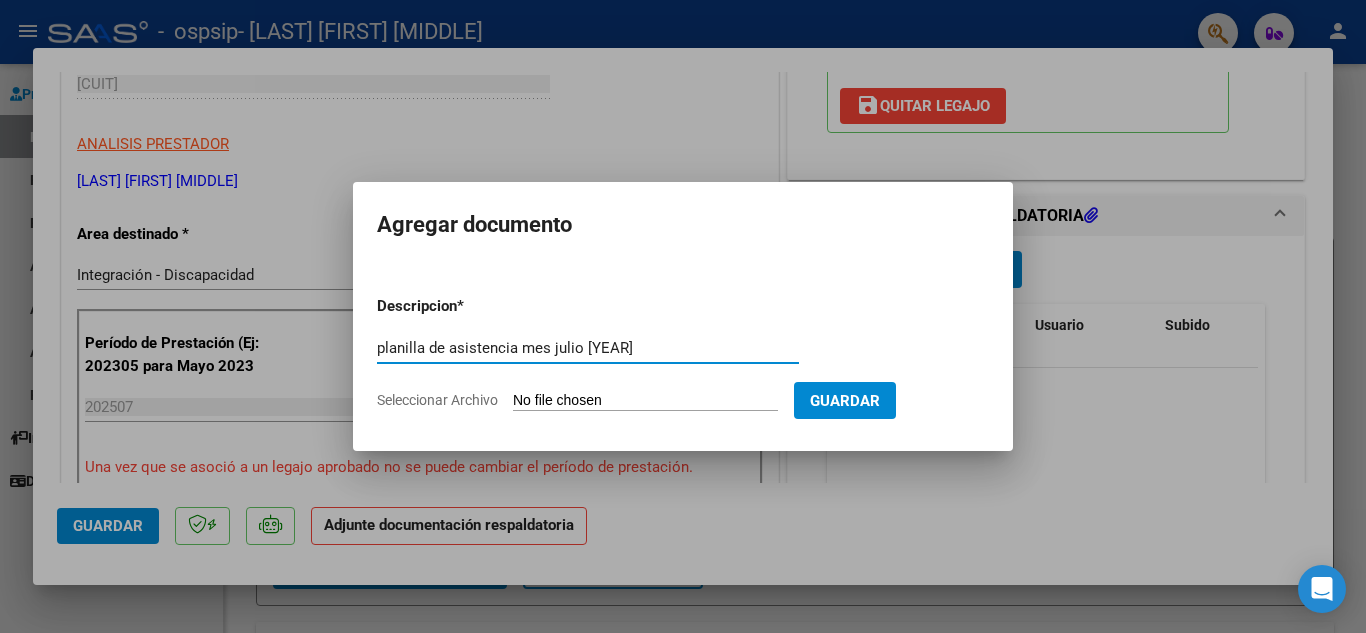 type on "planilla de asistencia mes julio 2025" 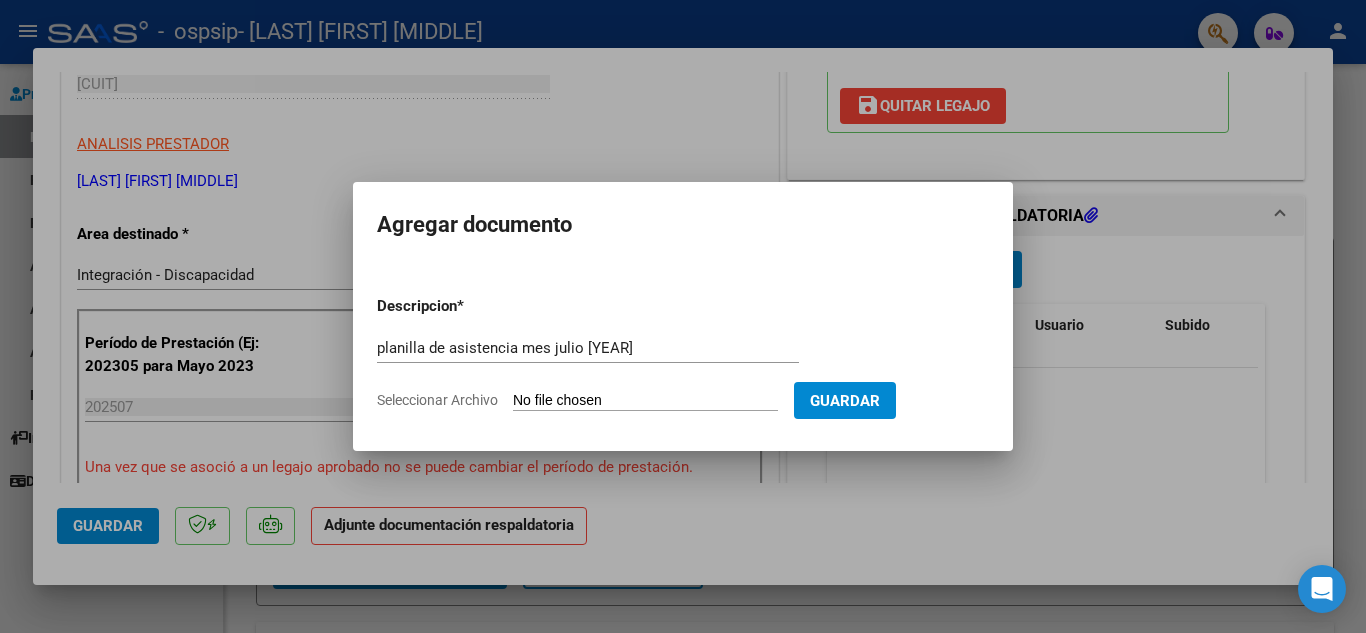 click on "Seleccionar Archivo" at bounding box center [645, 401] 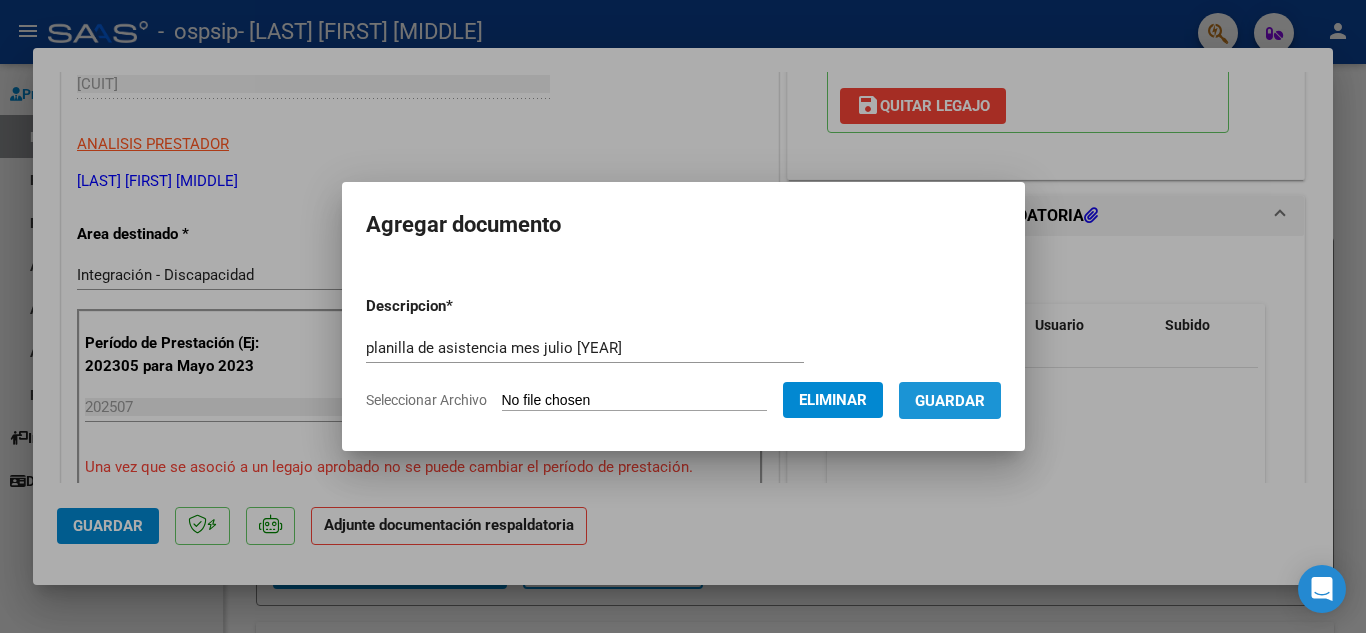click on "Guardar" at bounding box center [950, 401] 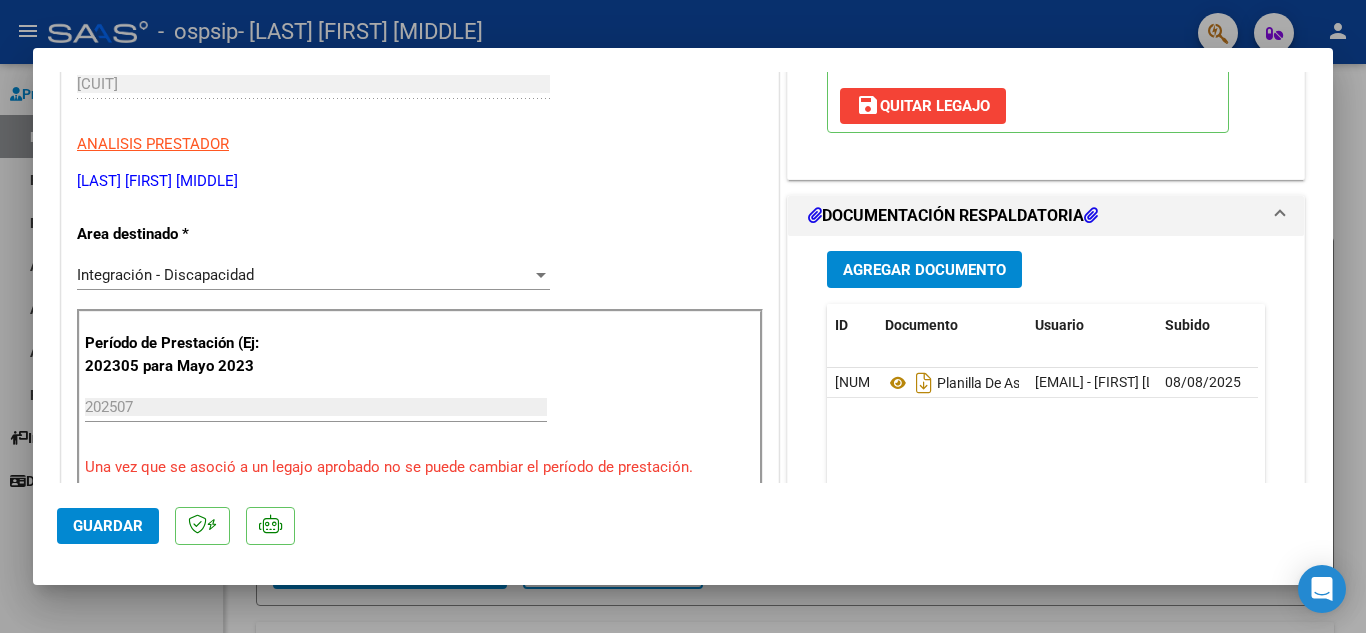scroll, scrollTop: 440, scrollLeft: 0, axis: vertical 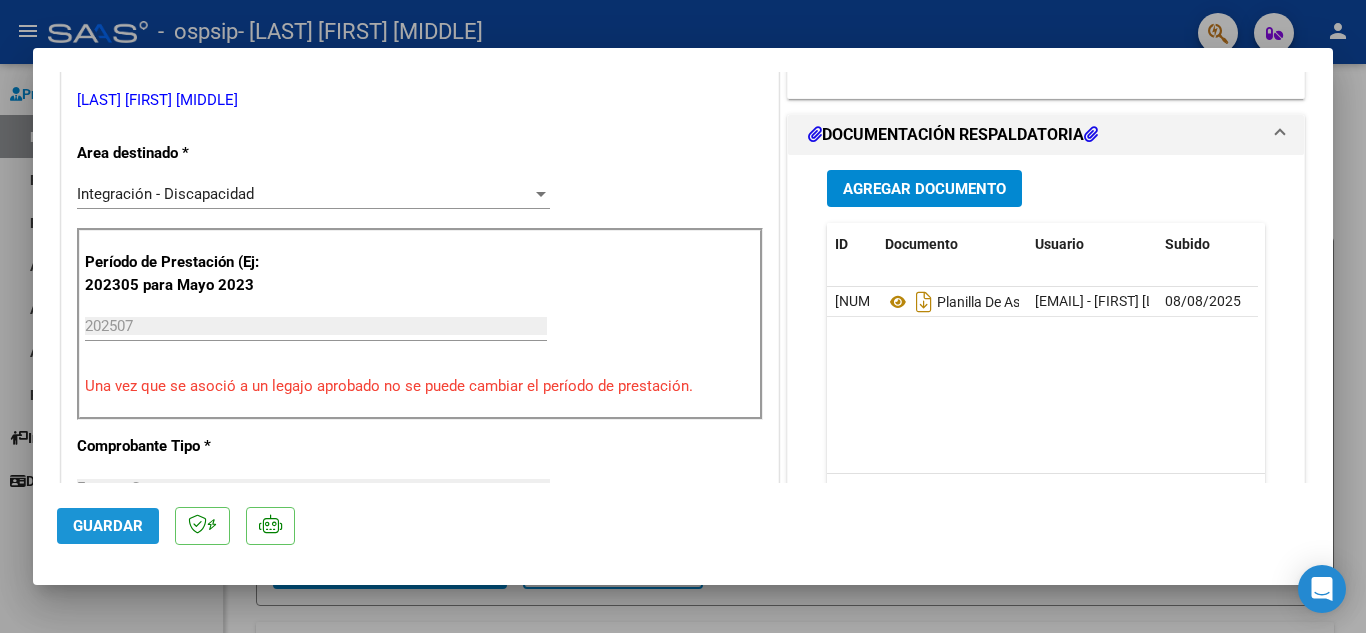 click on "Guardar" 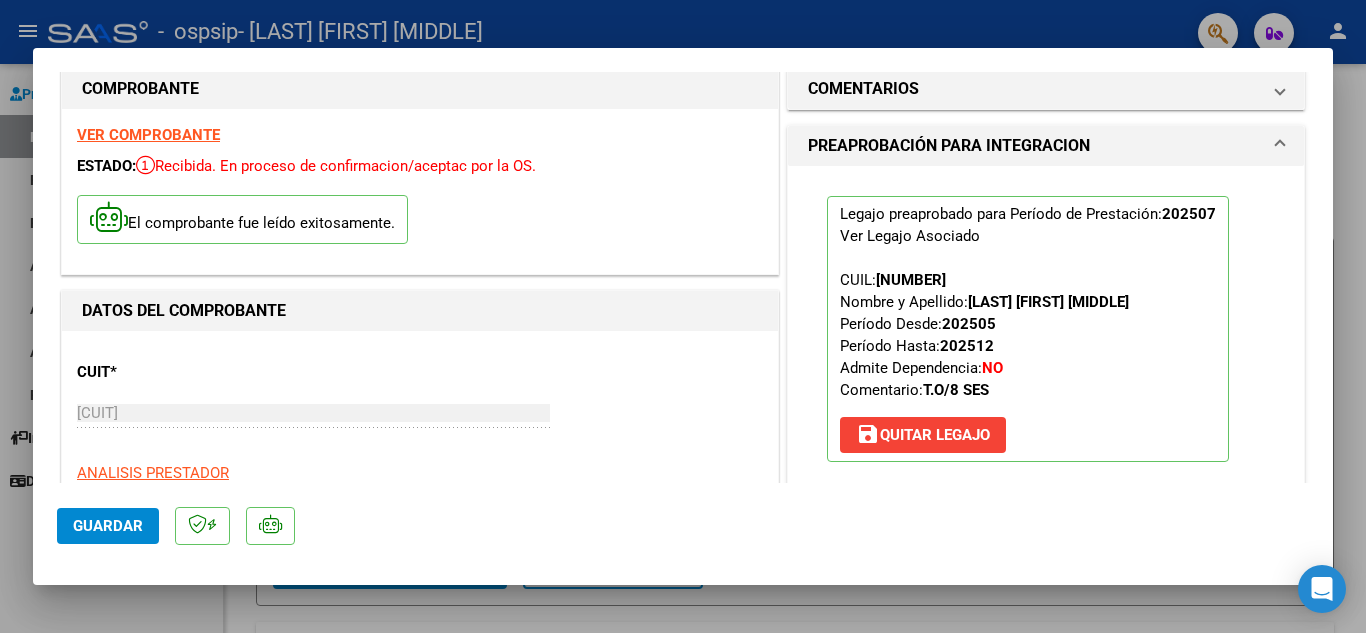 scroll, scrollTop: 0, scrollLeft: 0, axis: both 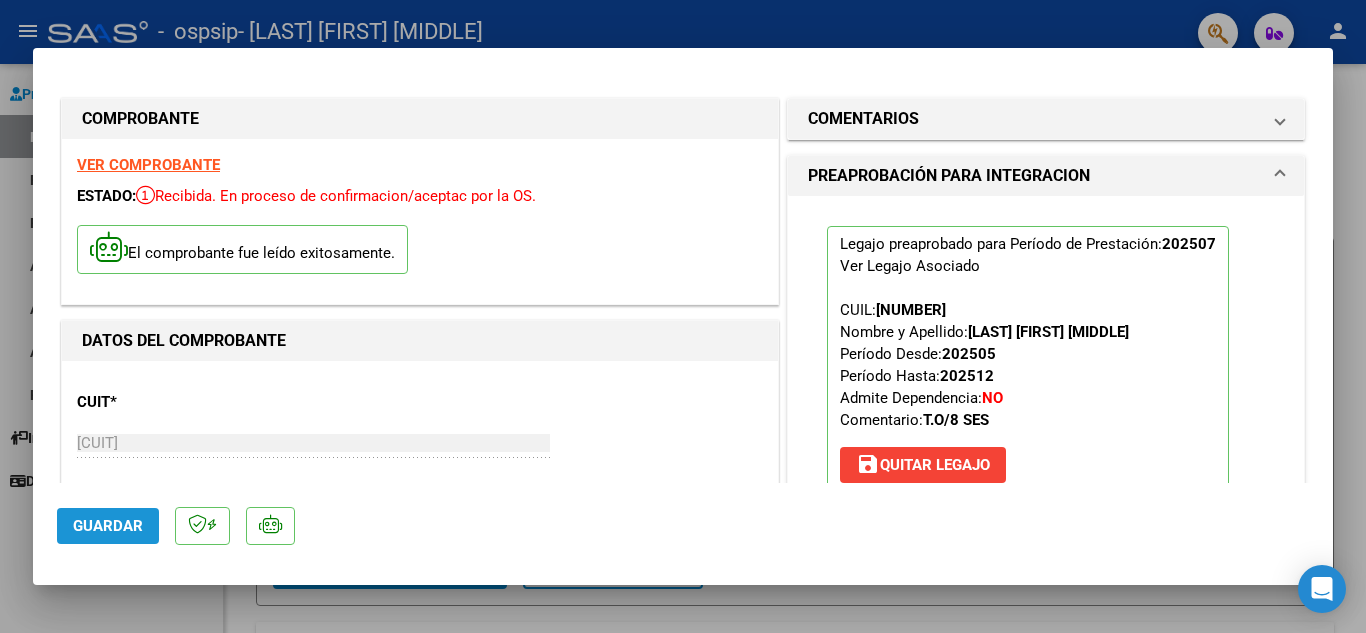 click on "Guardar" 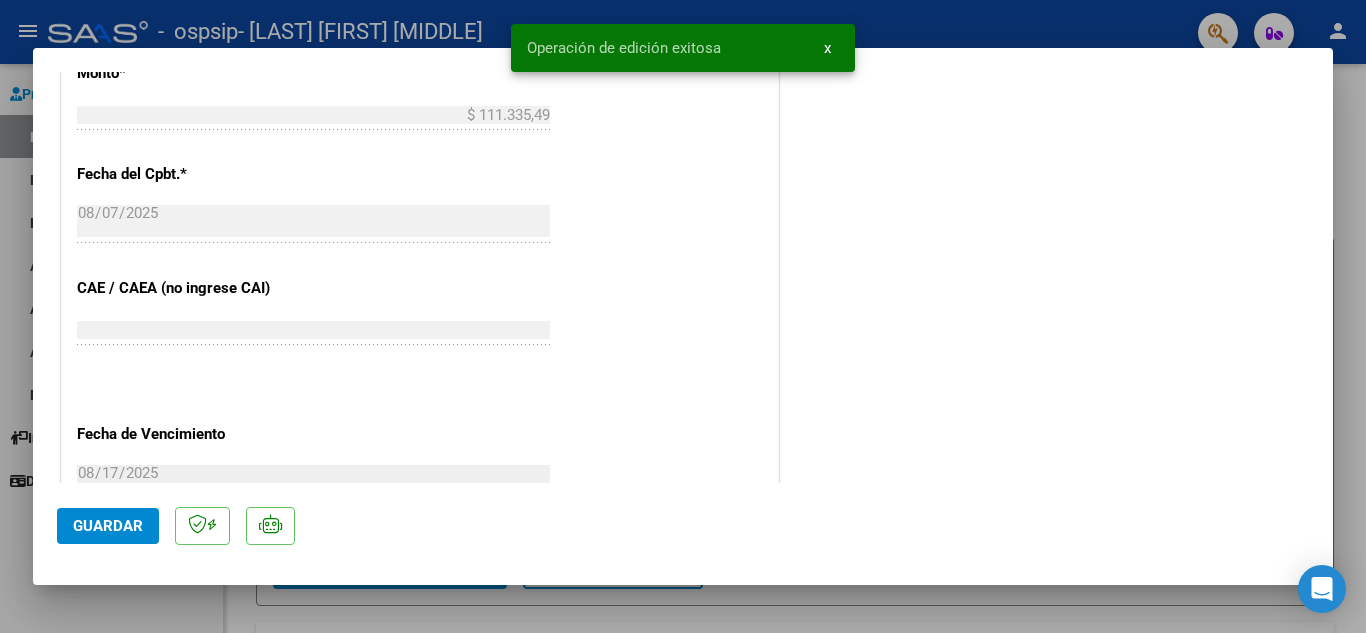 scroll, scrollTop: 1379, scrollLeft: 0, axis: vertical 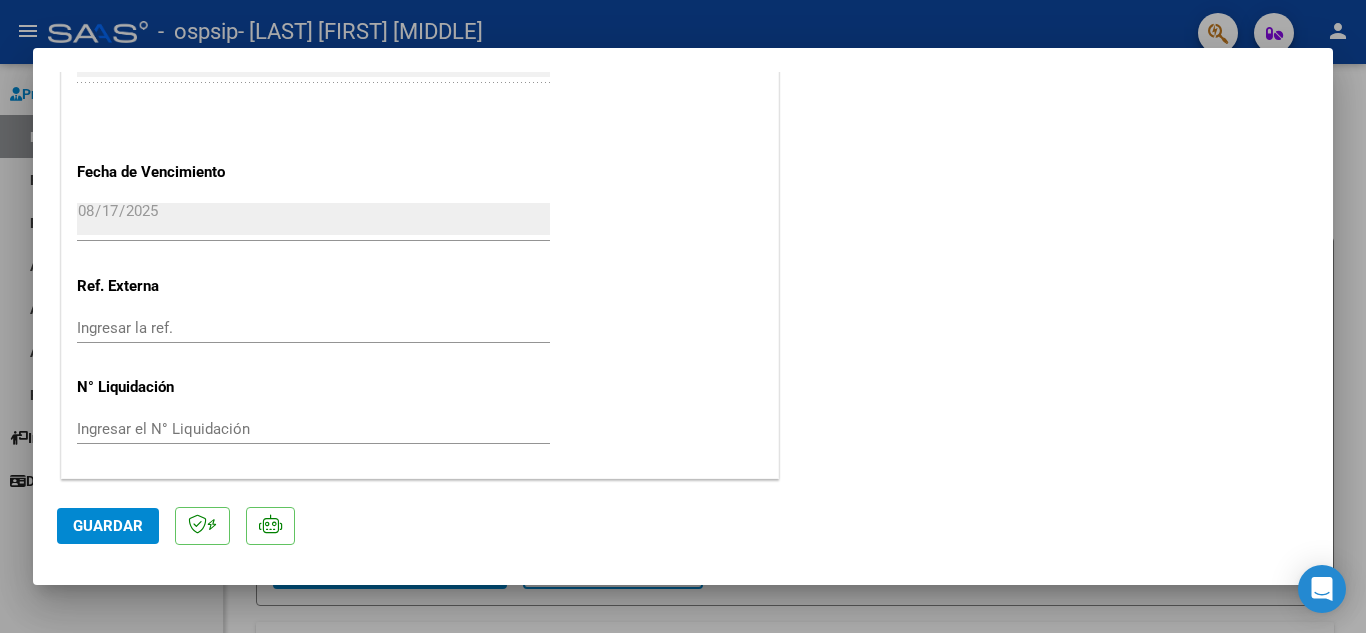 click at bounding box center (683, 316) 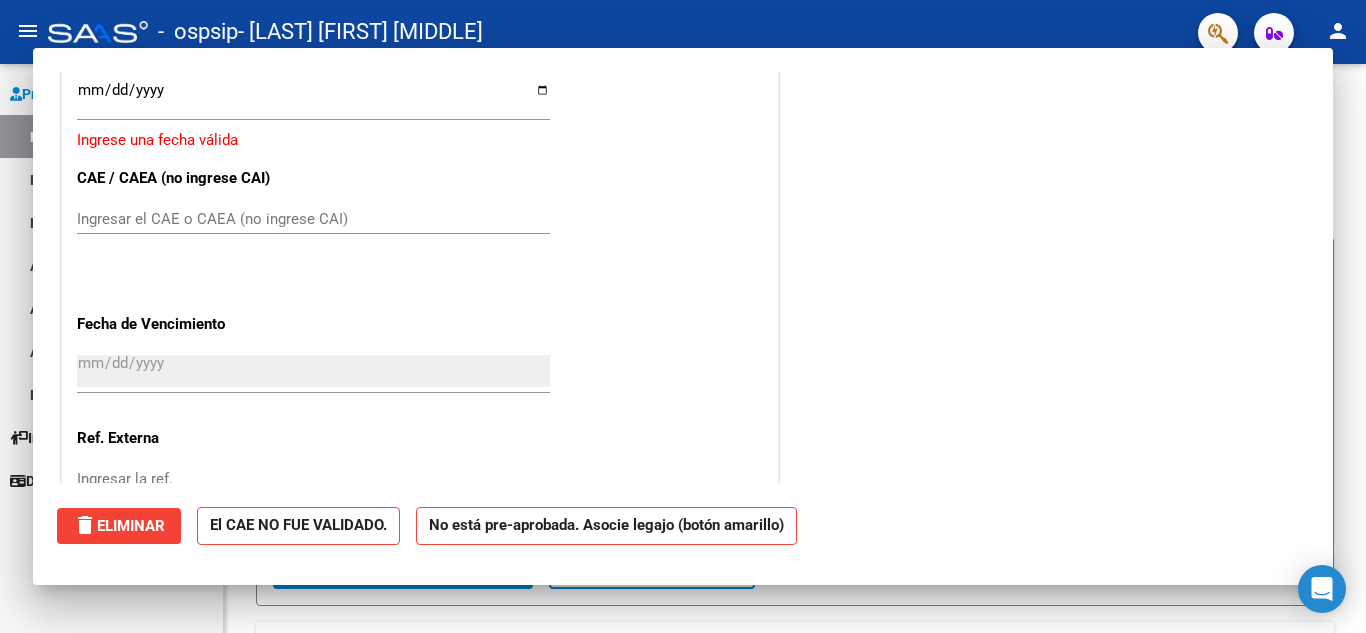 scroll, scrollTop: 1318, scrollLeft: 0, axis: vertical 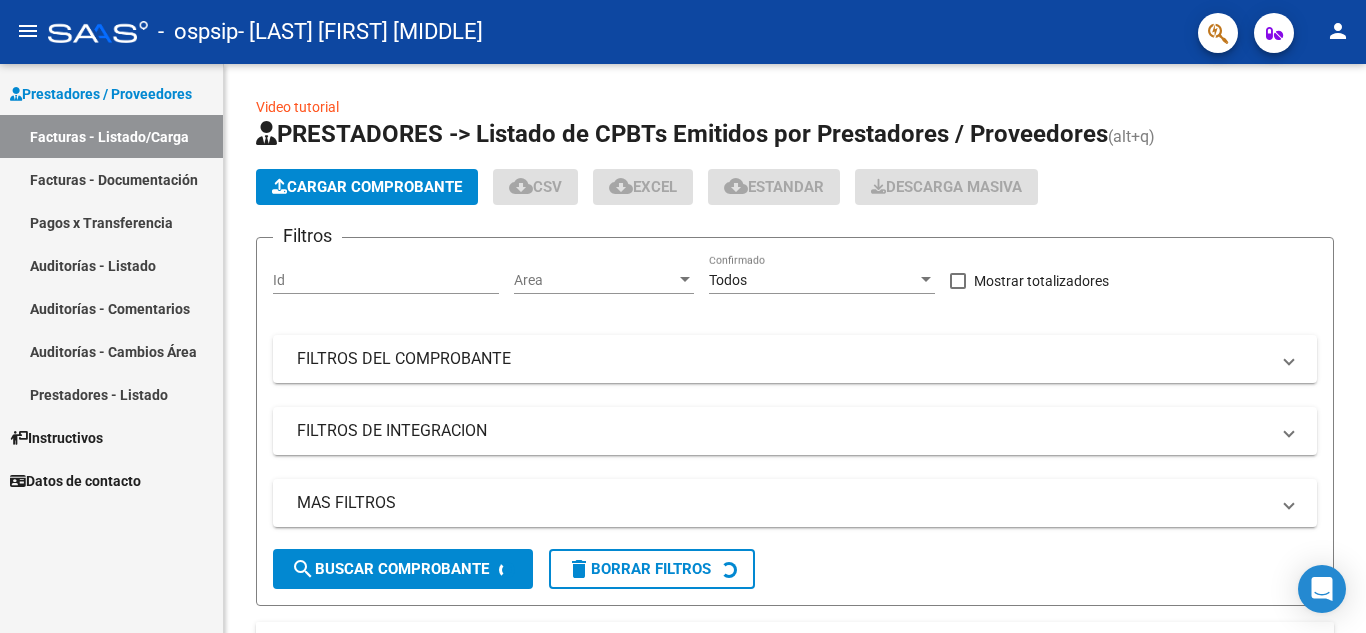 click on "Video tutorial   PRESTADORES -> Listado de CPBTs Emitidos por Prestadores / Proveedores (alt+q)   Cargar Comprobante
cloud_download  CSV  cloud_download  EXCEL  cloud_download  Estandar   Descarga Masiva
Filtros Id Area Area Todos Confirmado   Mostrar totalizadores   FILTROS DEL COMPROBANTE  Comprobante Tipo Comprobante Tipo Start date – End date Fec. Comprobante Desde / Hasta Días Emisión Desde(cant. días) Días Emisión Hasta(cant. días) CUIT / Razón Social Pto. Venta Nro. Comprobante Código SSS CAE Válido CAE Válido Todos Cargado Módulo Hosp. Todos Tiene facturacion Apócrifa Hospital Refes  FILTROS DE INTEGRACION  Período De Prestación Campos del Archivo de Rendición Devuelto x SSS (dr_envio) Todos Rendido x SSS (dr_envio) Tipo de Registro Tipo de Registro Período Presentación Período Presentación Campos del Legajo Asociado (preaprobación) Afiliado Legajo (cuil/nombre) Todos Solo facturas preaprobadas  MAS FILTROS  Todos Con Doc. Respaldatoria Todos Con Trazabilidad Todos – –" 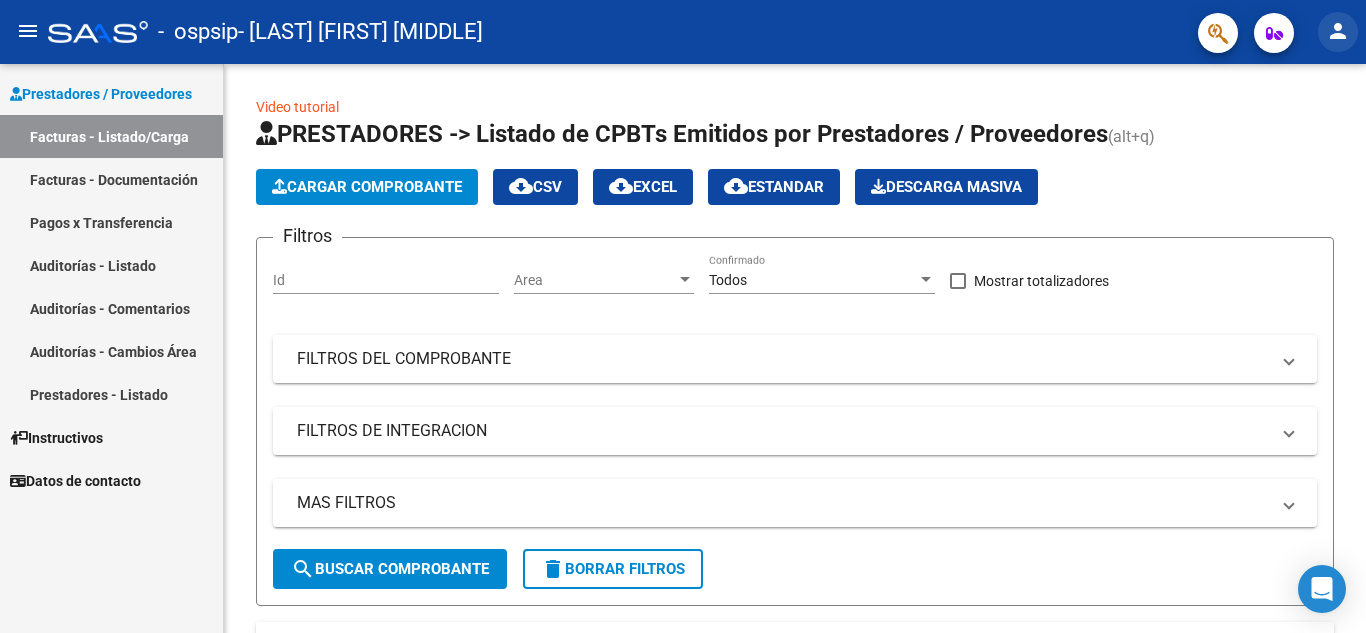 click on "person" 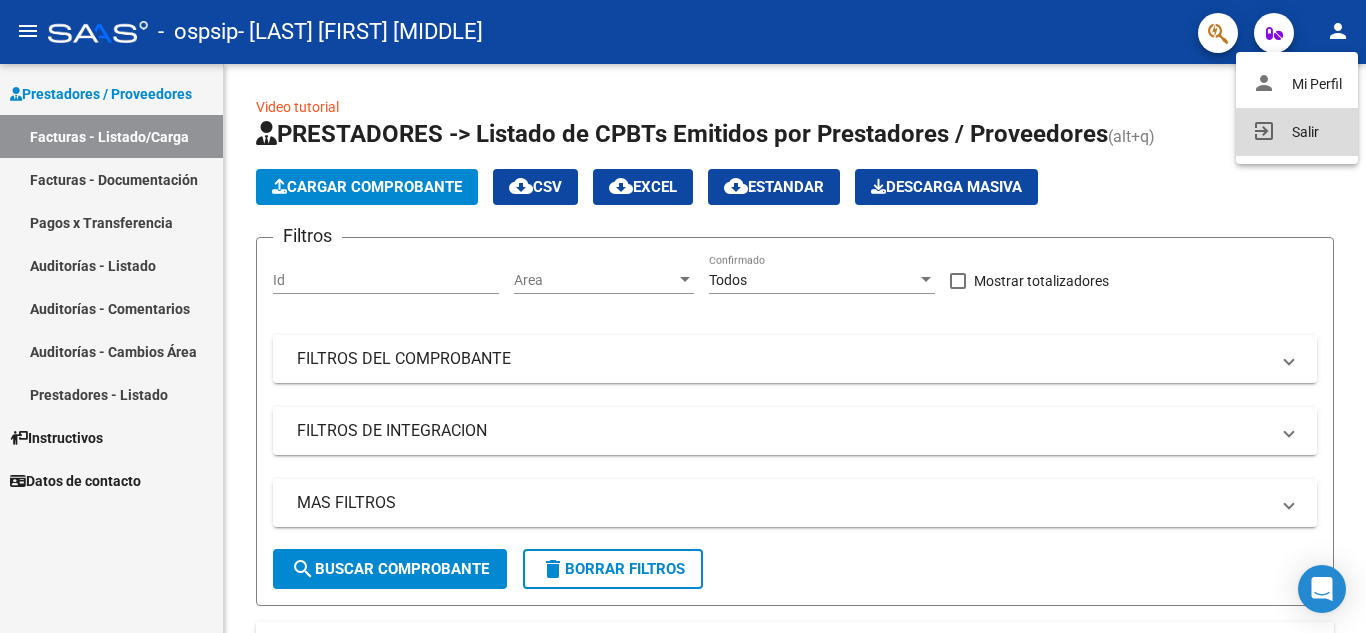 click on "exit_to_app  Salir" at bounding box center (1297, 132) 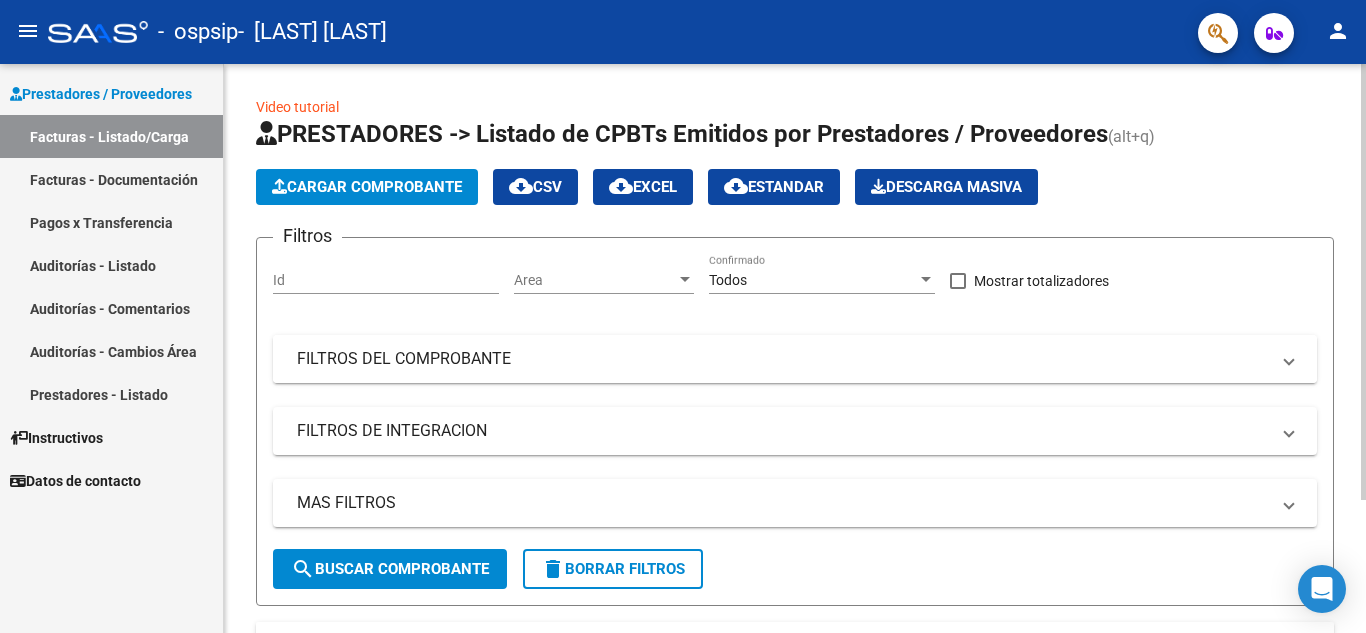 scroll, scrollTop: 0, scrollLeft: 0, axis: both 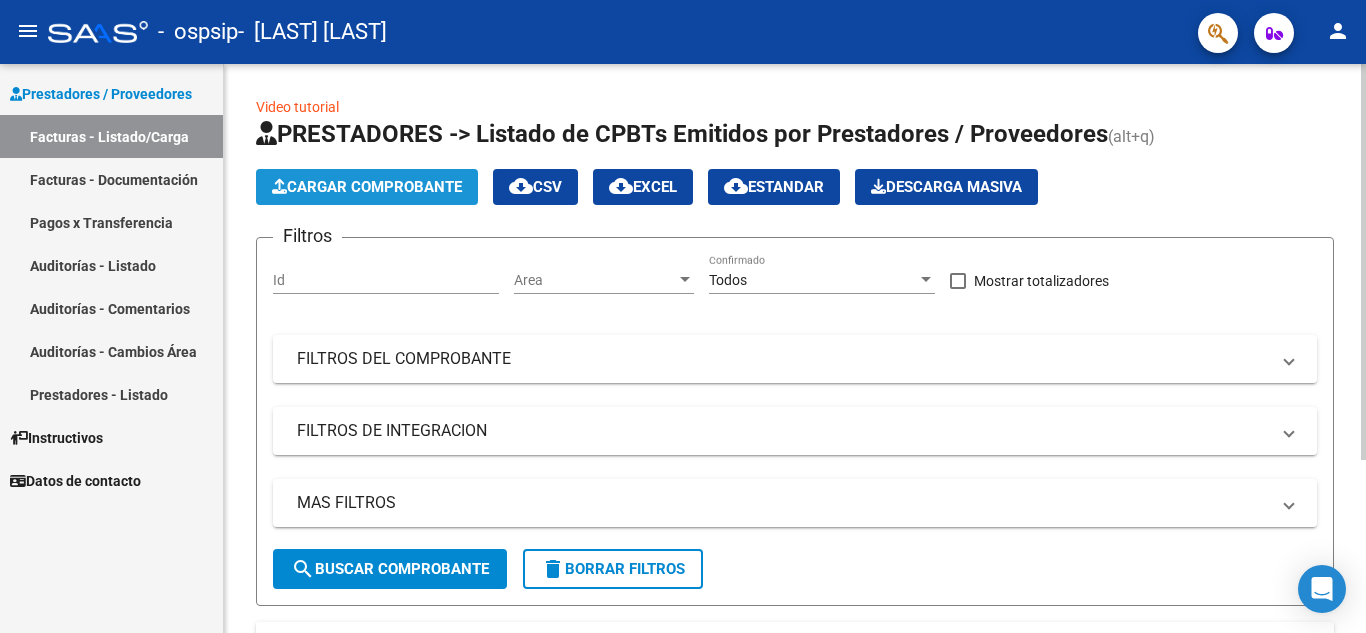 click on "Cargar Comprobante" 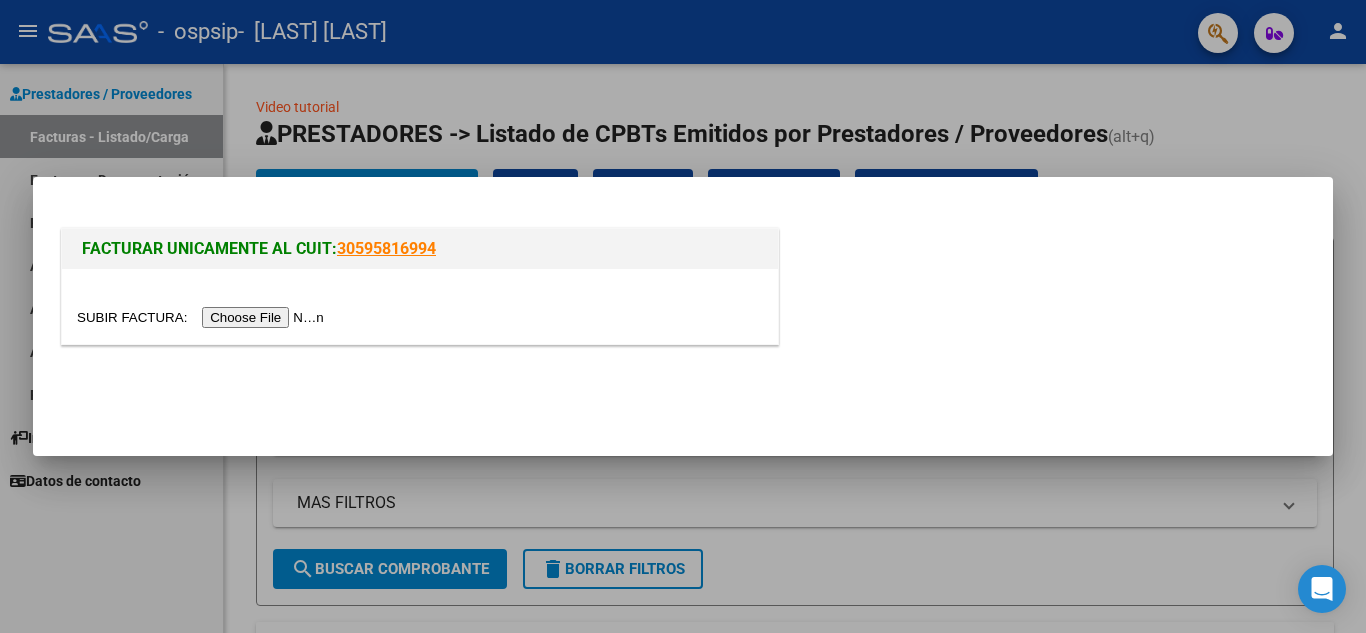 click at bounding box center (203, 317) 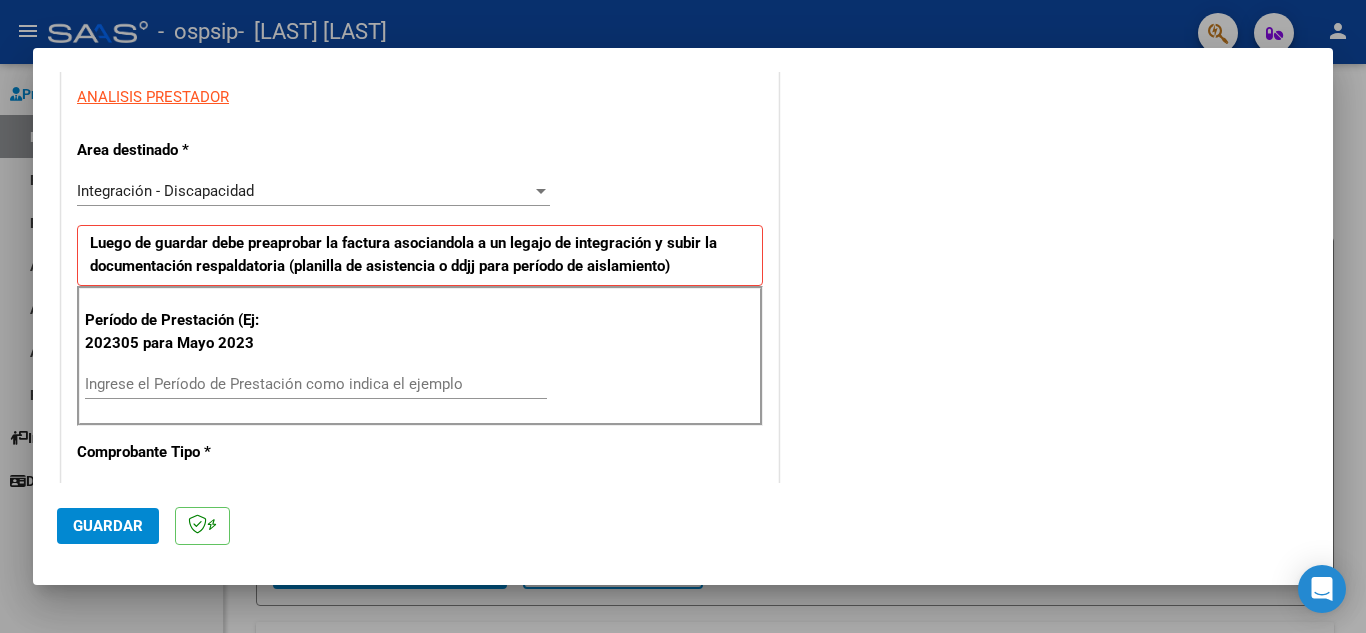 scroll, scrollTop: 371, scrollLeft: 0, axis: vertical 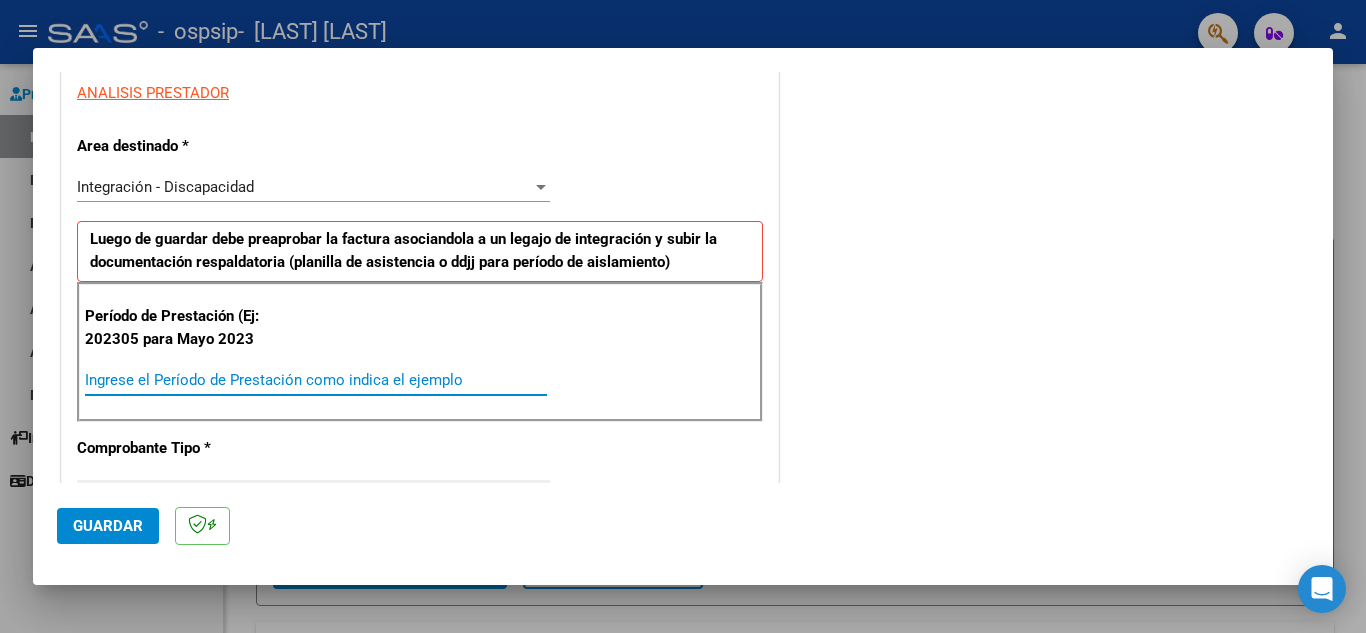 click on "Ingrese el Período de Prestación como indica el ejemplo" at bounding box center (316, 380) 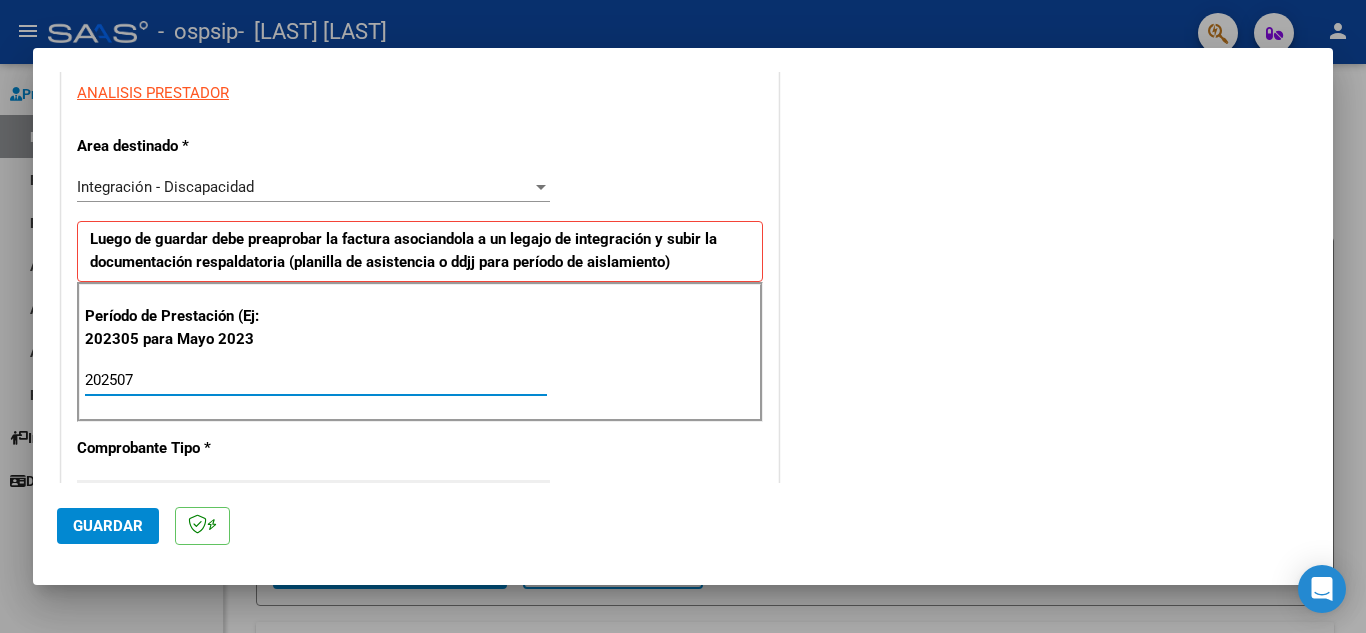 type on "202507" 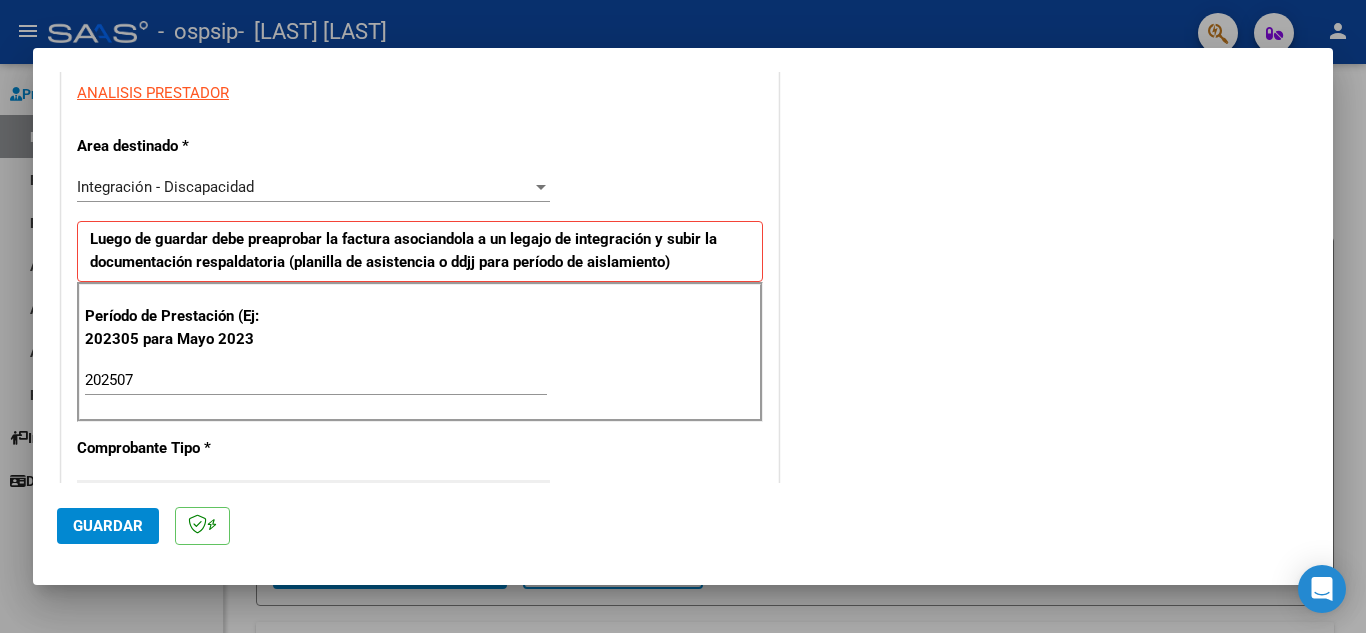 click on "Integración - Discapacidad Seleccionar Area" at bounding box center [313, 187] 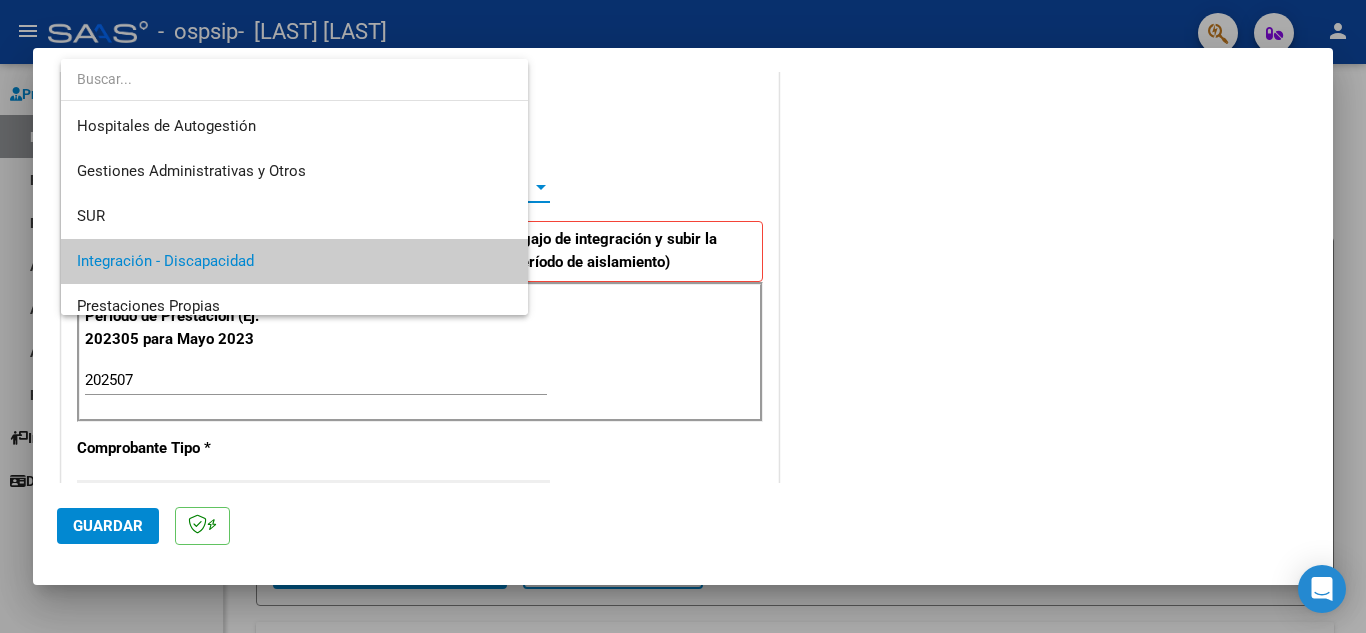 scroll, scrollTop: 75, scrollLeft: 0, axis: vertical 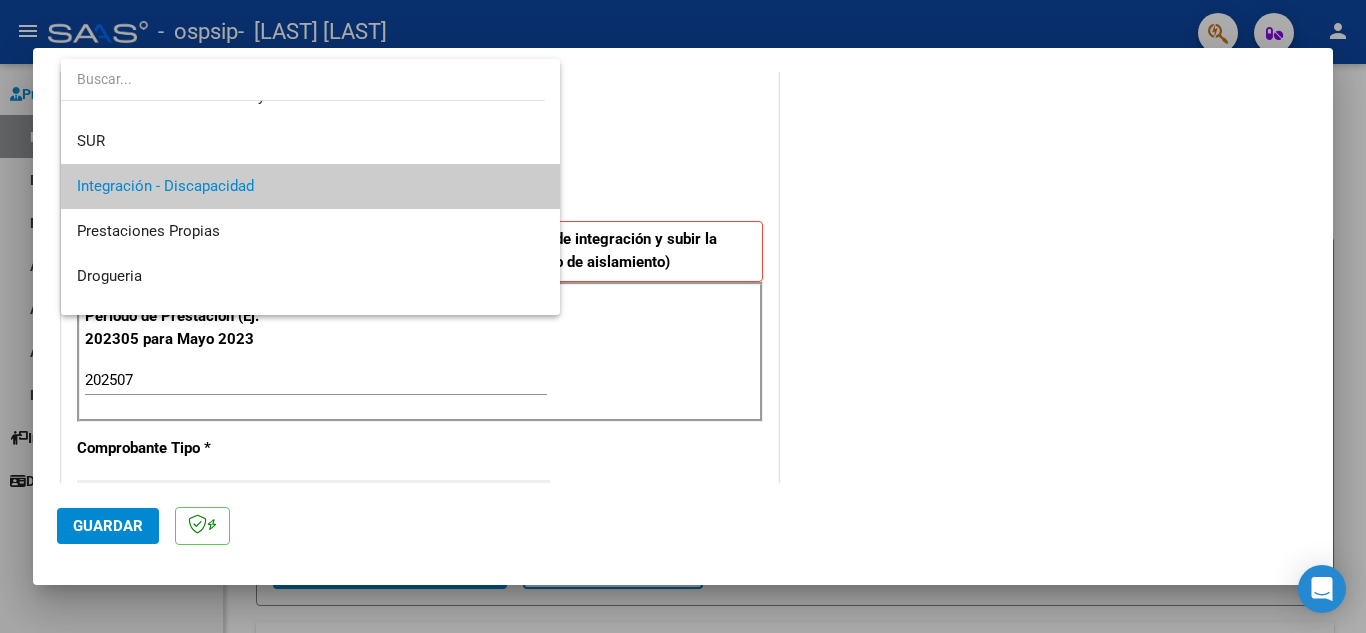 click at bounding box center [683, 316] 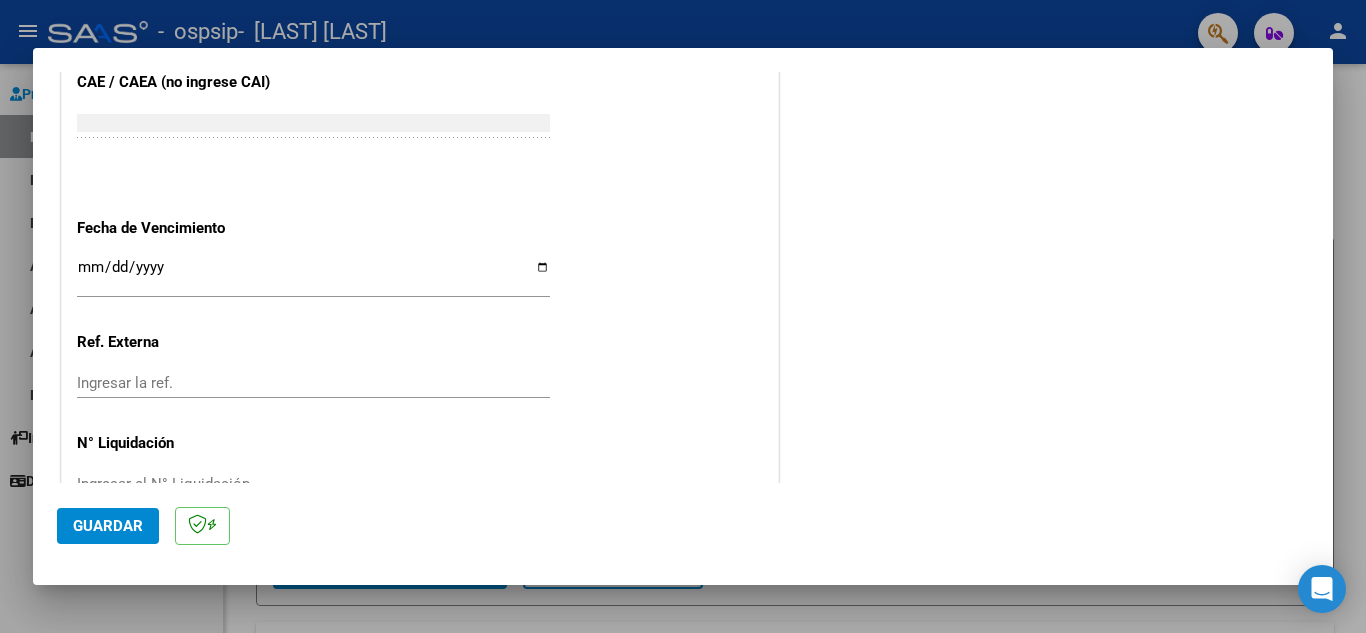 scroll, scrollTop: 1274, scrollLeft: 0, axis: vertical 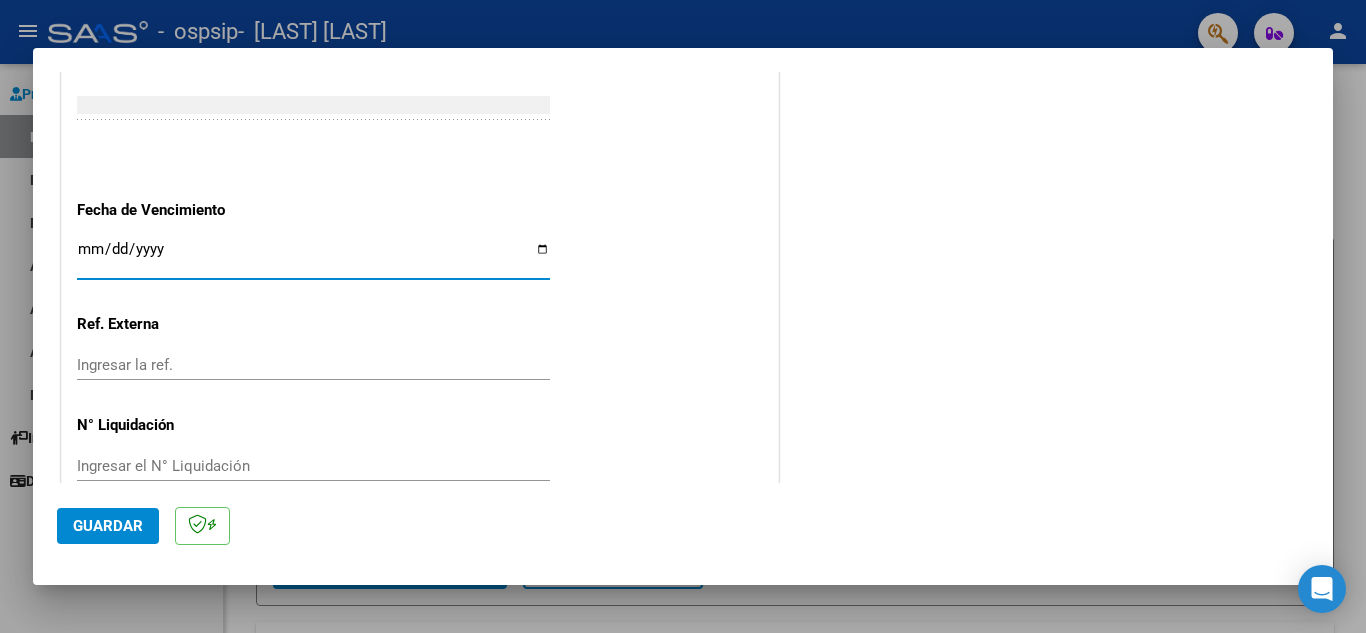 click on "Ingresar la fecha" at bounding box center [313, 257] 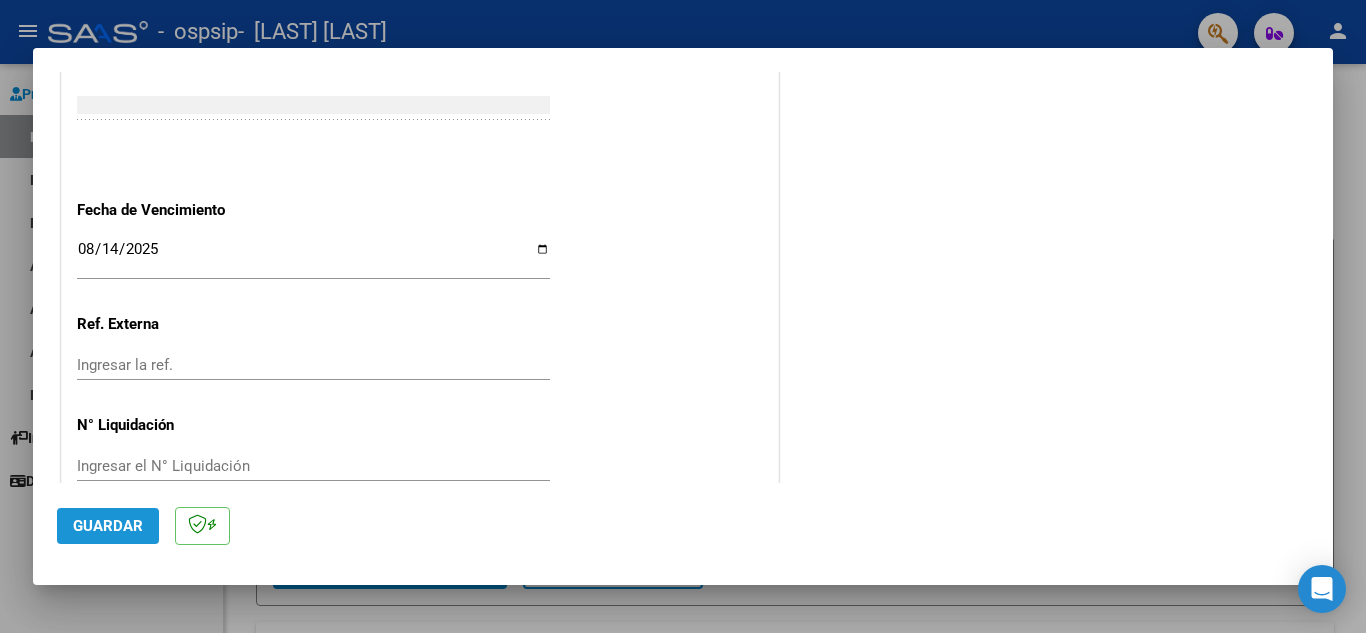 click on "Guardar" 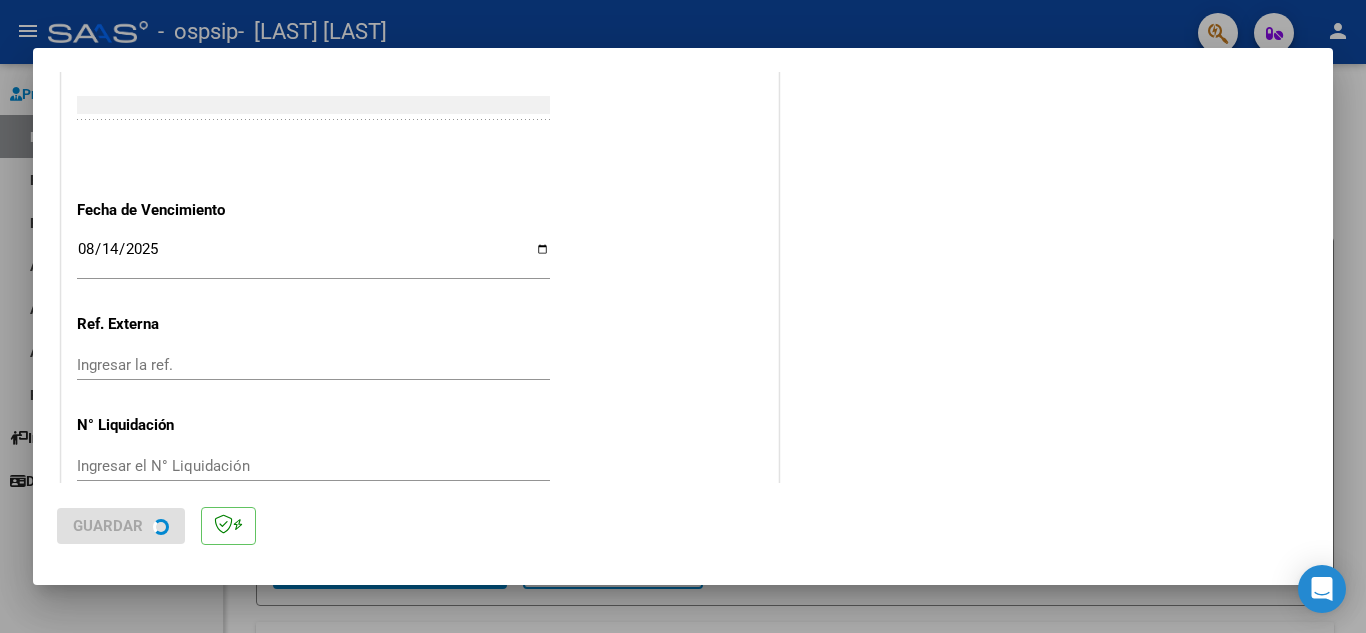 scroll, scrollTop: 0, scrollLeft: 0, axis: both 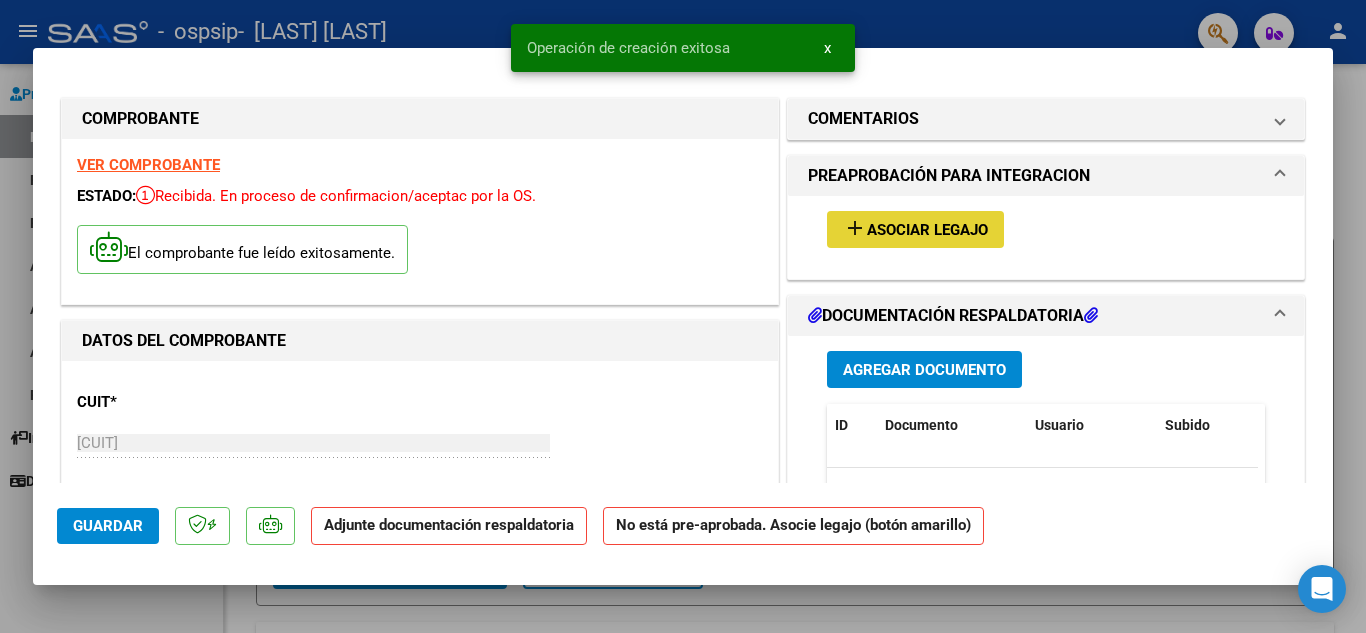 click on "Asociar Legajo" at bounding box center [927, 230] 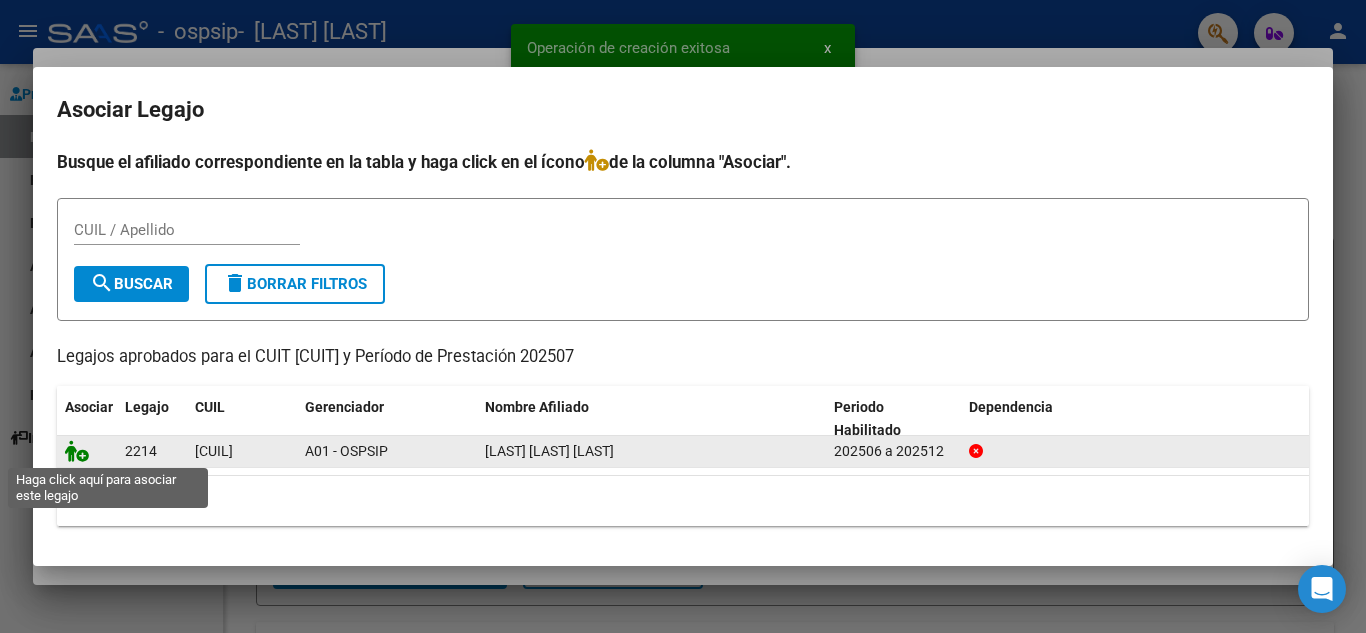 click 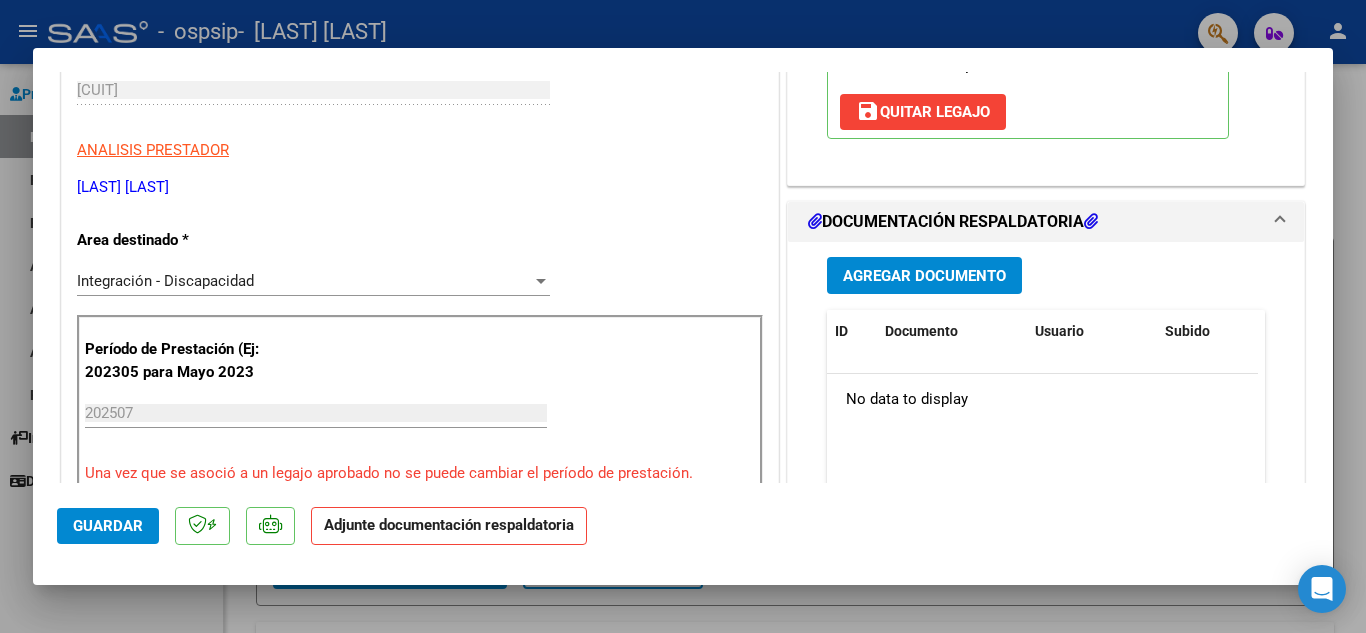 scroll, scrollTop: 358, scrollLeft: 0, axis: vertical 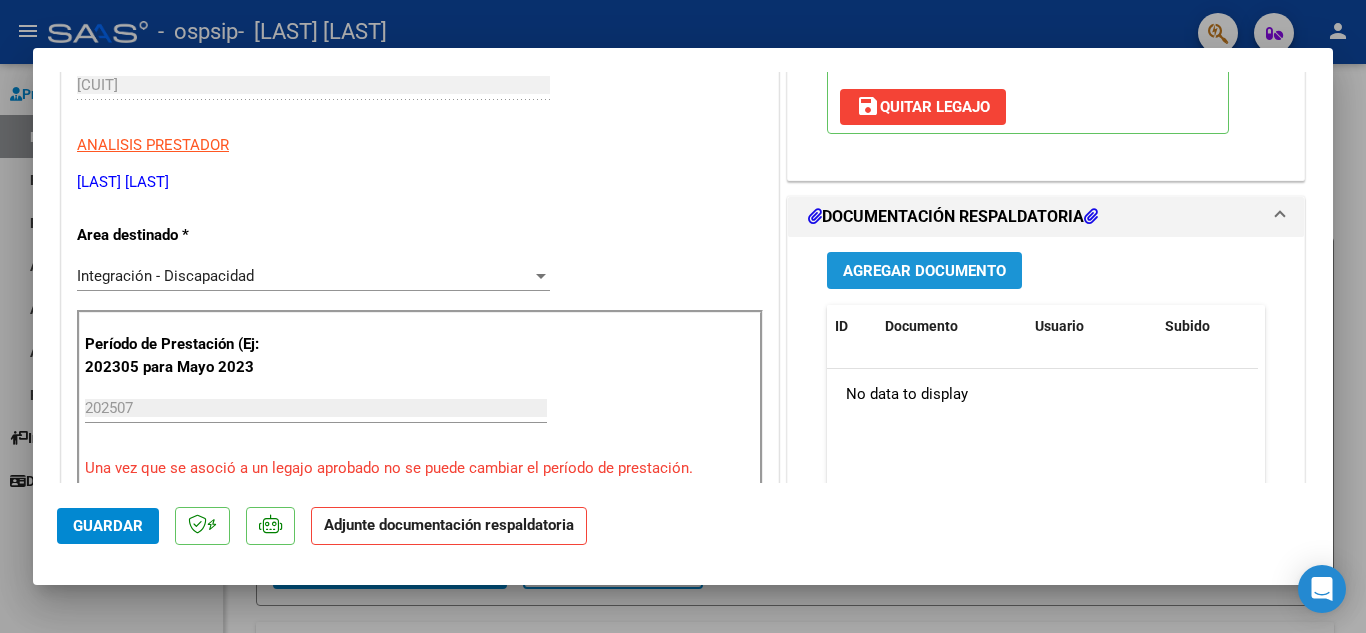 click on "Agregar Documento" at bounding box center [924, 271] 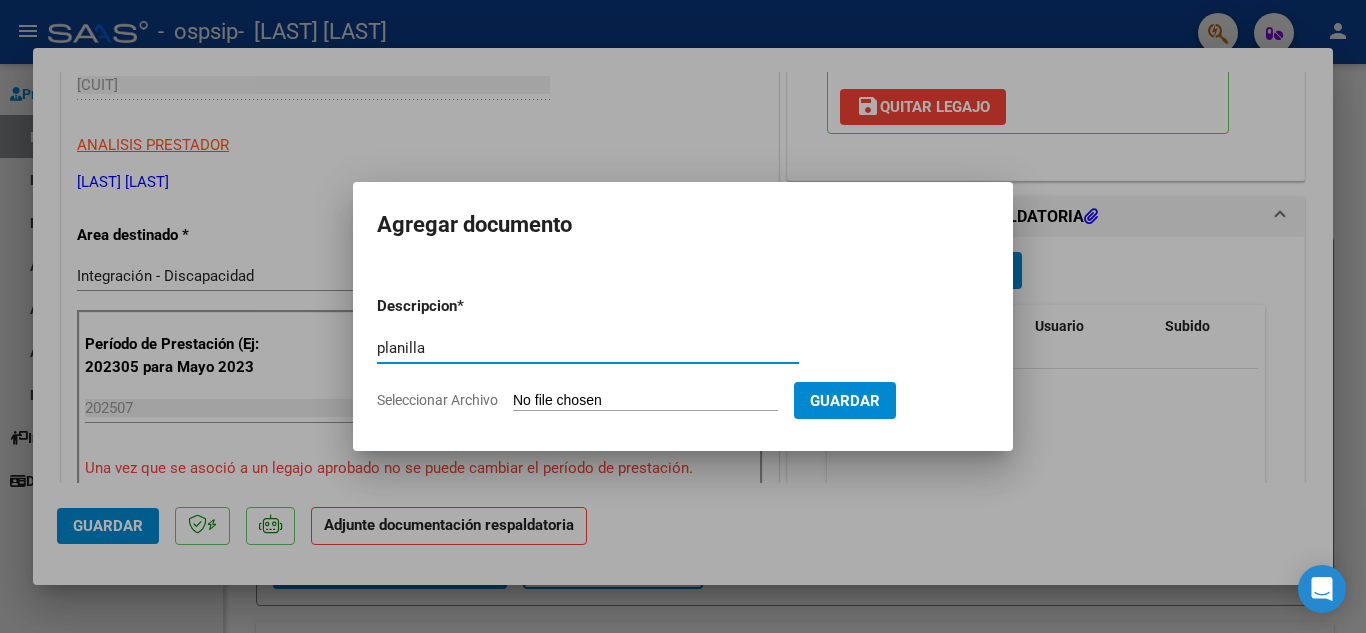 click on "planilla" at bounding box center [588, 348] 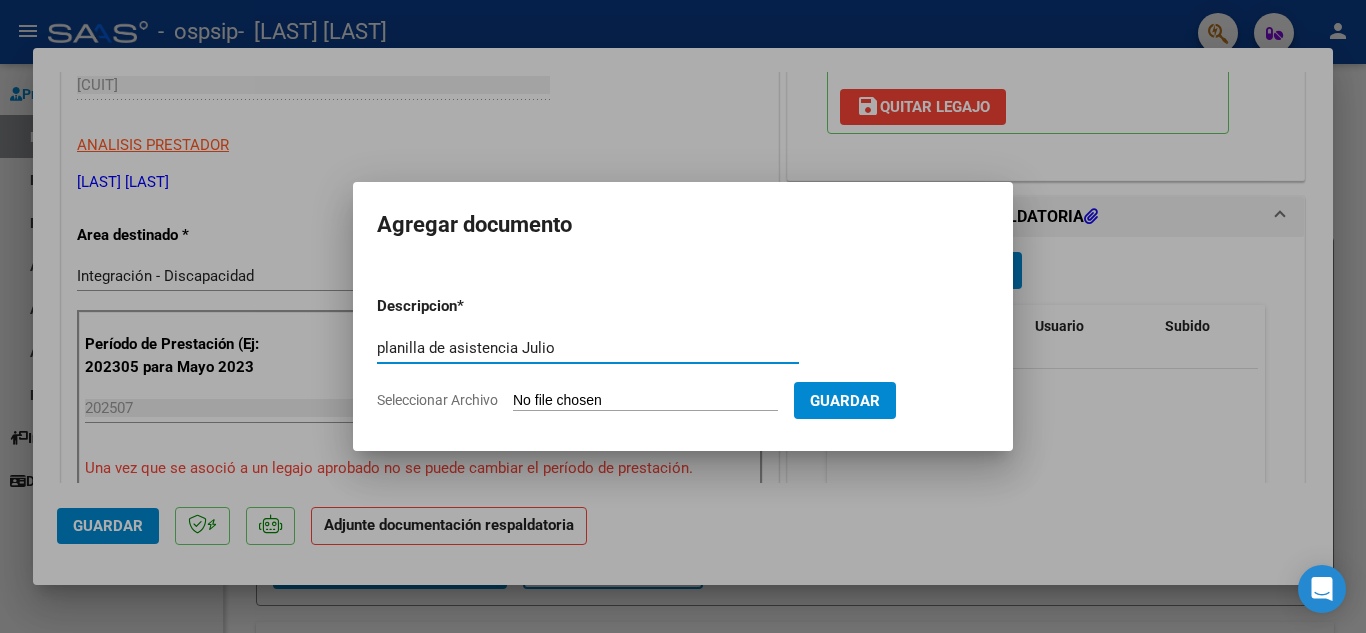 type on "planilla de asistencia Julio" 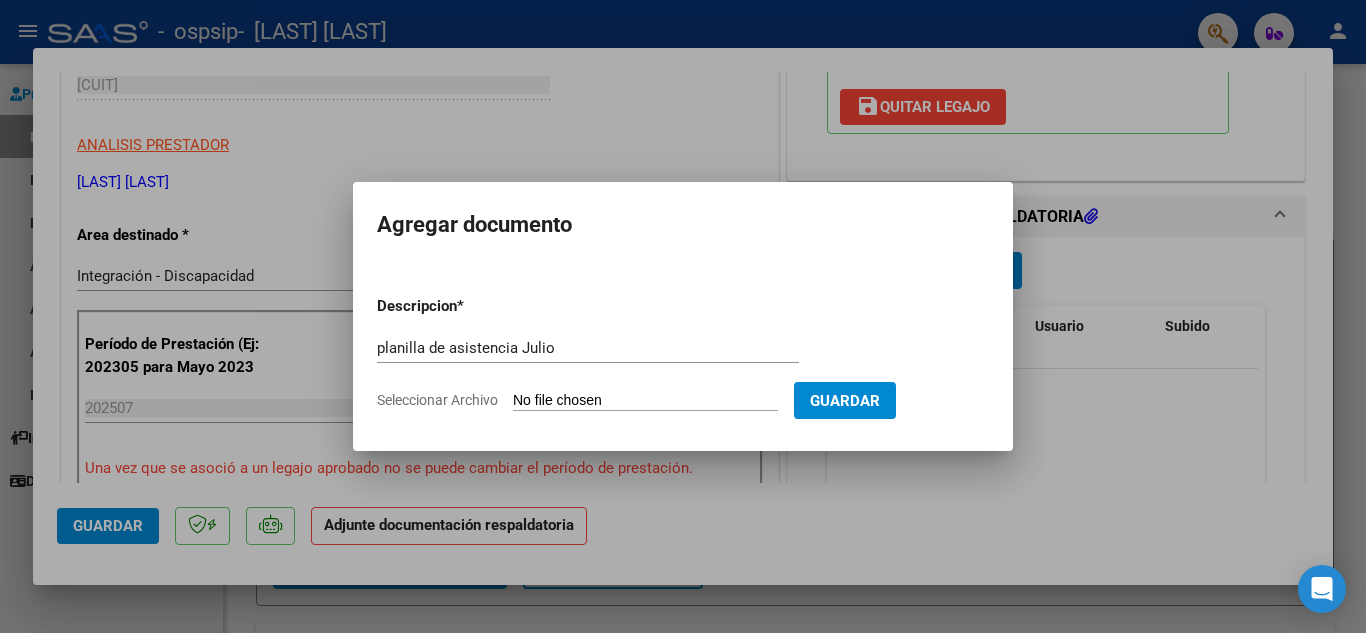 click on "Seleccionar Archivo" at bounding box center (645, 401) 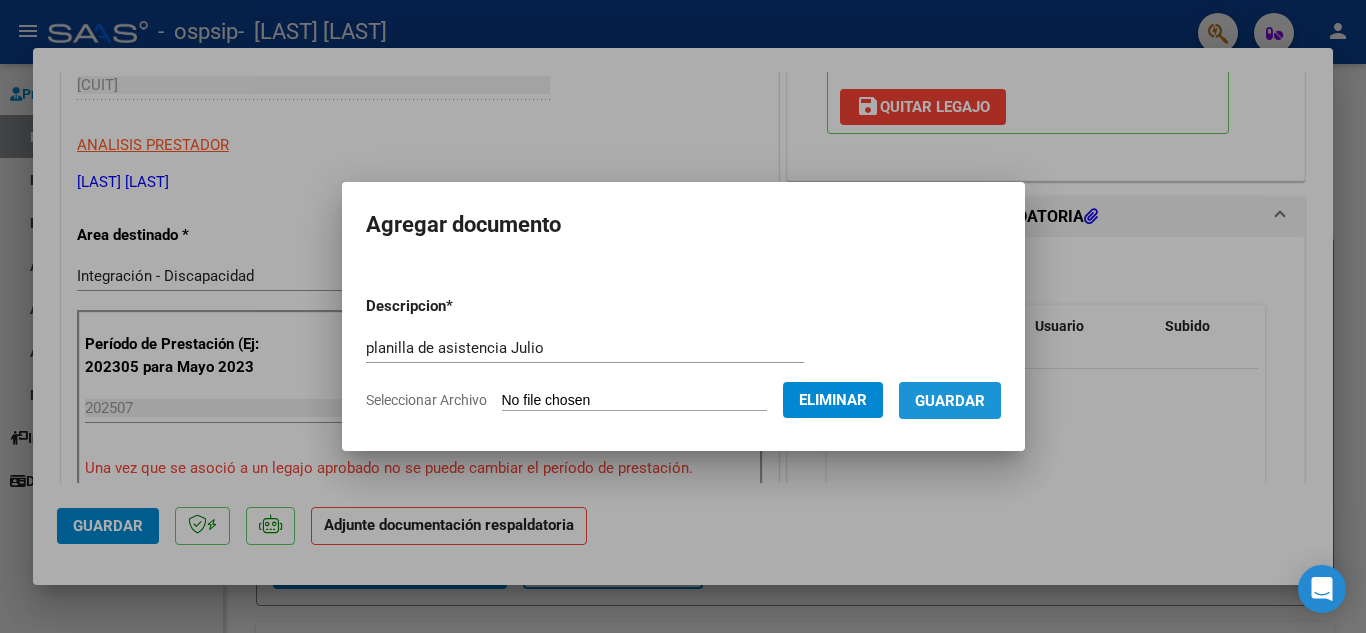 click on "Guardar" at bounding box center [950, 400] 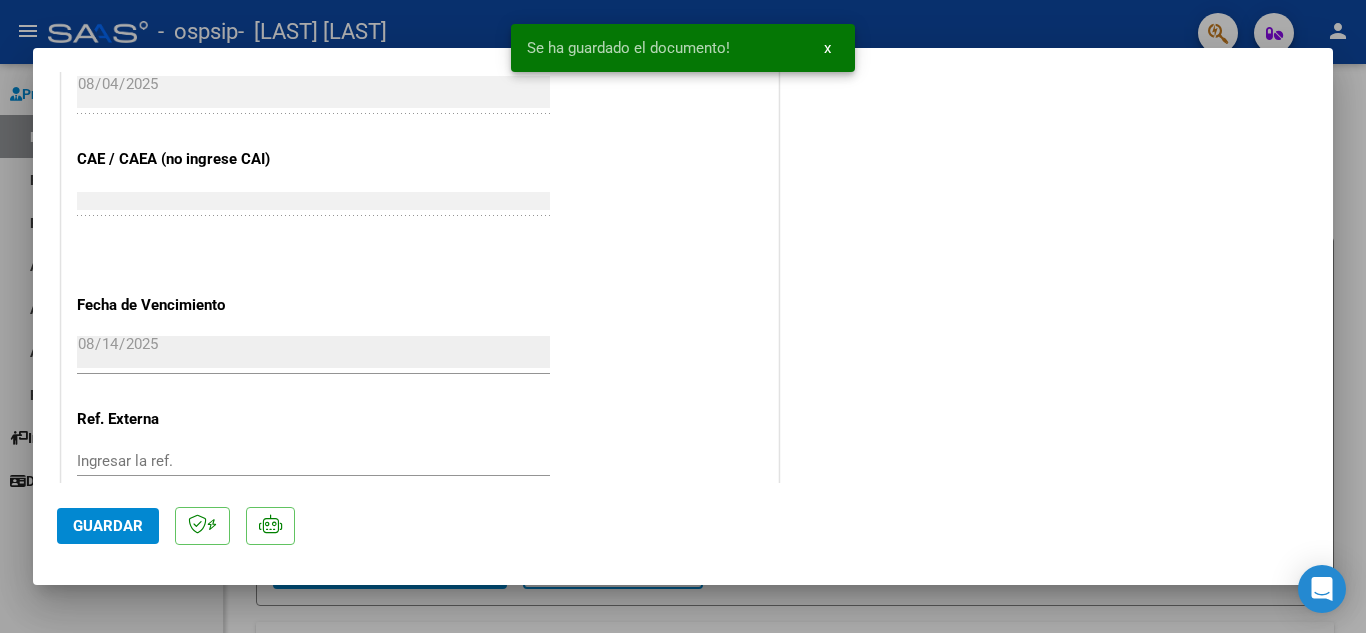 scroll, scrollTop: 1240, scrollLeft: 0, axis: vertical 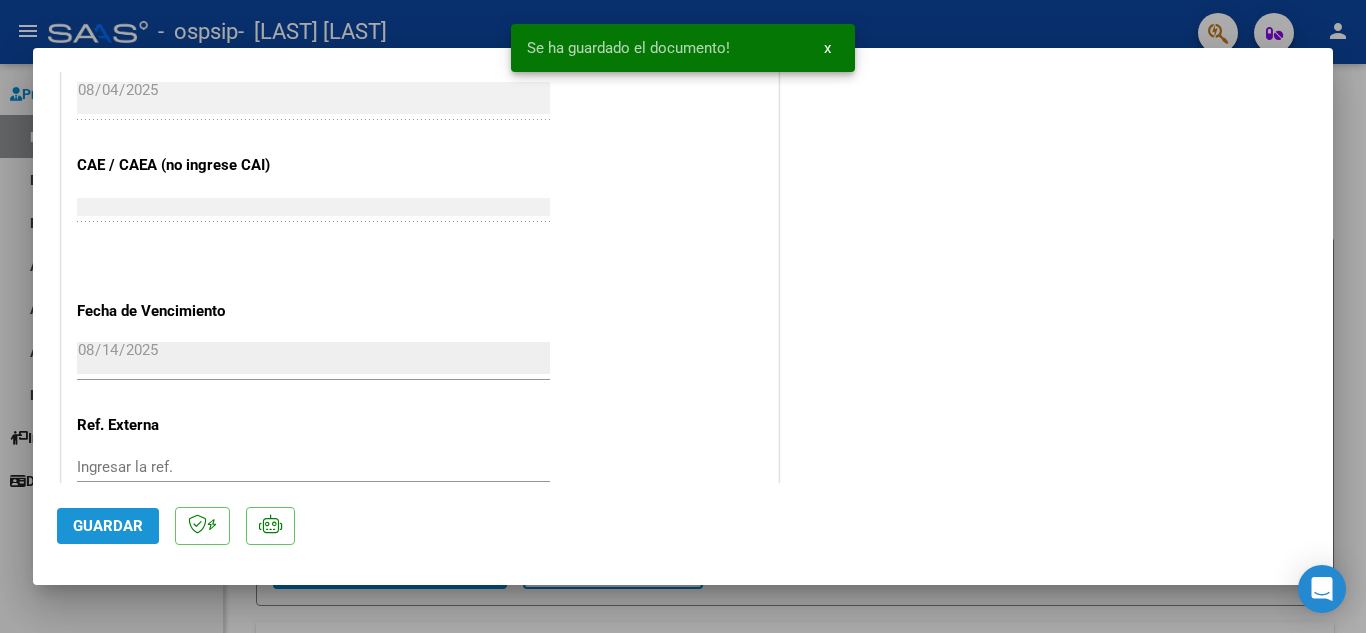 click on "Guardar" 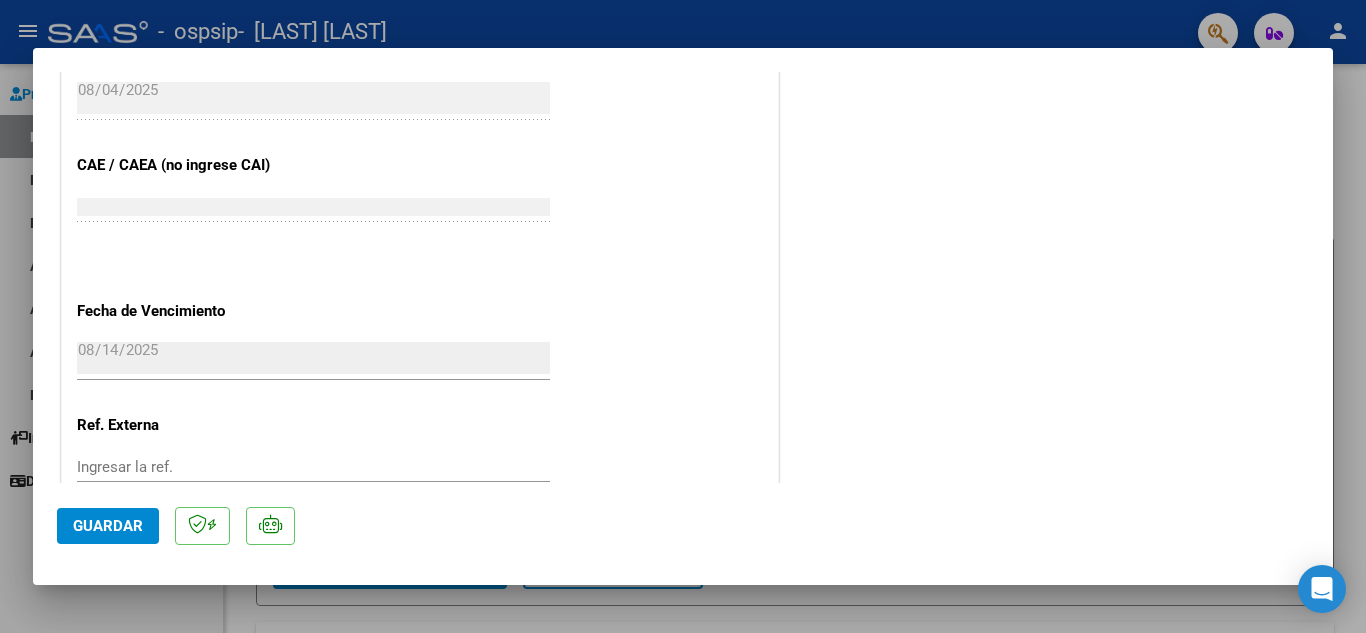 click on "Guardar" 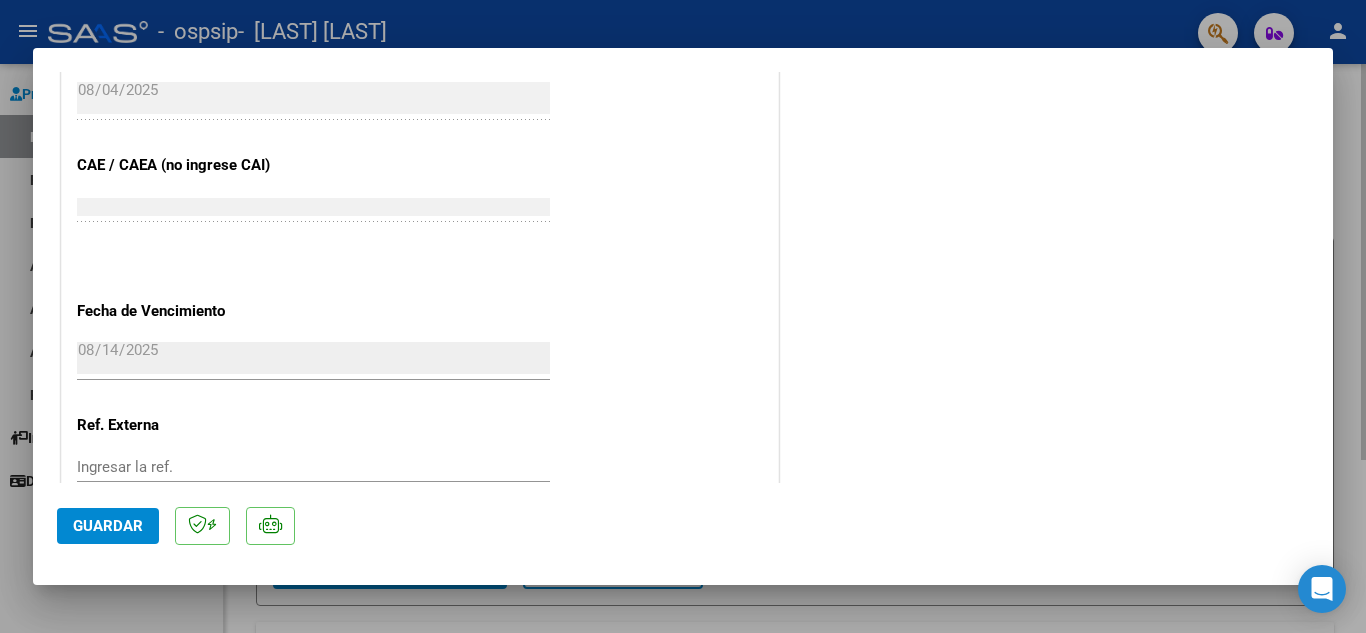 drag, startPoint x: 1333, startPoint y: 413, endPoint x: 1340, endPoint y: 427, distance: 15.652476 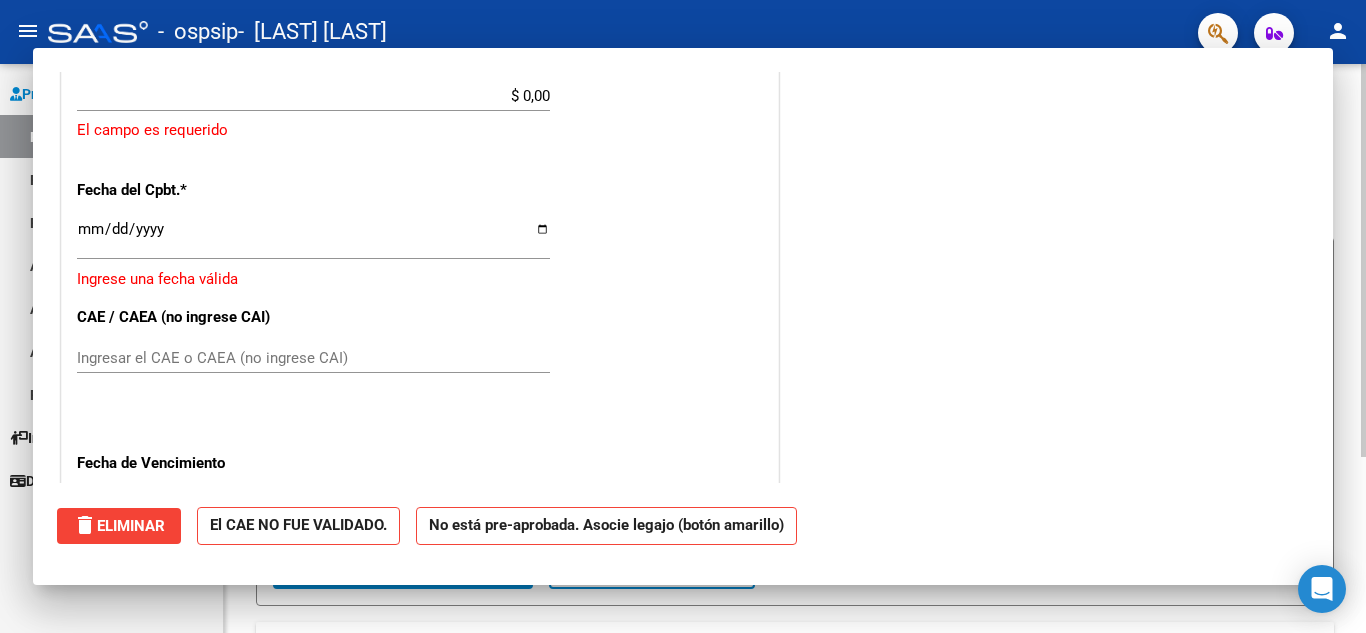 scroll, scrollTop: 0, scrollLeft: 0, axis: both 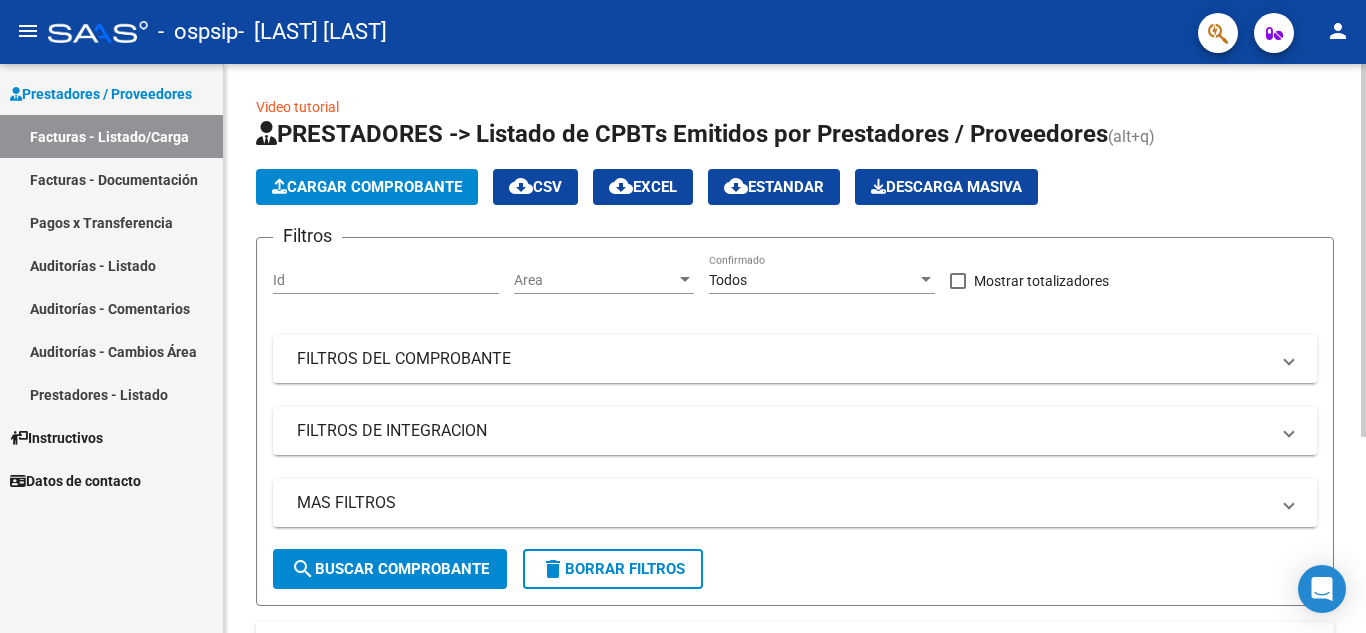 click on "Cargar Comprobante" 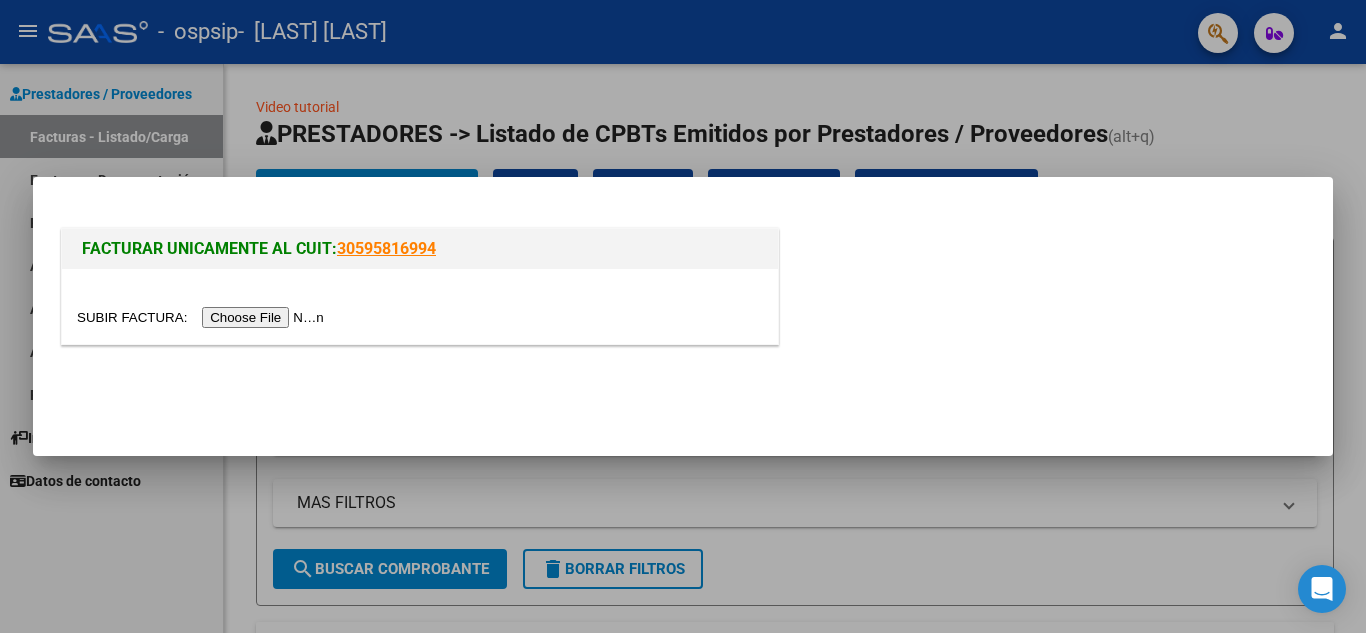 click at bounding box center [203, 317] 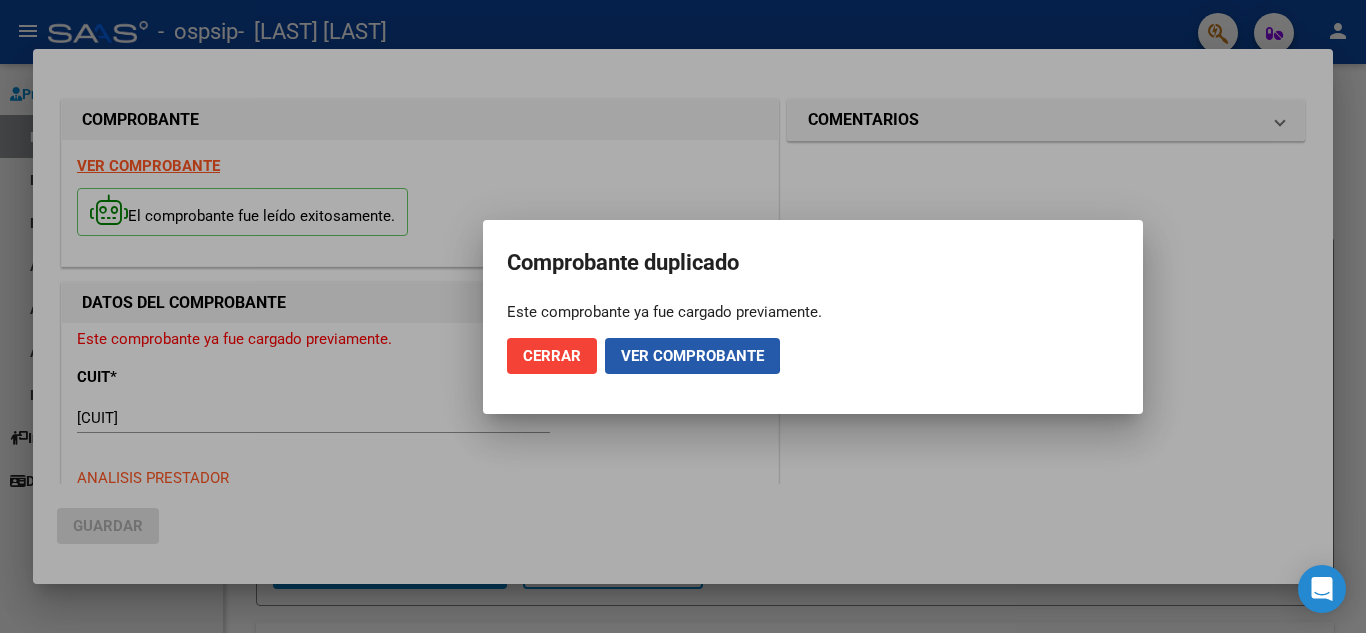 click on "Ver comprobante" 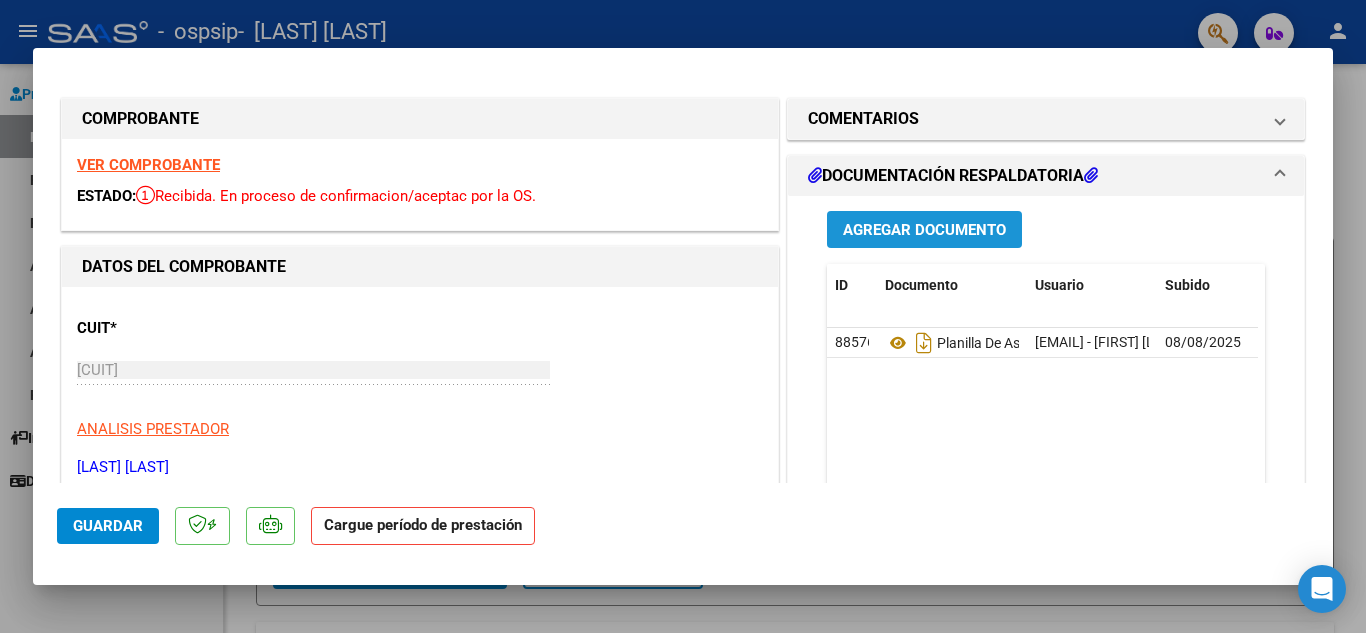 click on "Agregar Documento" at bounding box center [924, 230] 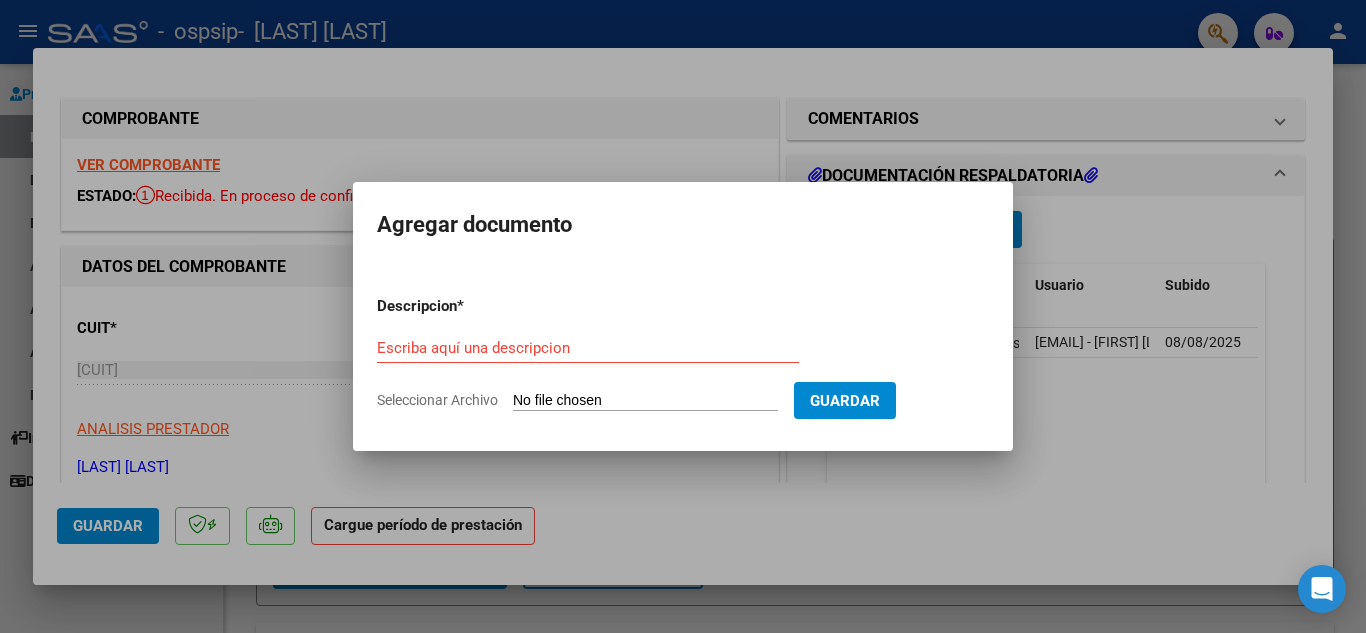 click at bounding box center (683, 316) 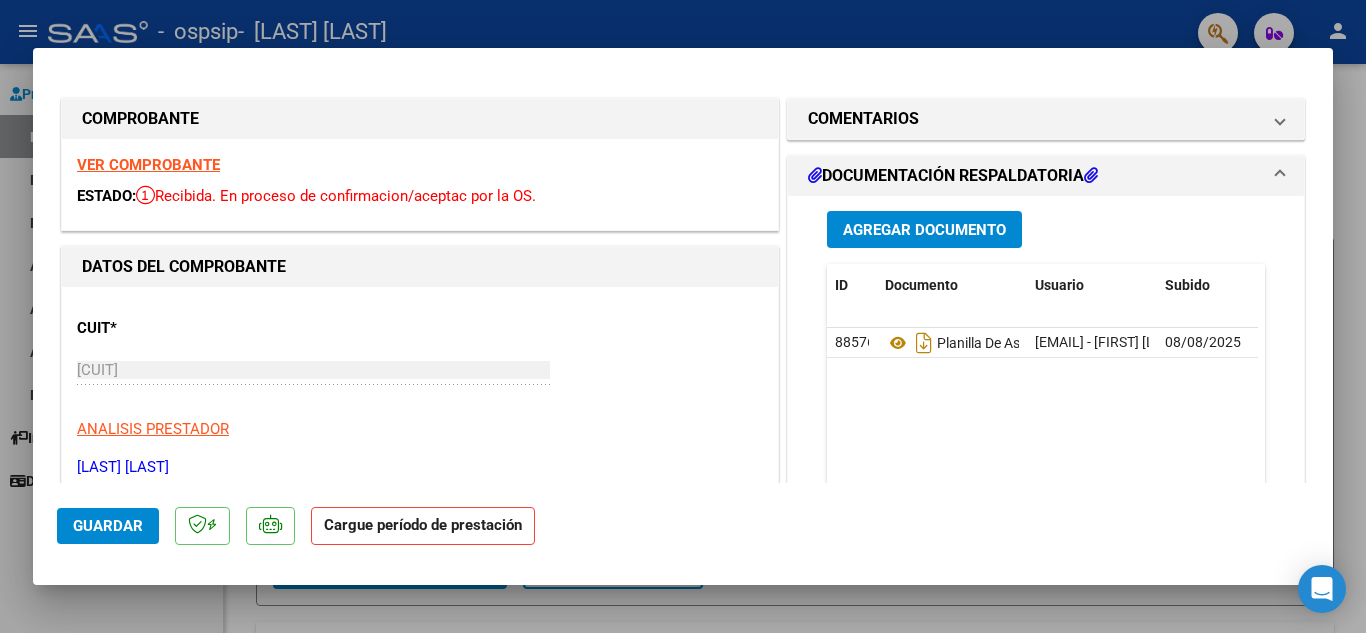 click on "Cargue período de prestación" 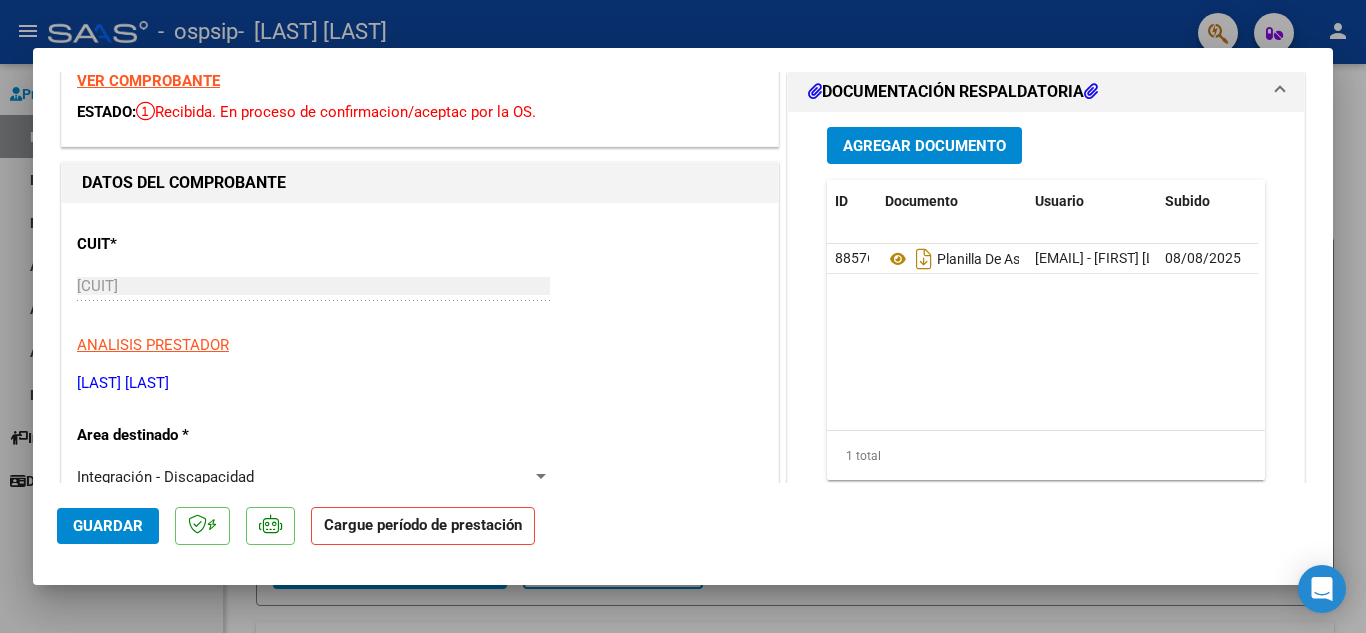 scroll, scrollTop: 0, scrollLeft: 0, axis: both 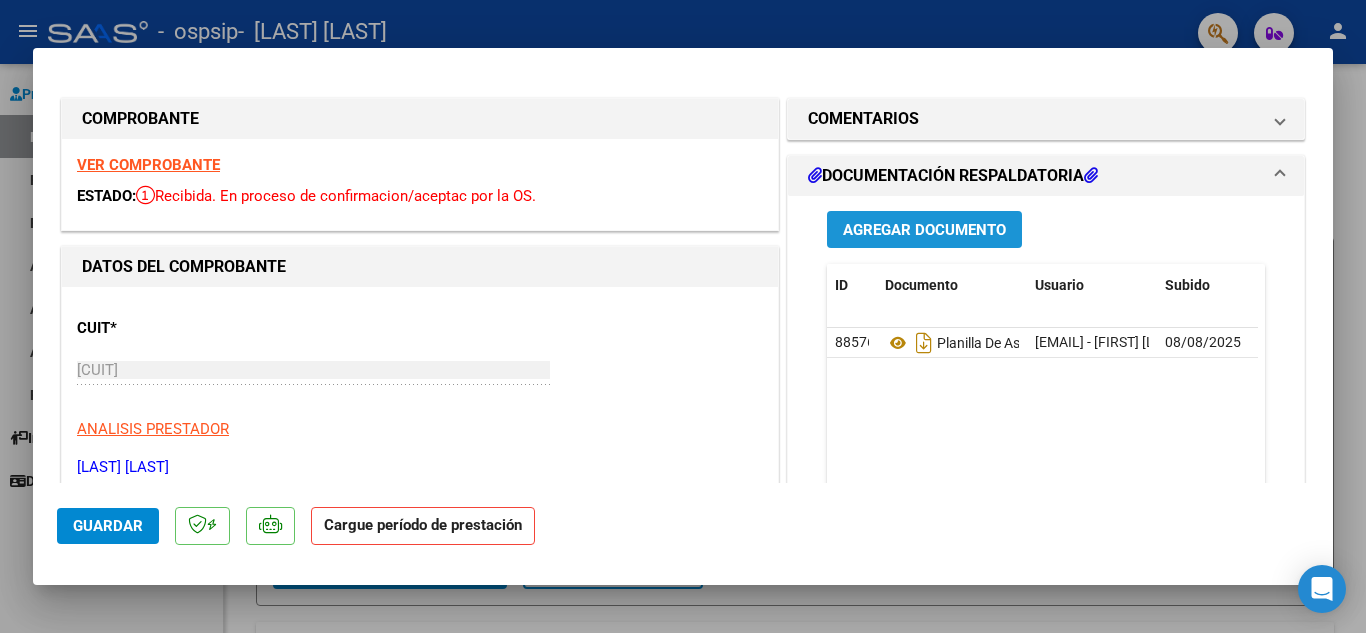 click on "Agregar Documento" at bounding box center (924, 229) 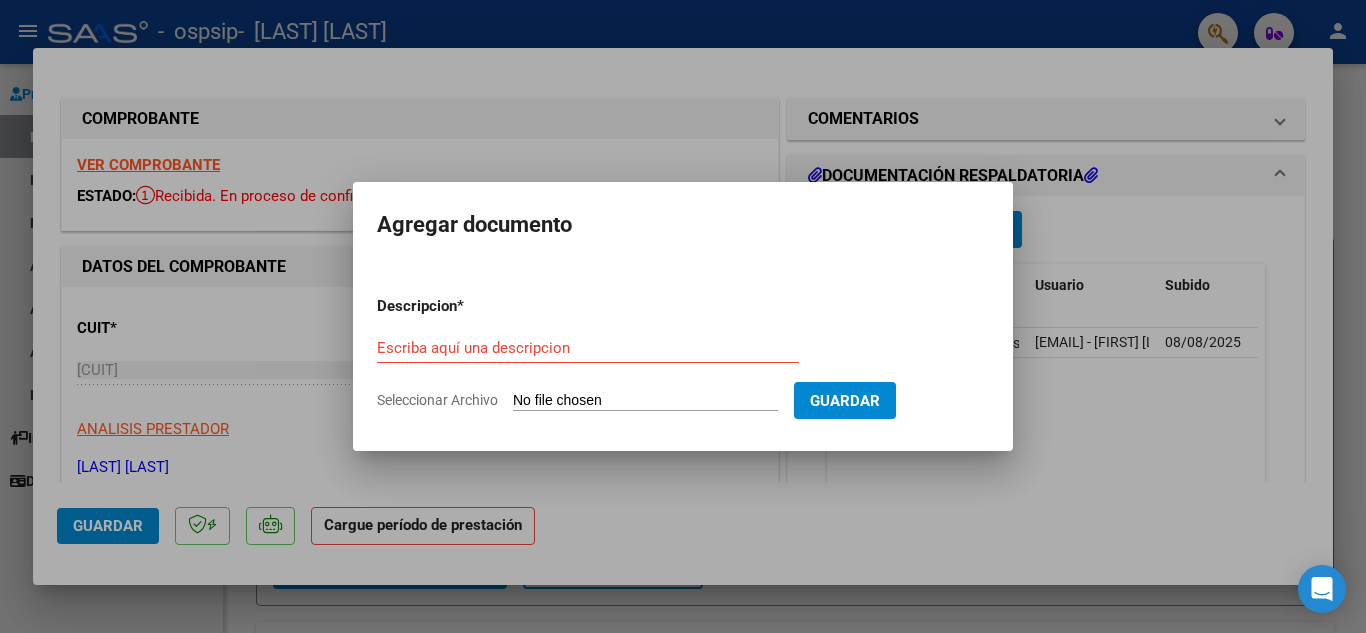 click at bounding box center (683, 316) 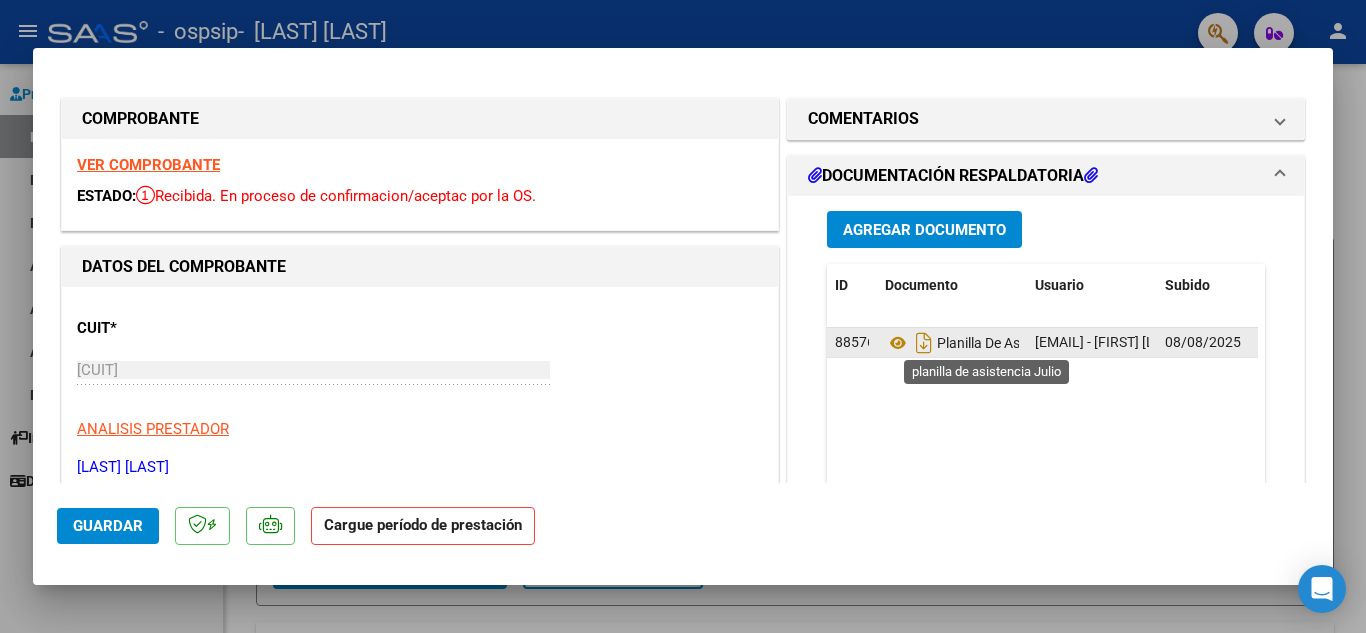 click on "Planilla De Asistencia Julio" 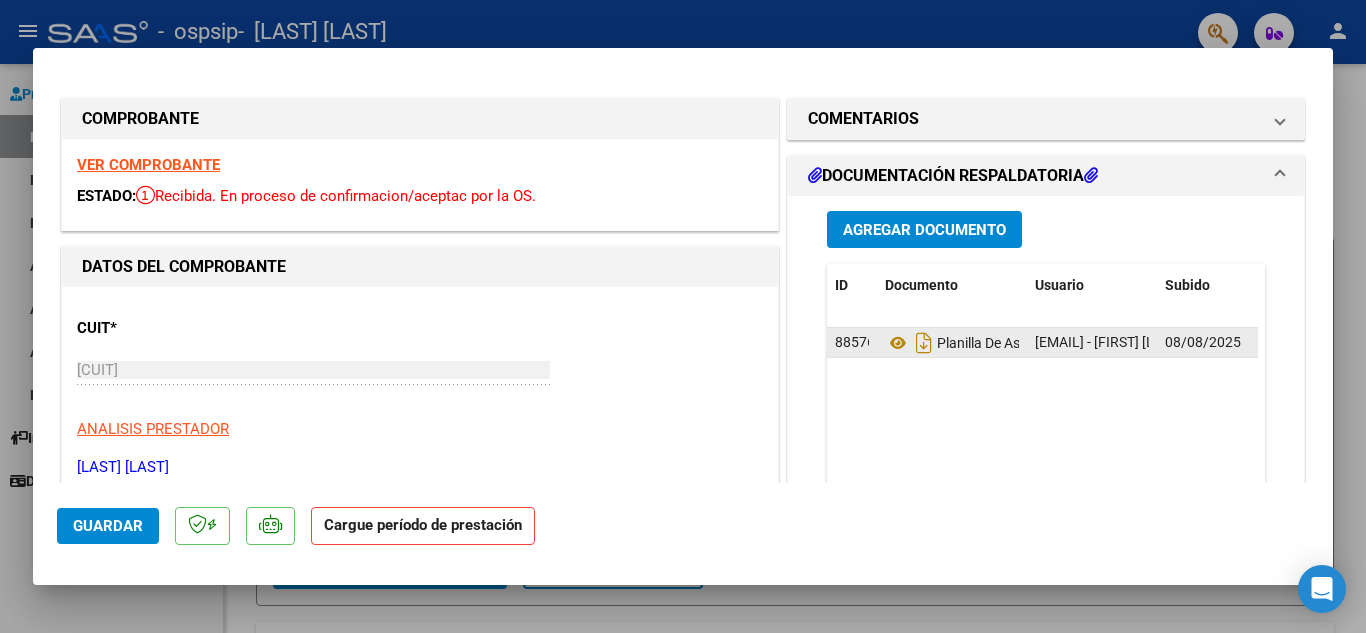 click on "08/08/2025" 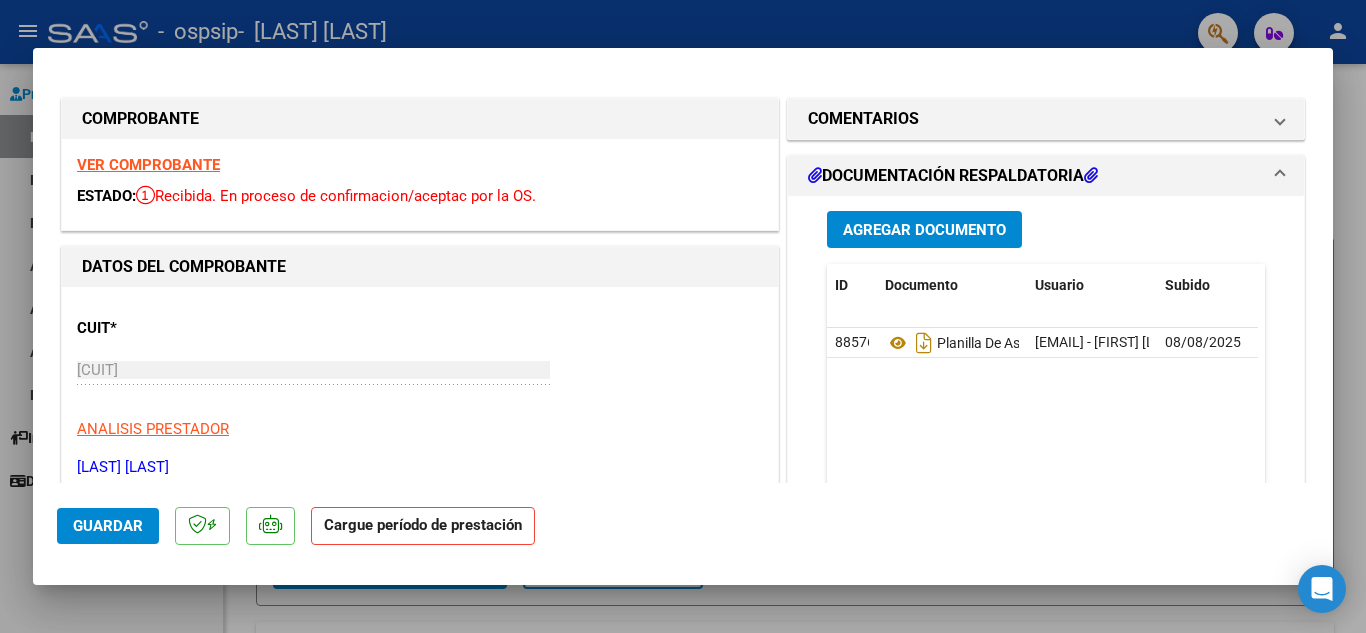 click on "VER COMPROBANTE       ESTADO:   Recibida. En proceso de confirmacion/aceptac por la OS." at bounding box center (420, 184) 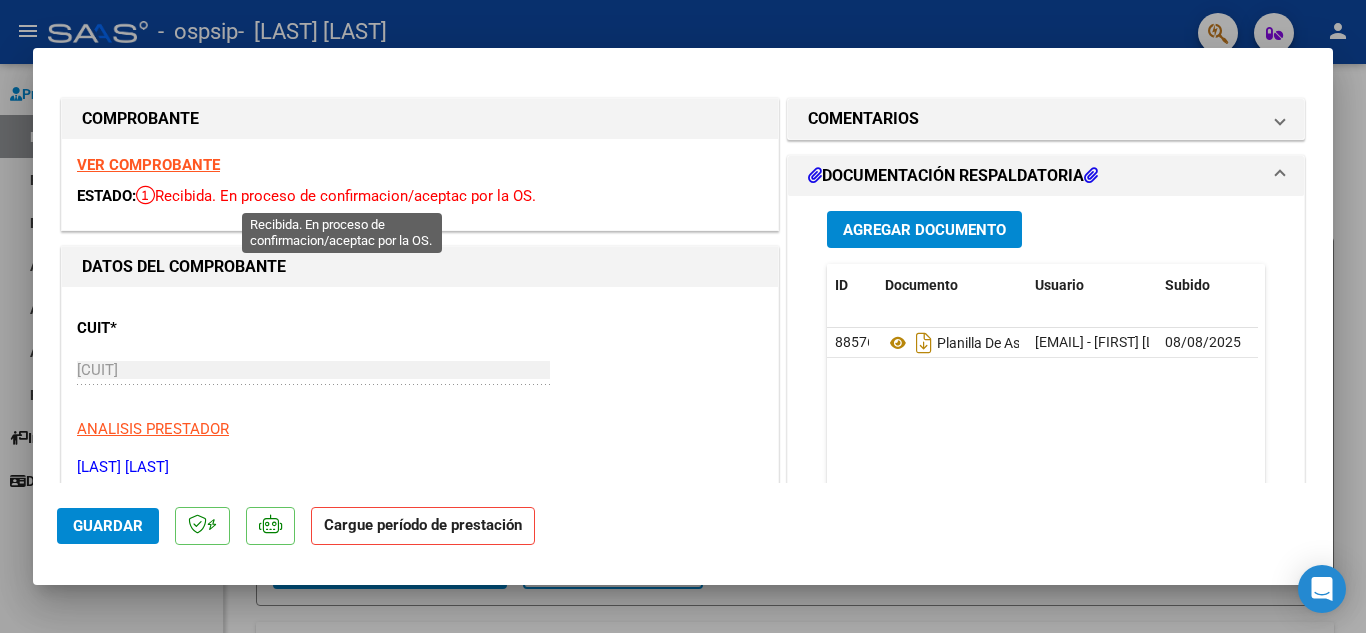 click on "Recibida. En proceso de confirmacion/aceptac por la OS." at bounding box center (336, 196) 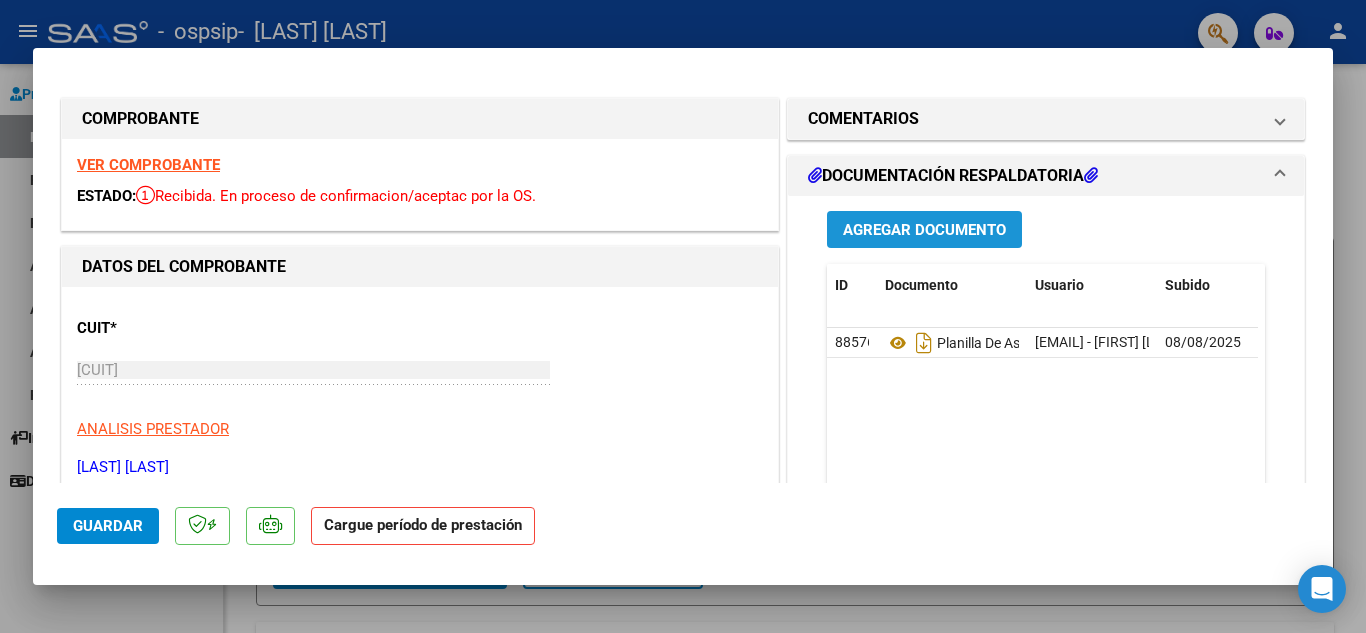 click on "Agregar Documento" at bounding box center [924, 230] 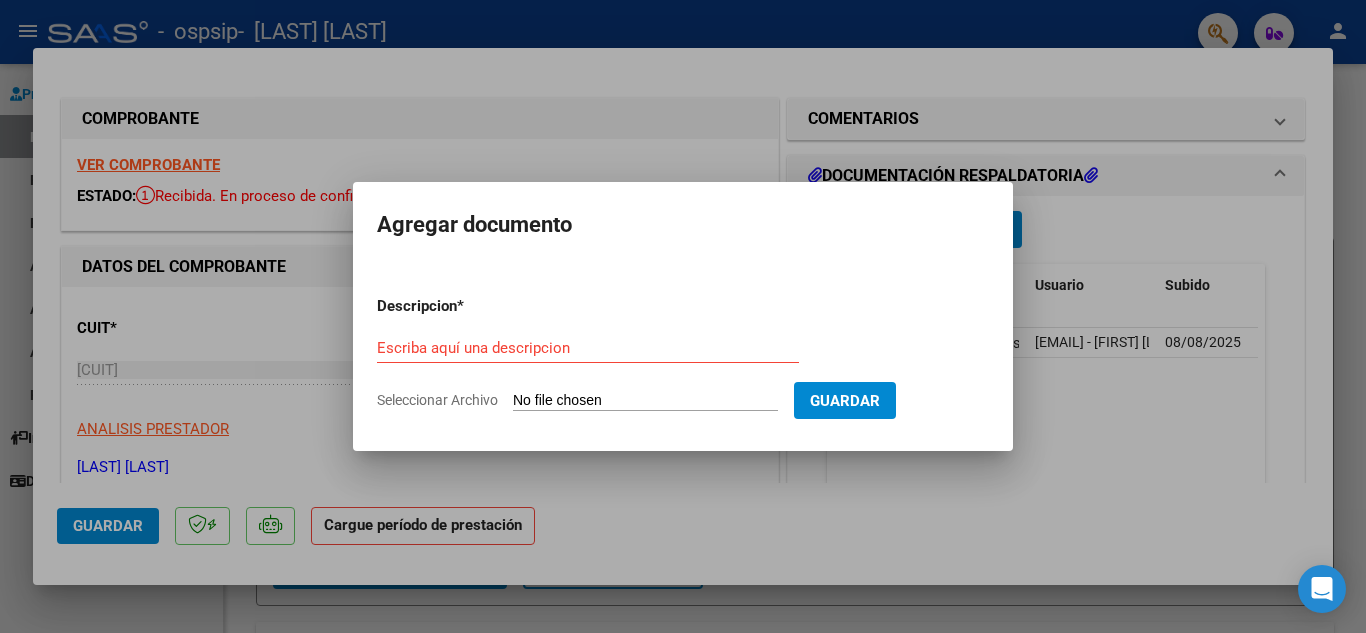click at bounding box center [683, 316] 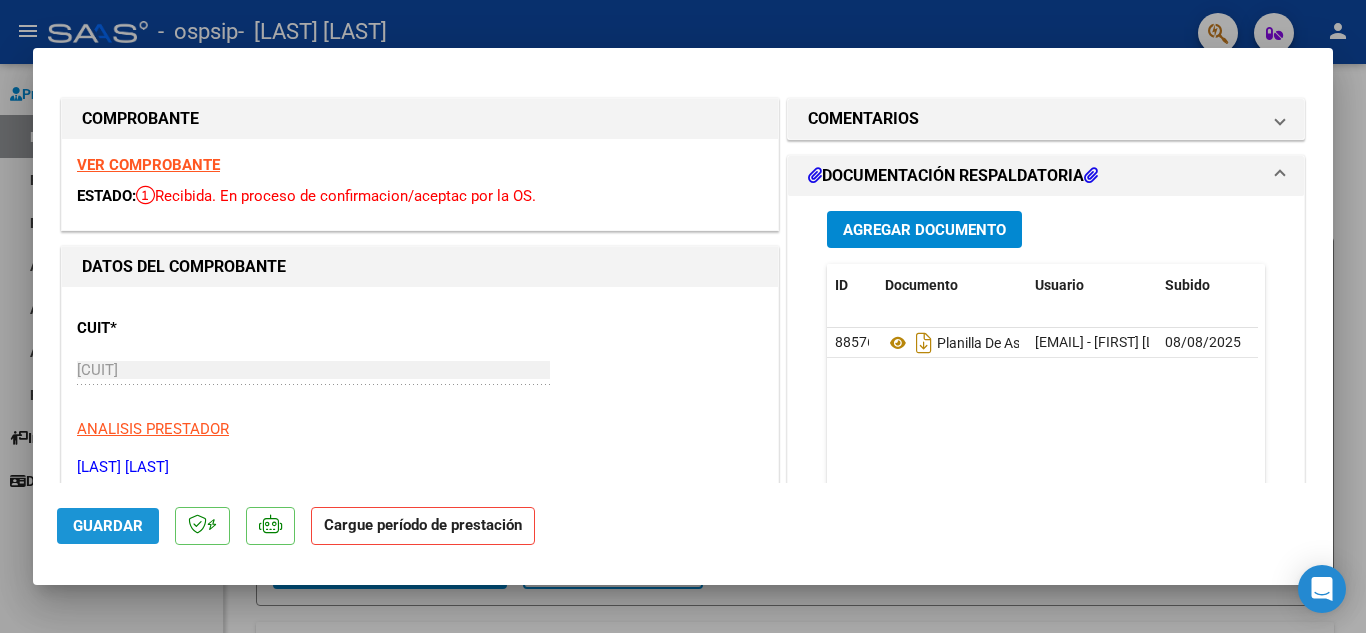 click on "Guardar" 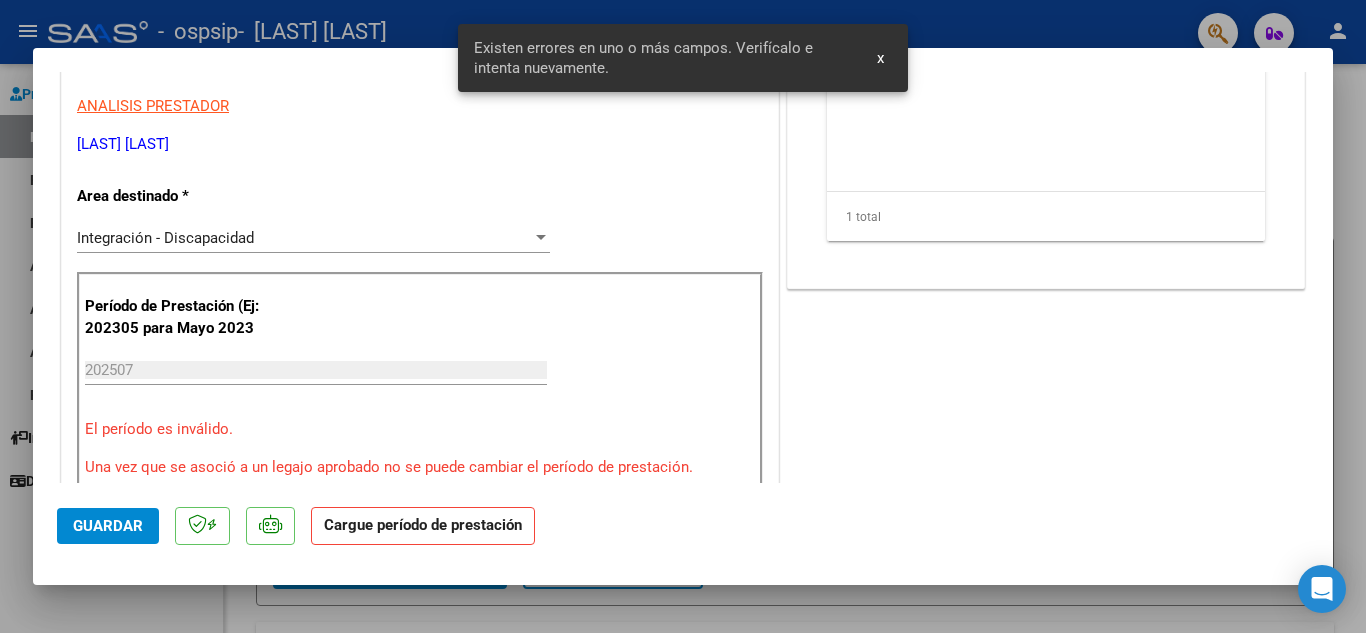 scroll, scrollTop: 395, scrollLeft: 0, axis: vertical 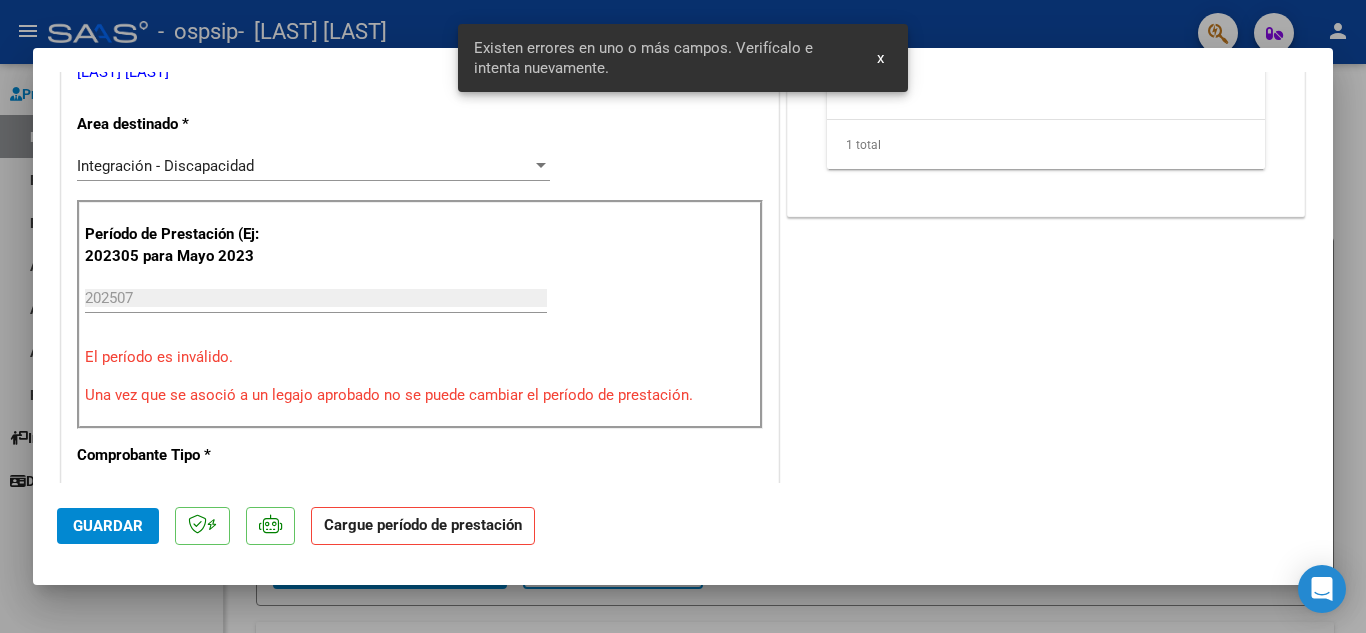 click on "202507" at bounding box center (316, 298) 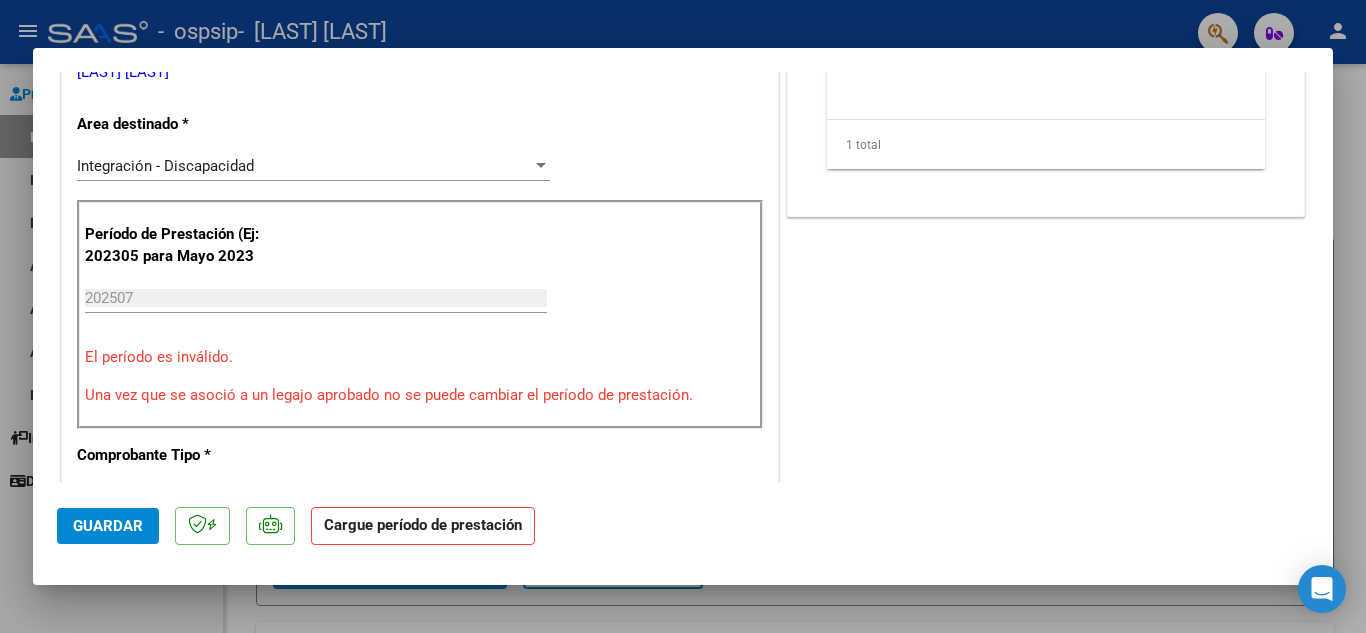 click on "COMENTARIOS Comentarios del Prestador / Gerenciador:   DOCUMENTACIÓN RESPALDATORIA  Agregar Documento ID Documento Usuario Subido Acción 88576  Planilla De Asistencia Julio   lic.torresjulieta@hotmail.com - julieta  torres   08/08/2025   1 total   1" at bounding box center [1046, 565] 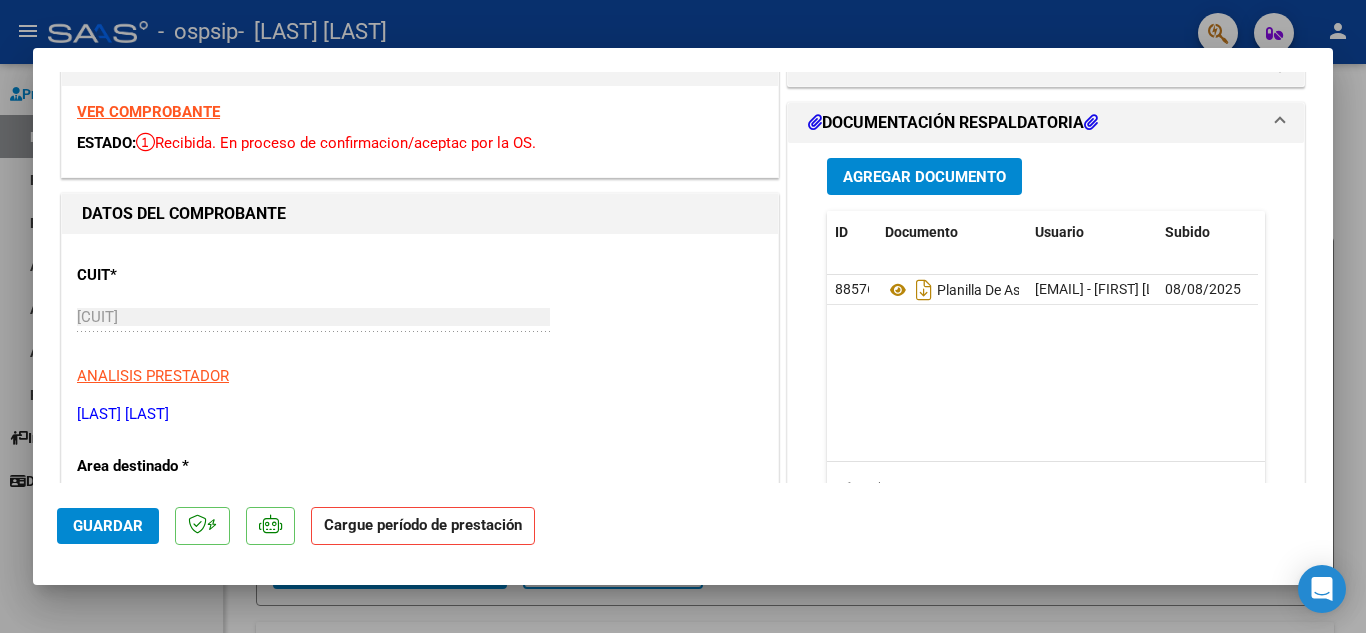 scroll, scrollTop: 0, scrollLeft: 0, axis: both 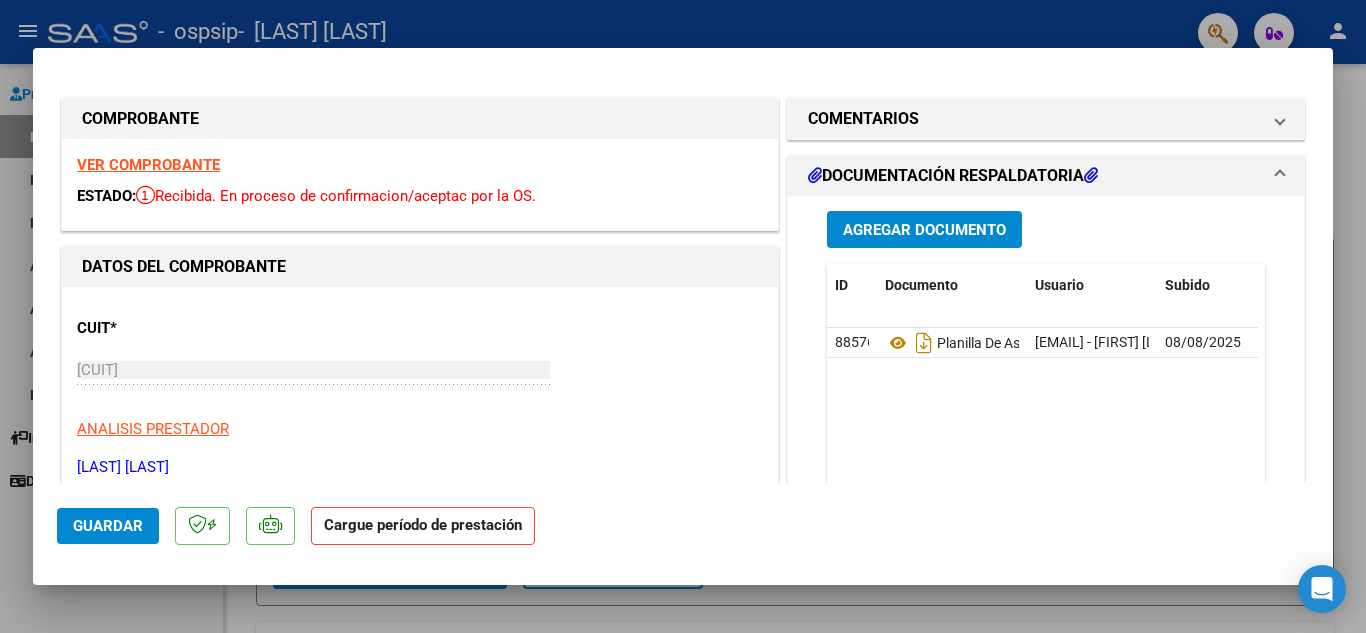 click on "COMPROBANTE VER COMPROBANTE       ESTADO:   Recibida. En proceso de confirmacion/aceptac por la OS.  DATOS DEL COMPROBANTE CUIT  *   27-37216754-3 Ingresar CUIT  ANALISIS PRESTADOR  TORRES JULIETA  ARCA Padrón  Area destinado * Integración - Discapacidad Seleccionar Area Período de Prestación (Ej: 202305 para Mayo 2023    202507 Ingrese el Período de Prestación como indica el ejemplo   El período es inválido.   Una vez que se asoció a un legajo aprobado no se puede cambiar el período de prestación.   Comprobante Tipo * Factura C Seleccionar Tipo Punto de Venta  *   4 Ingresar el Nro.  Número  *   552 Ingresar el Nro.  Monto  *   $ 111.335,49 Ingresar el monto  Fecha del Cpbt.  *   2025-08-04 Ingresar la fecha  CAE / CAEA (no ingrese CAI)    75313928917550 Ingresar el CAE o CAEA (no ingrese CAI)  Fecha de Vencimiento    2025-08-14 Ingresar la fecha  Ref. Externa    Ingresar la ref.  N° Liquidación    Ingresar el N° Liquidación  COMENTARIOS Comentarios del Prestador / Gerenciador:  ID Usuario" at bounding box center (683, 317) 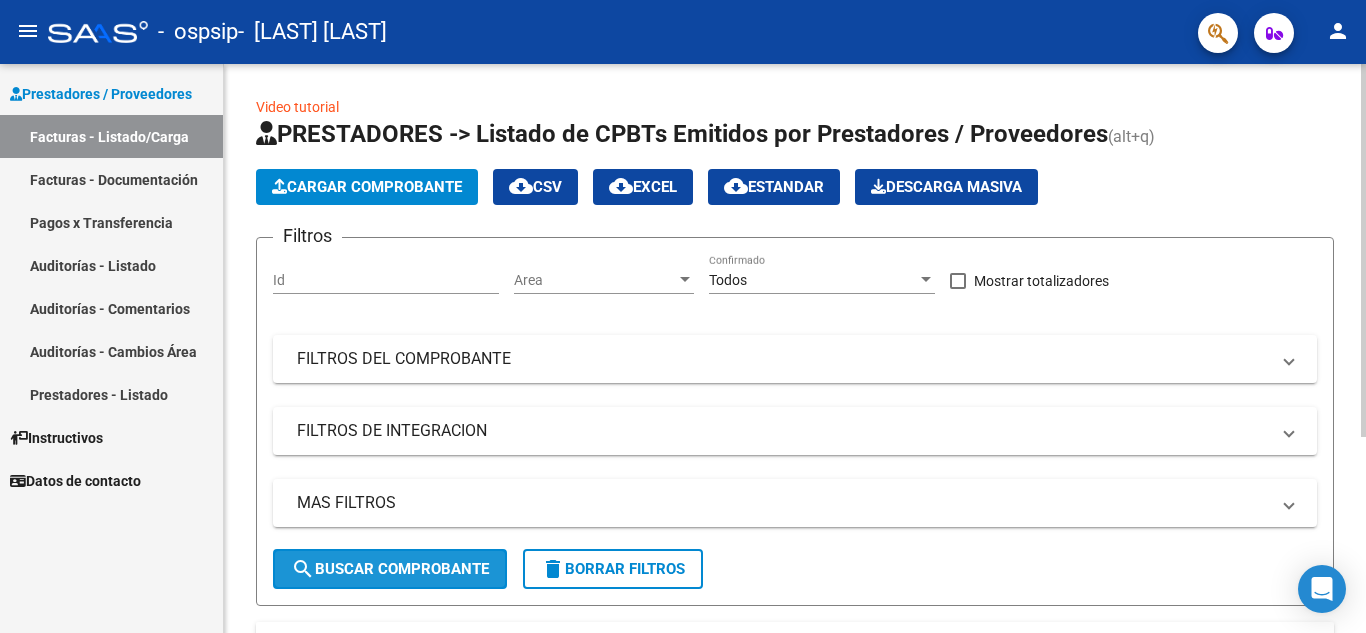 click on "search  Buscar Comprobante" 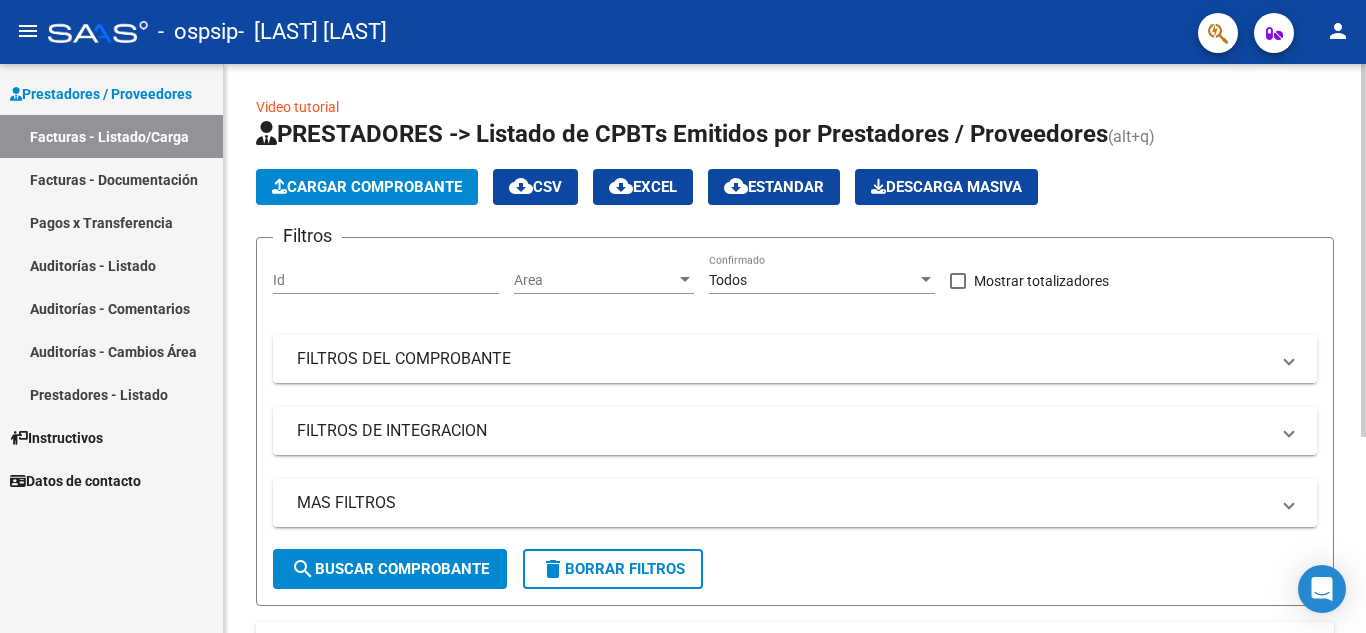 click on "FILTROS DEL COMPROBANTE" at bounding box center (783, 359) 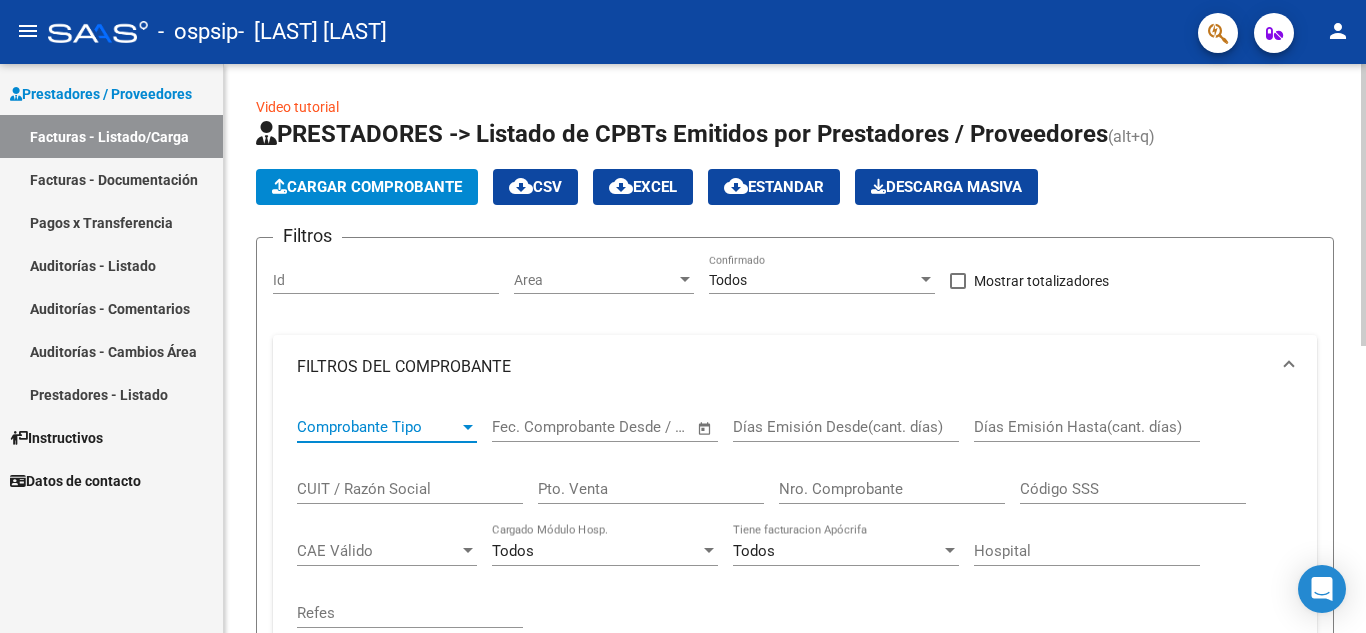 click at bounding box center (468, 427) 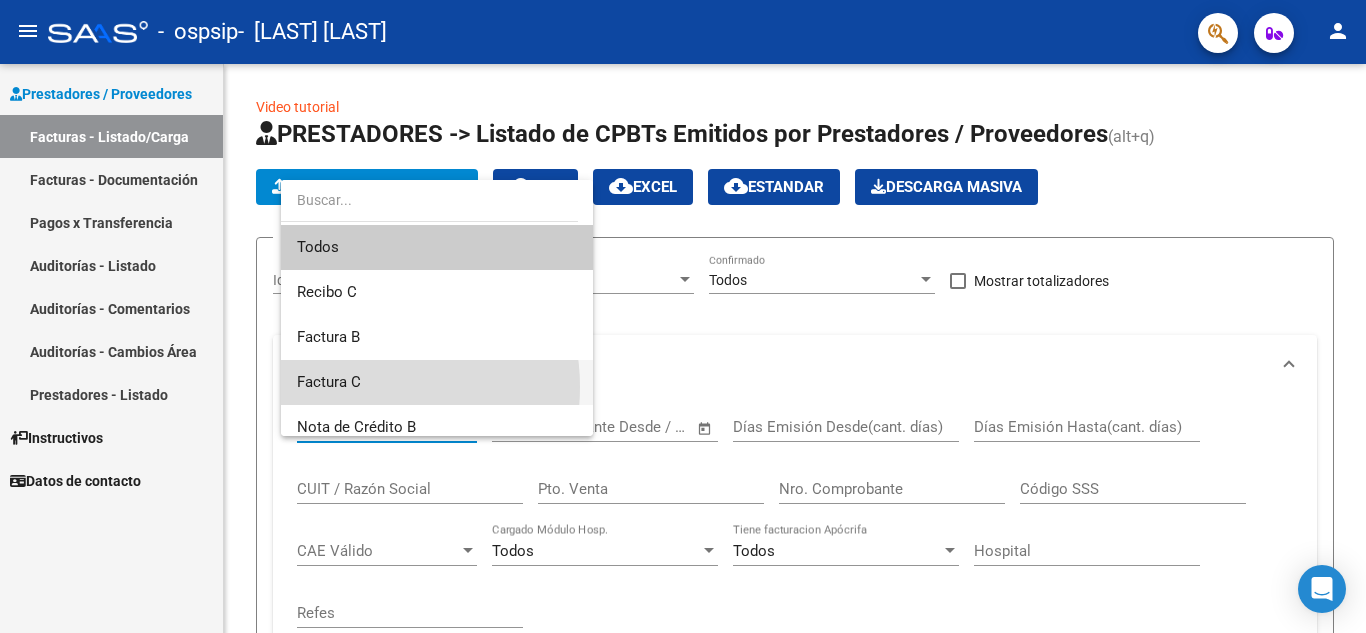 click on "Factura C" at bounding box center (437, 382) 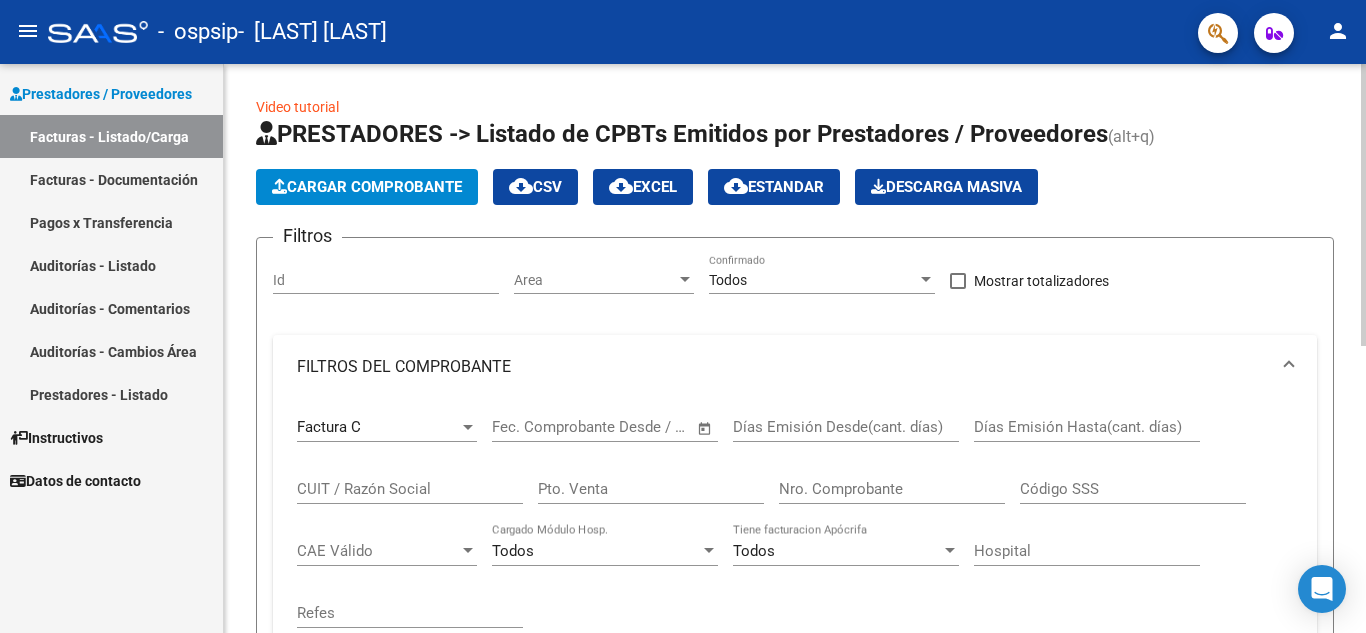 click on "Factura C Comprobante Tipo Start date – End date Fec. Comprobante Desde / Hasta Días Emisión Desde(cant. días) Días Emisión Hasta(cant. días) CUIT / Razón Social Pto. Venta Nro. Comprobante Código SSS CAE Válido CAE Válido Todos Cargado Módulo Hosp. Todos Tiene facturacion Apócrifa Hospital Refes" at bounding box center [795, 522] 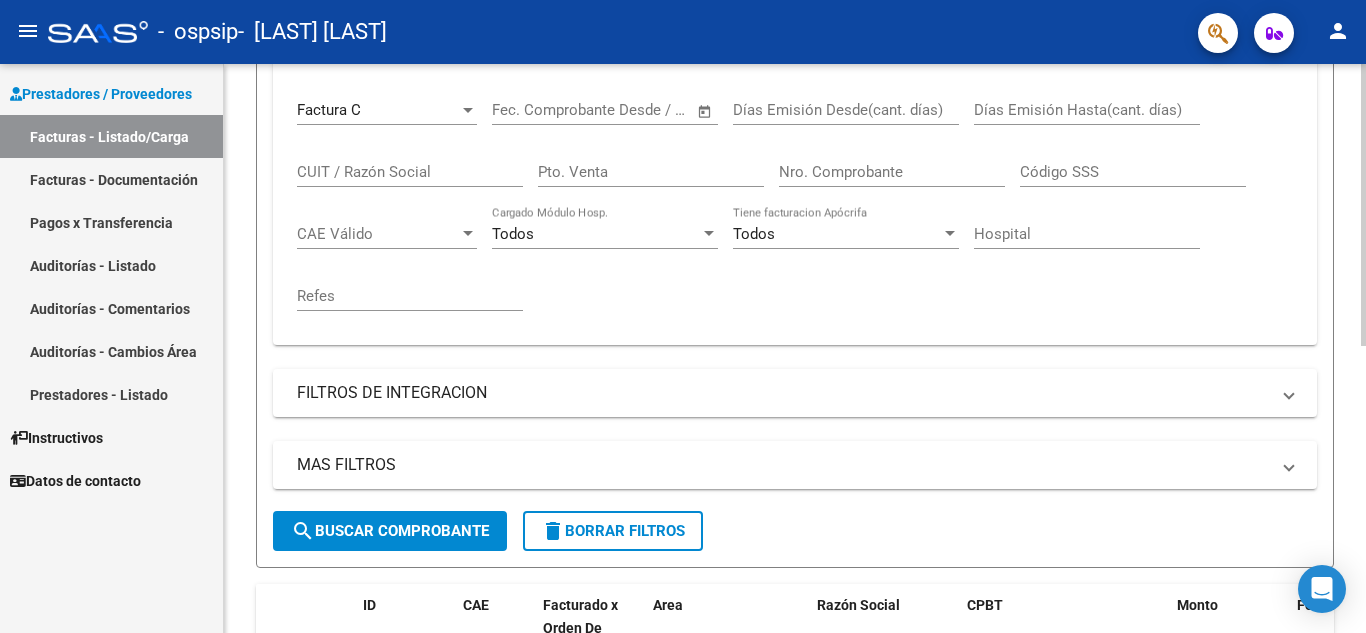 scroll, scrollTop: 320, scrollLeft: 0, axis: vertical 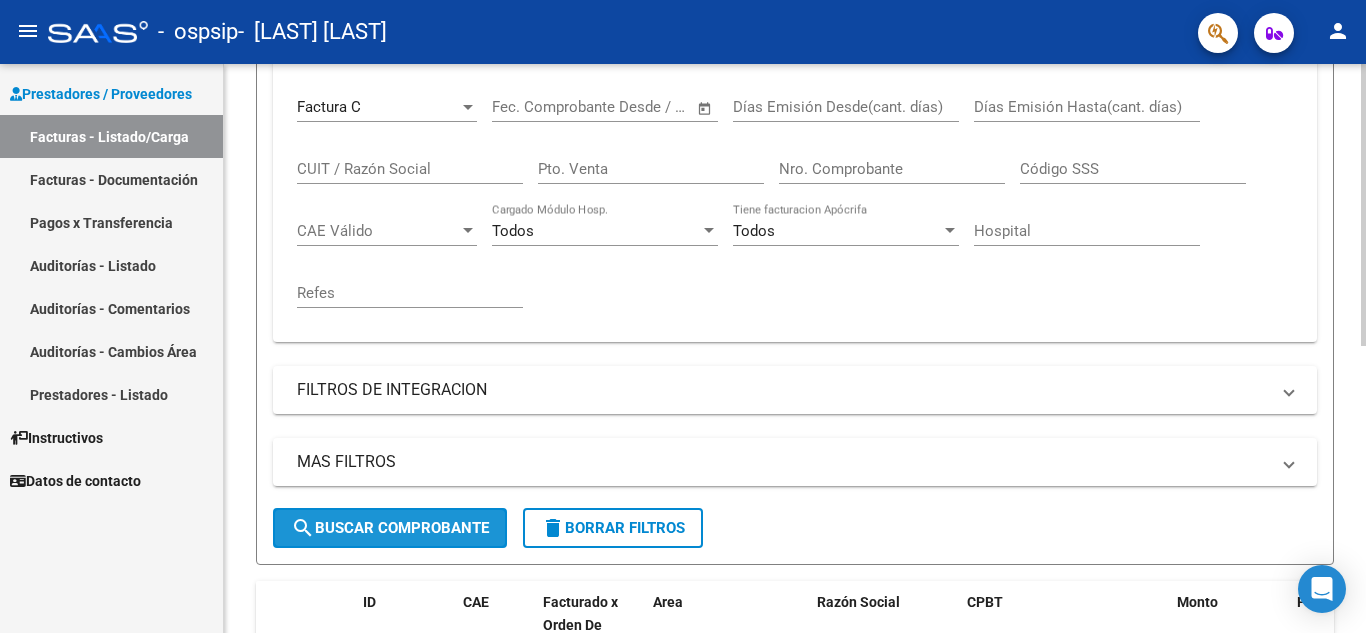 click on "search  Buscar Comprobante" 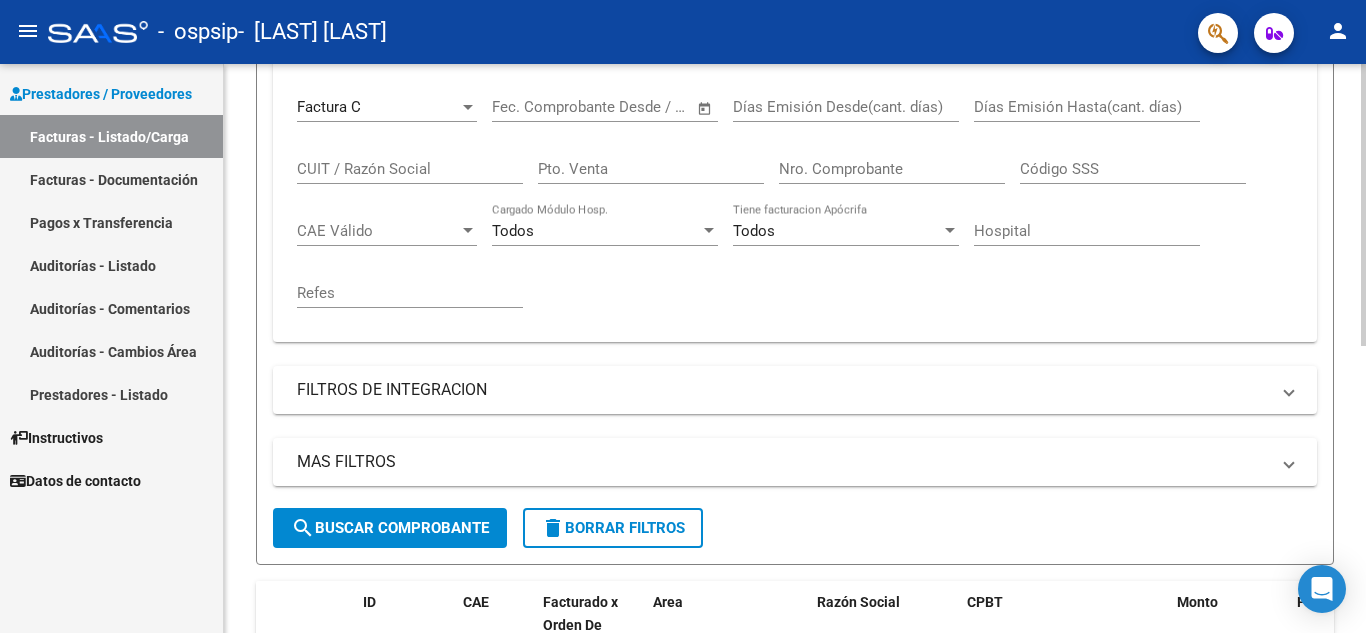 click on "MAS FILTROS  Todos Con Doc. Respaldatoria Todos Con Trazabilidad Todos Asociado a Expediente Sur Auditoría Auditoría Auditoría Id Start date – End date Auditoría Confirmada Desde / Hasta Start date – End date Fec. Rec. Desde / Hasta Start date – End date Fec. Creado Desde / Hasta Start date – End date Fec. Vencimiento  Desde / Hasta Op Estado Estado Start date – End date Fec. Confirmado Desde / Hasta Todos Procesado Por Tesorería Todos Archivado" 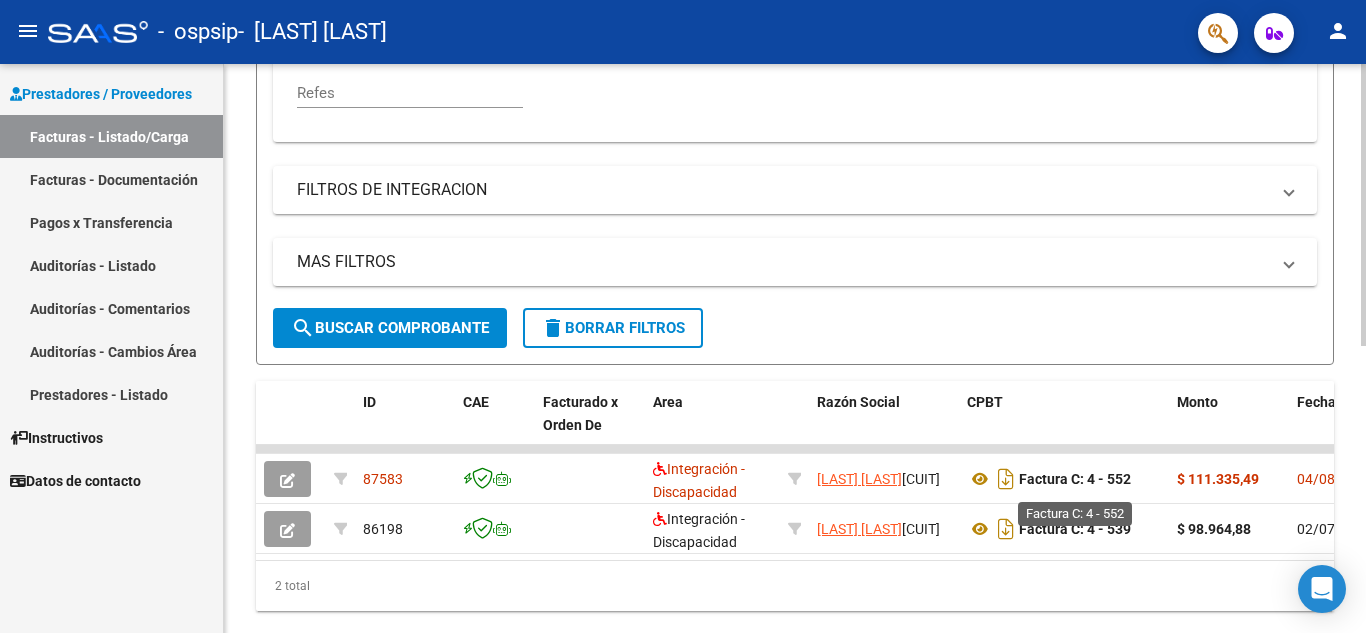 scroll, scrollTop: 560, scrollLeft: 0, axis: vertical 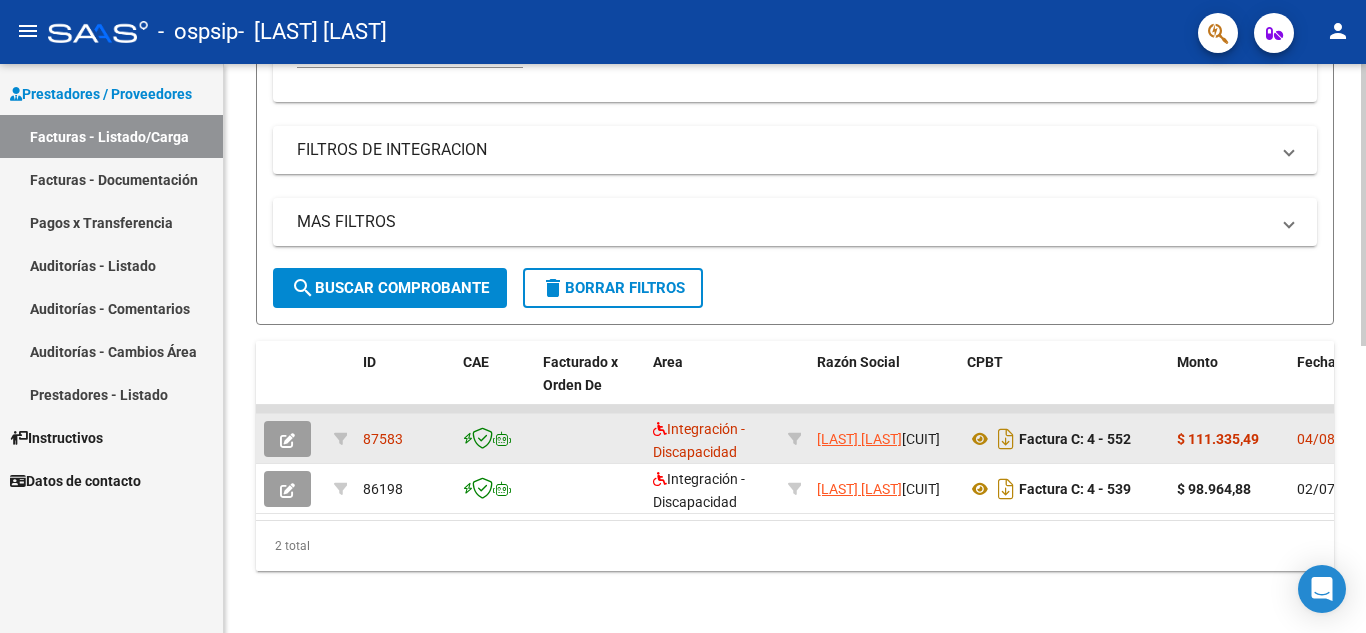click 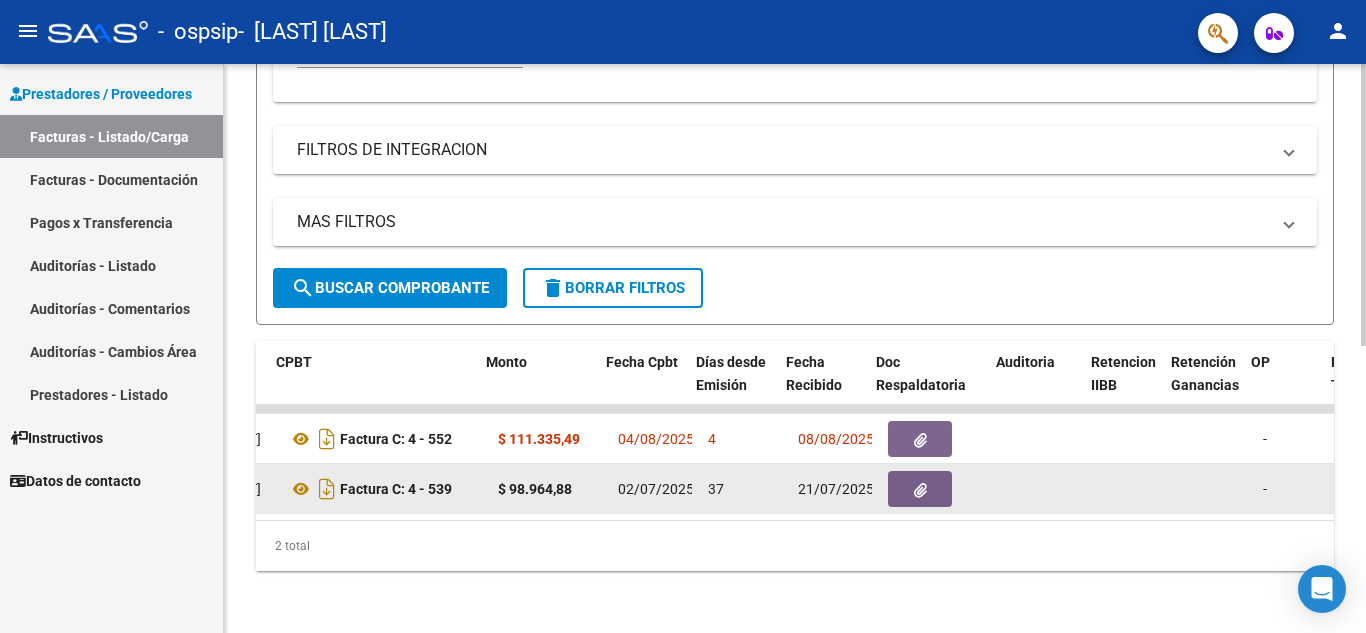scroll, scrollTop: 0, scrollLeft: 691, axis: horizontal 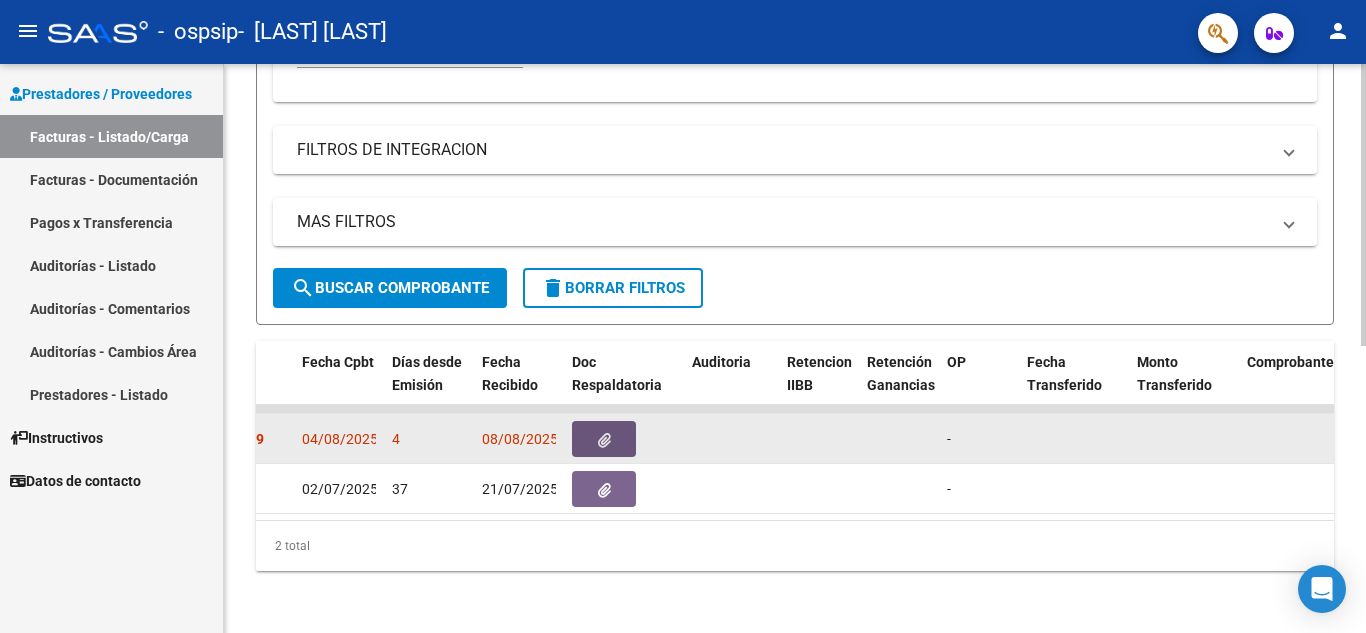 click 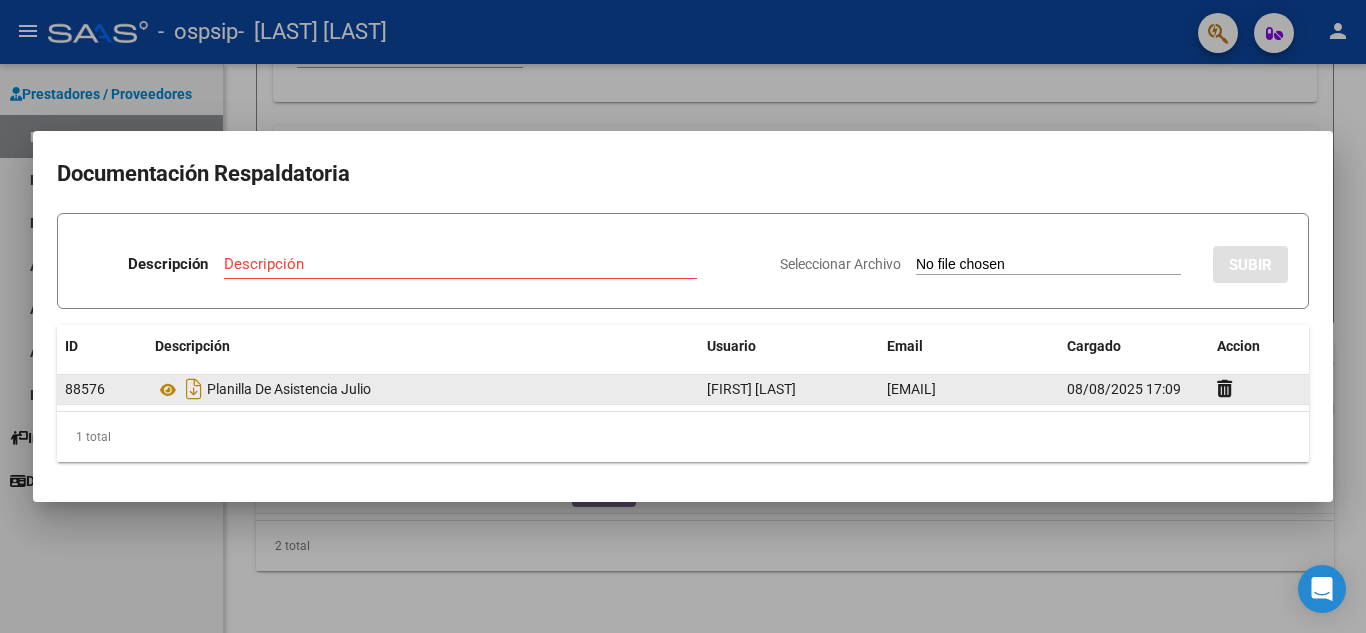 click on "julieta  torres" 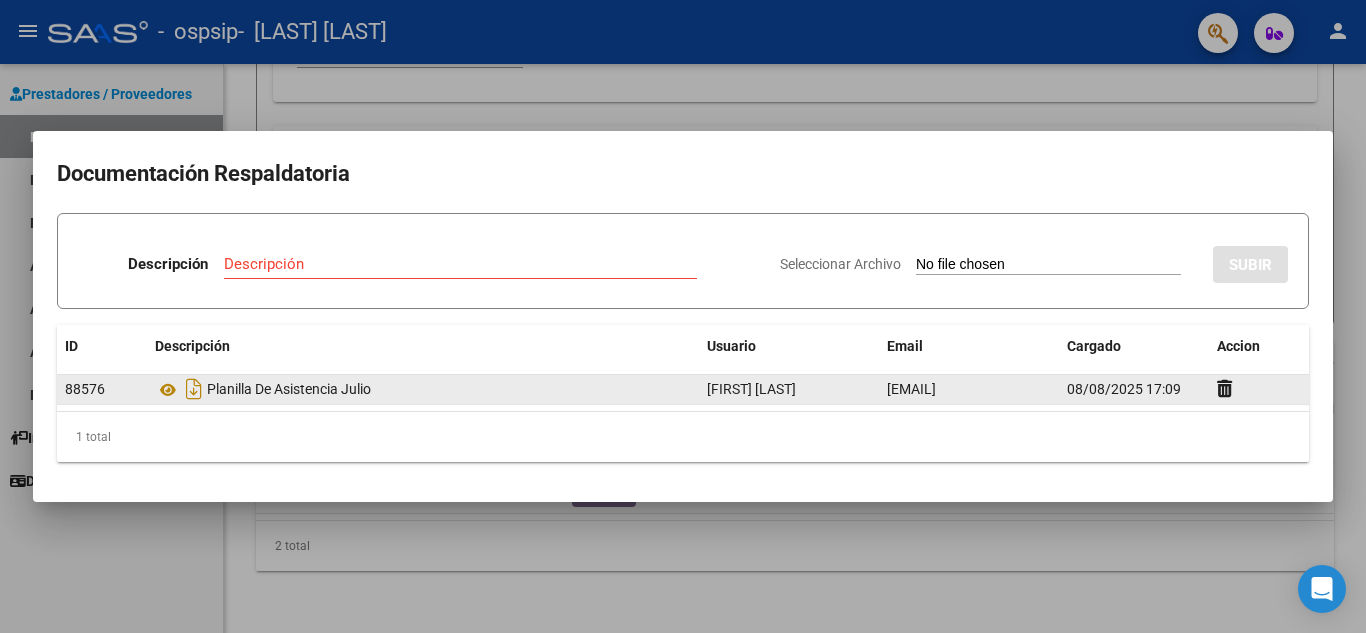 click on "Planilla De Asistencia Julio" 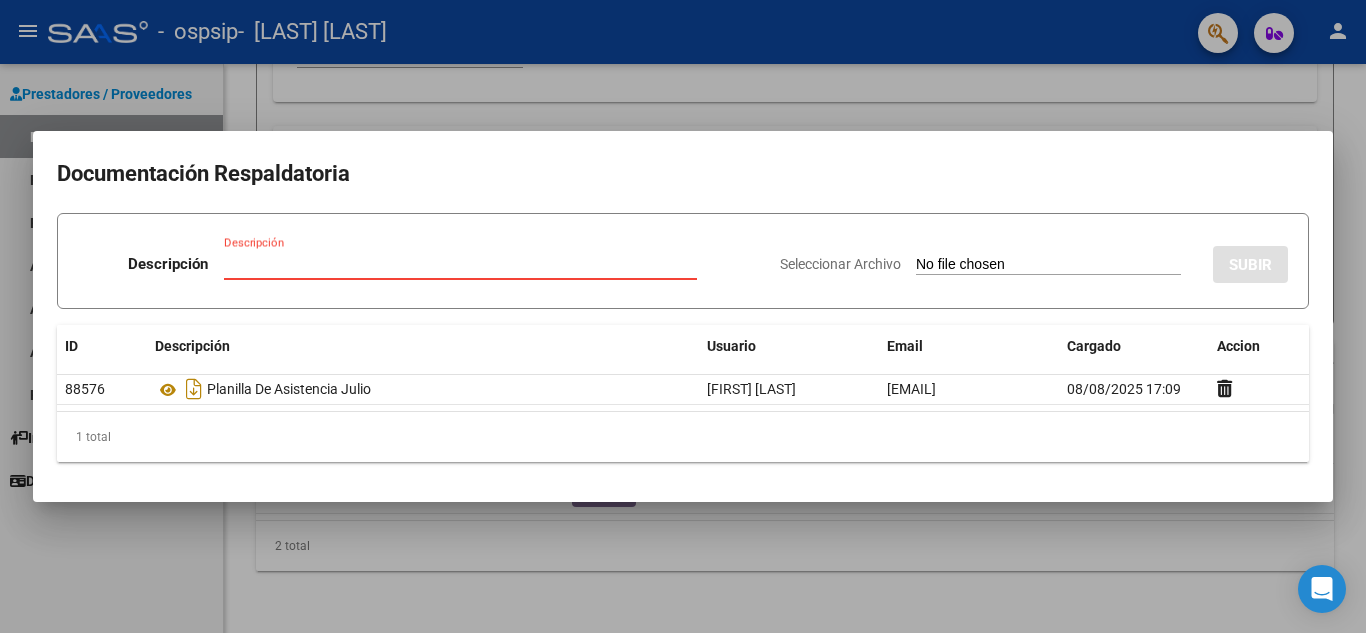click on "Descripción" at bounding box center (460, 264) 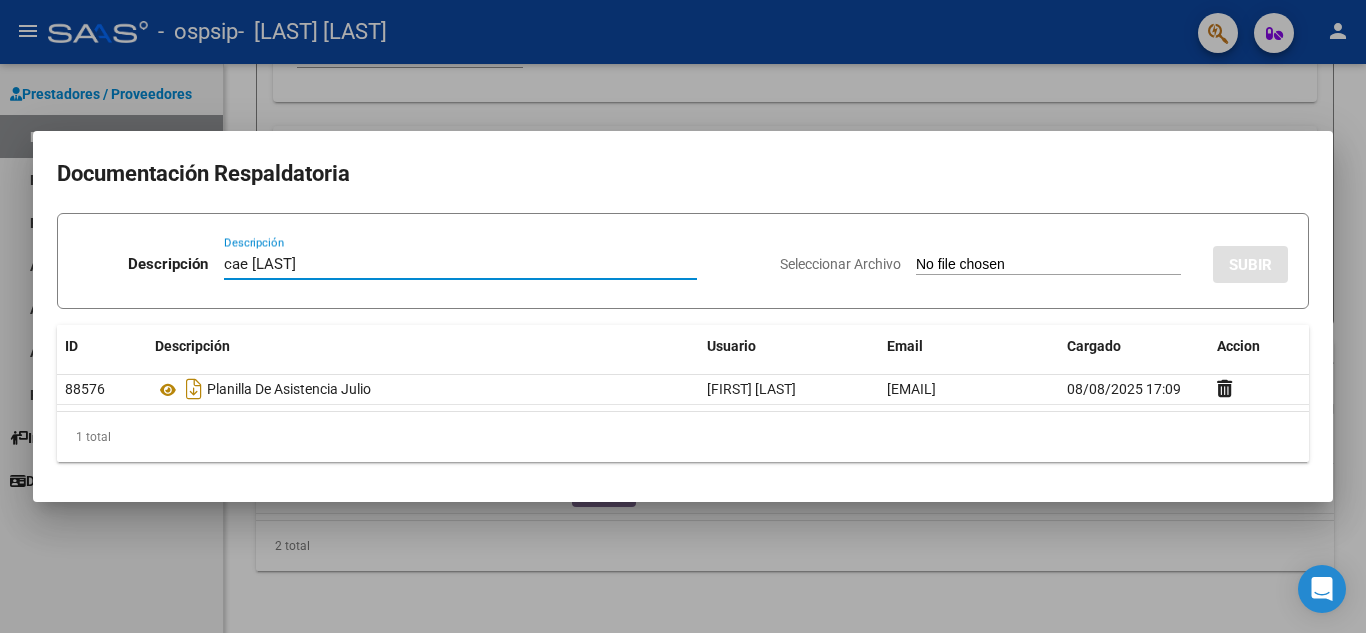type on "cae brandon" 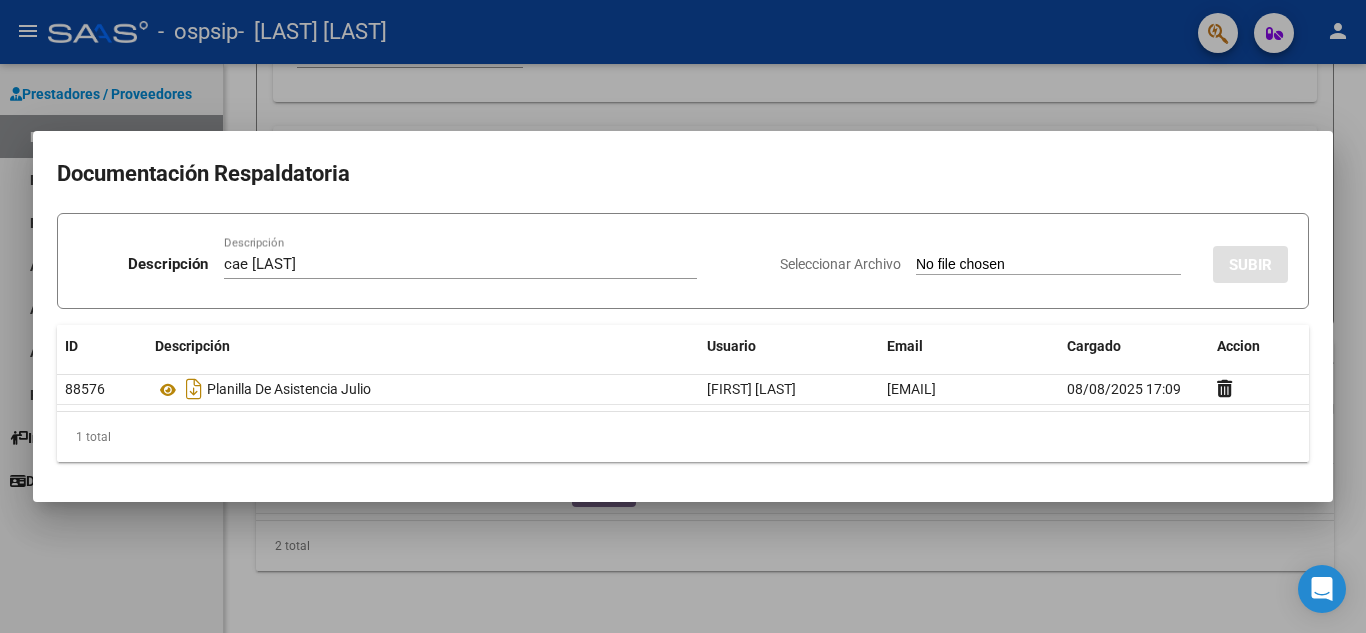 click on "Seleccionar Archivo" at bounding box center [1048, 265] 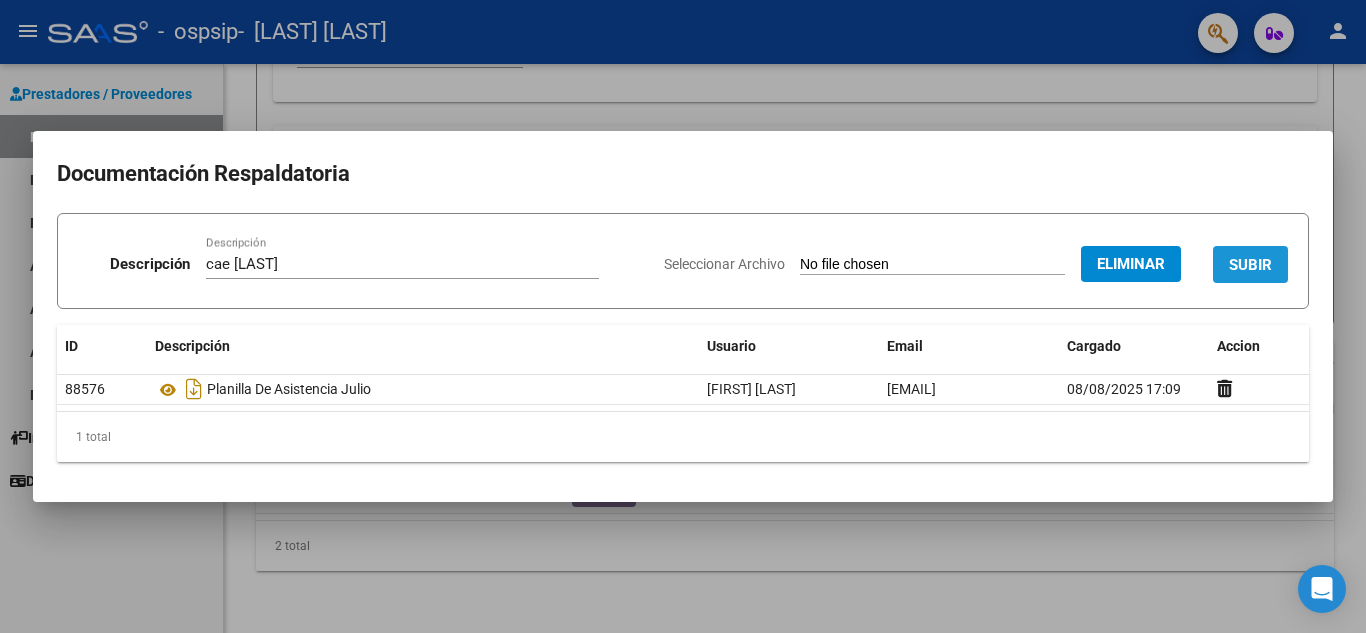 click on "SUBIR" at bounding box center [1250, 265] 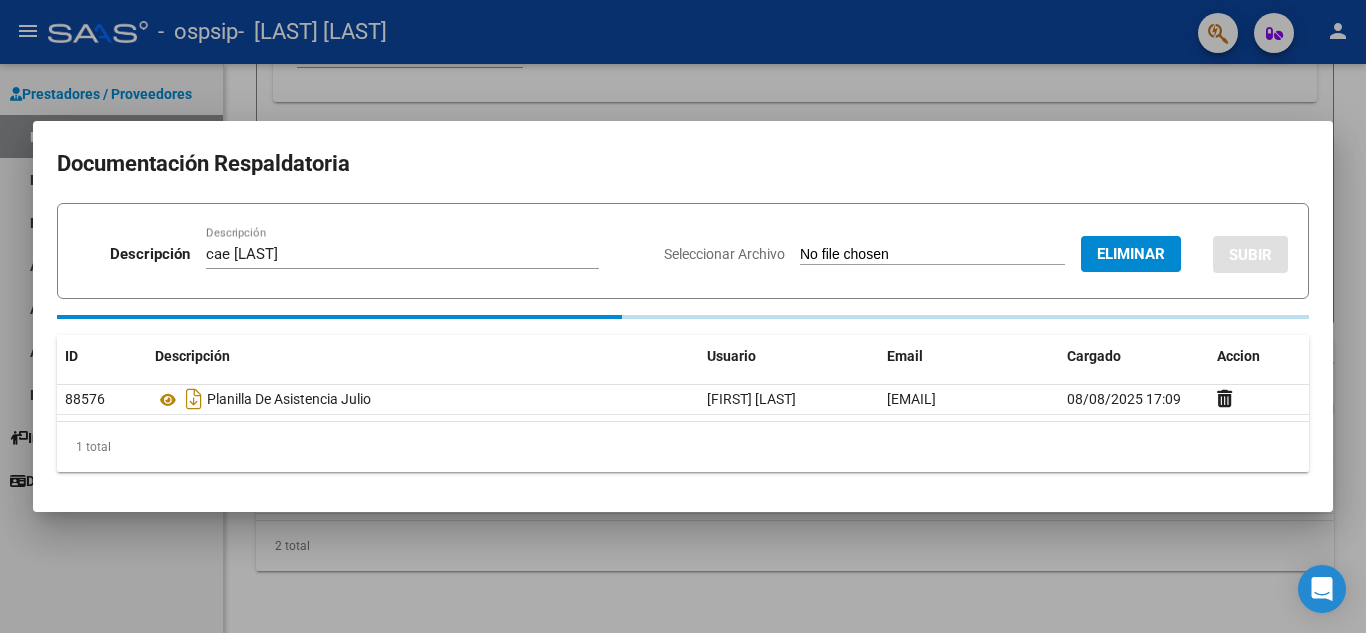 type 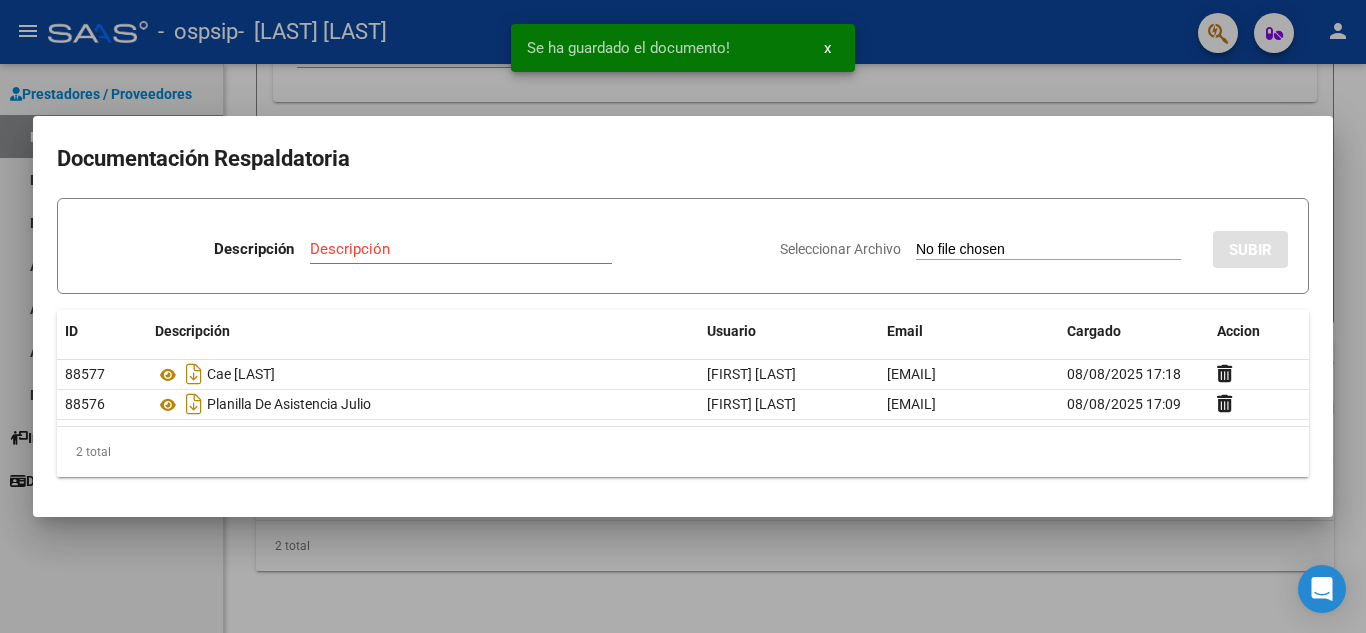 click at bounding box center (683, 316) 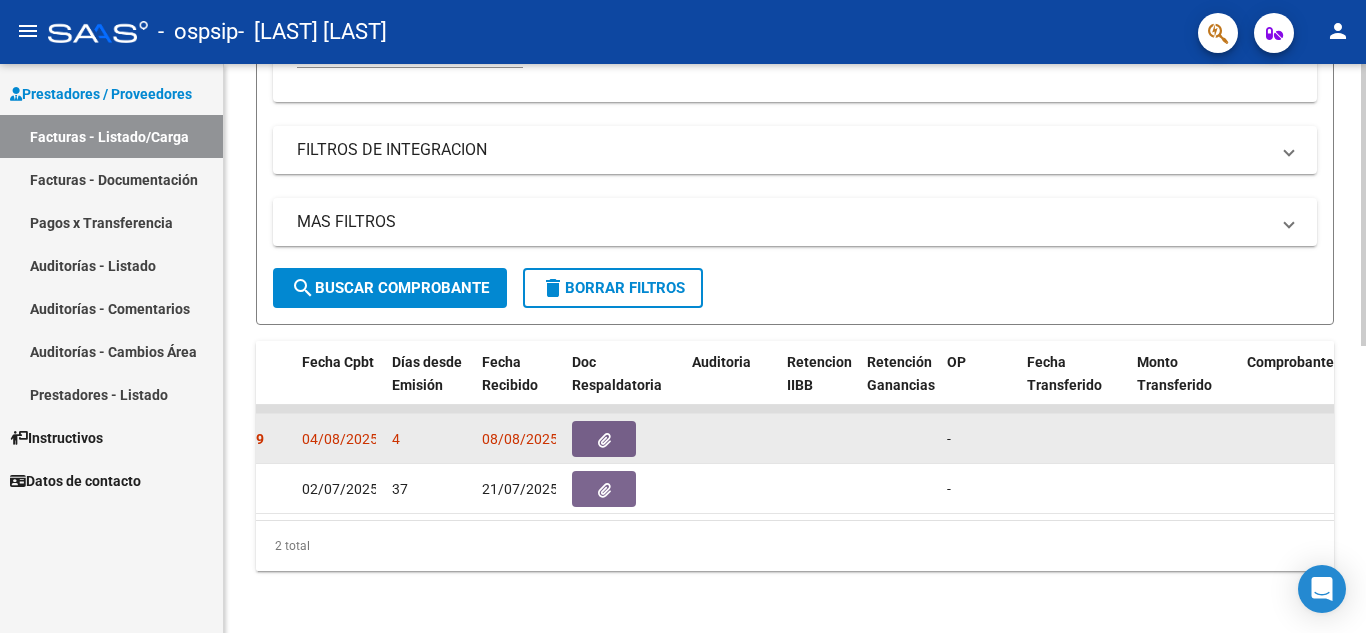 click on "4" 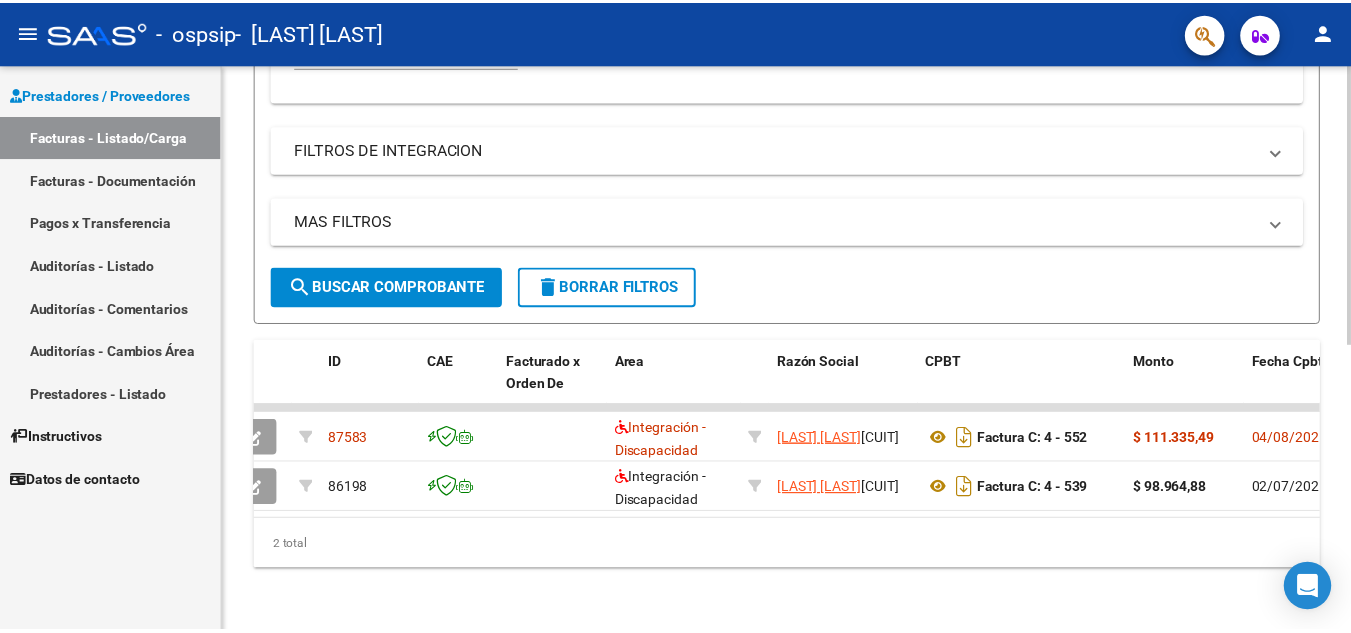 scroll, scrollTop: 0, scrollLeft: 0, axis: both 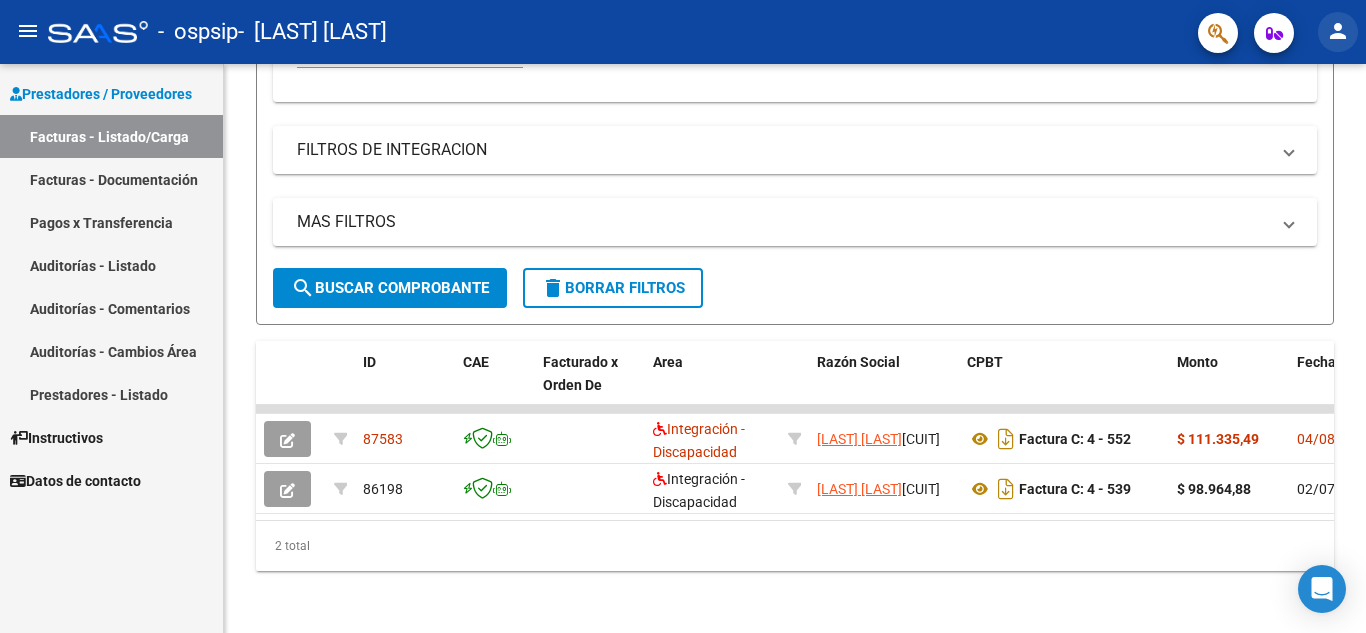 click on "person" 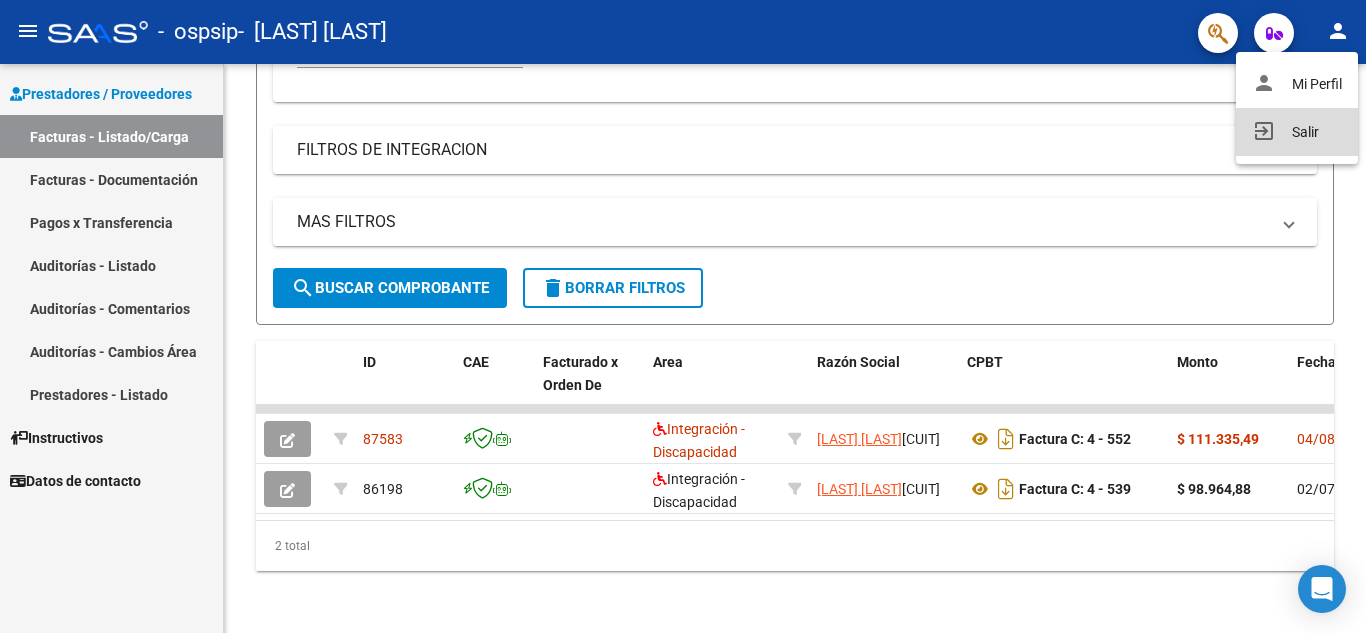 click on "exit_to_app  Salir" at bounding box center (1297, 132) 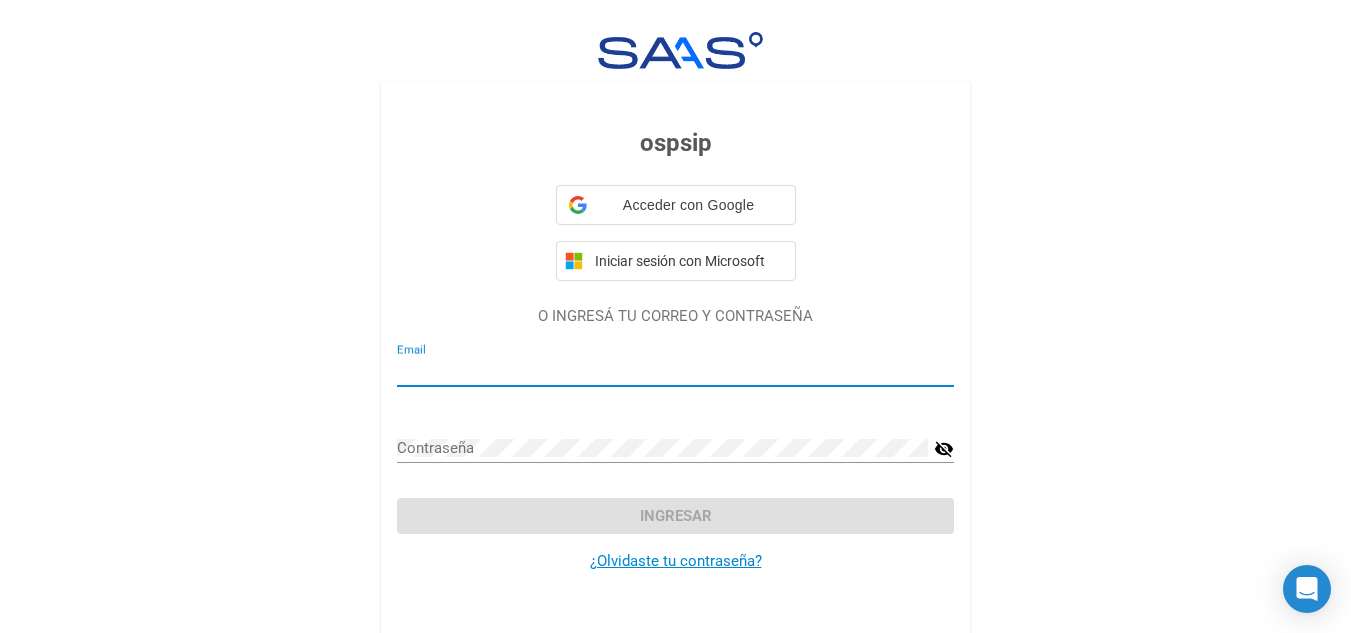 type on "Lic.torresjulieta@hotmail.com" 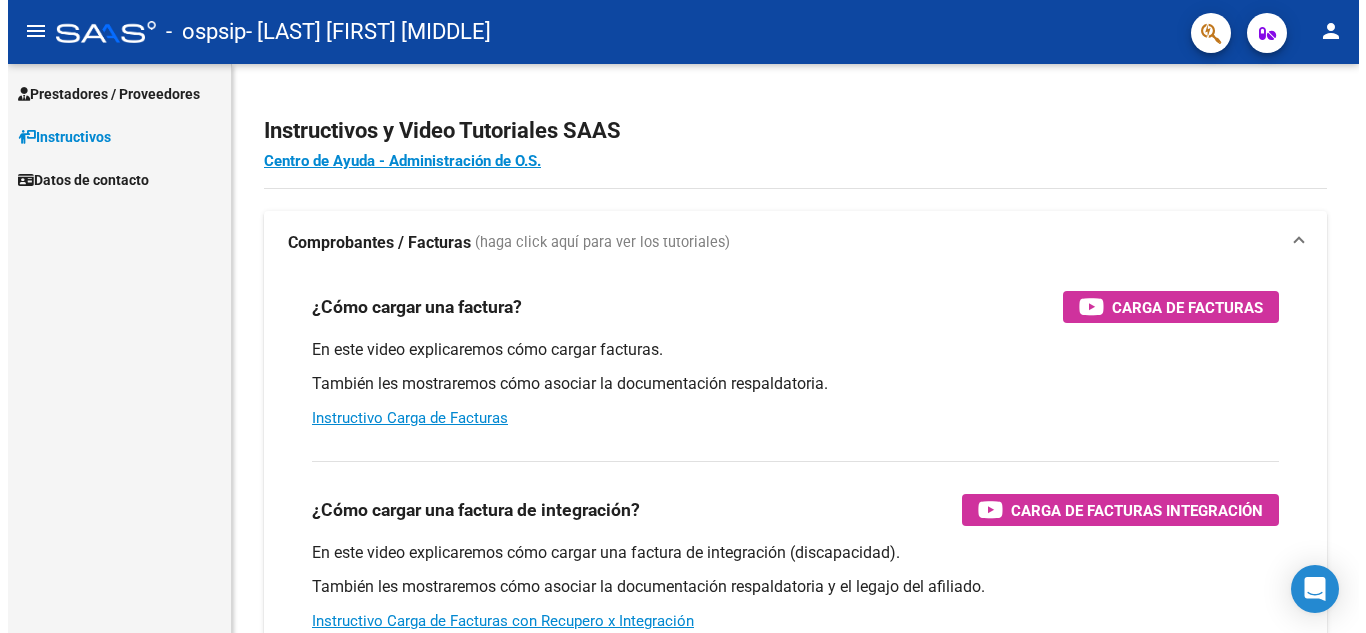 scroll, scrollTop: 0, scrollLeft: 0, axis: both 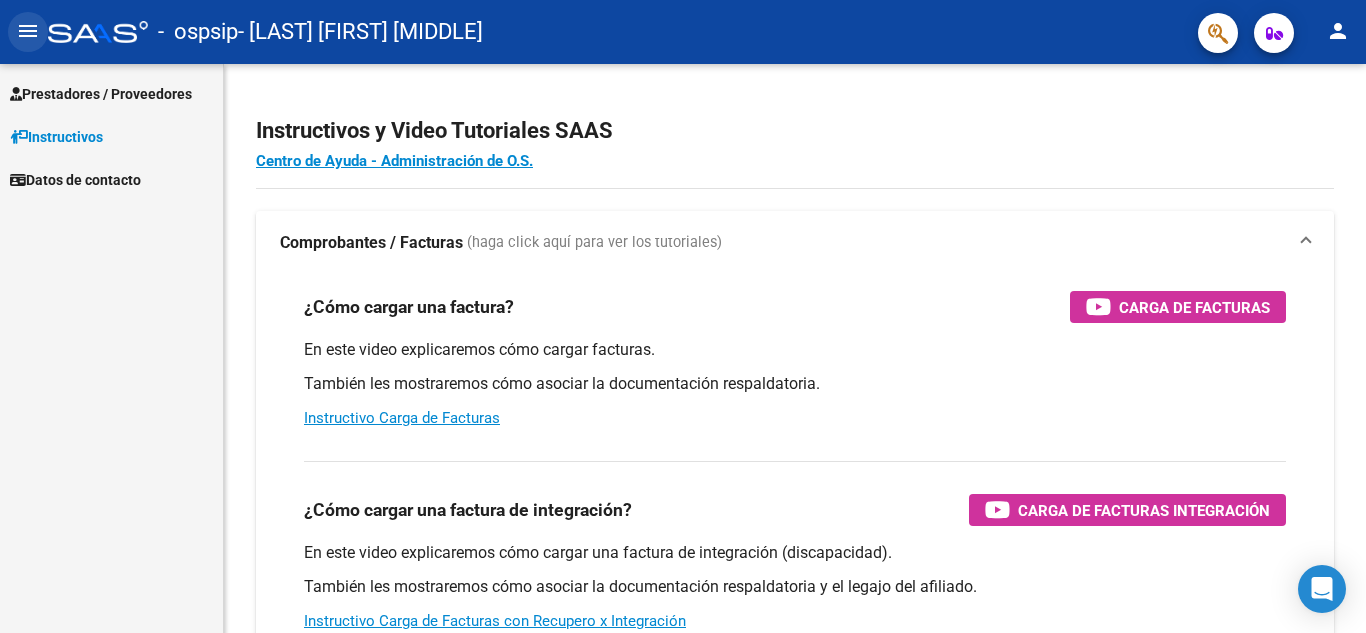 click on "menu" 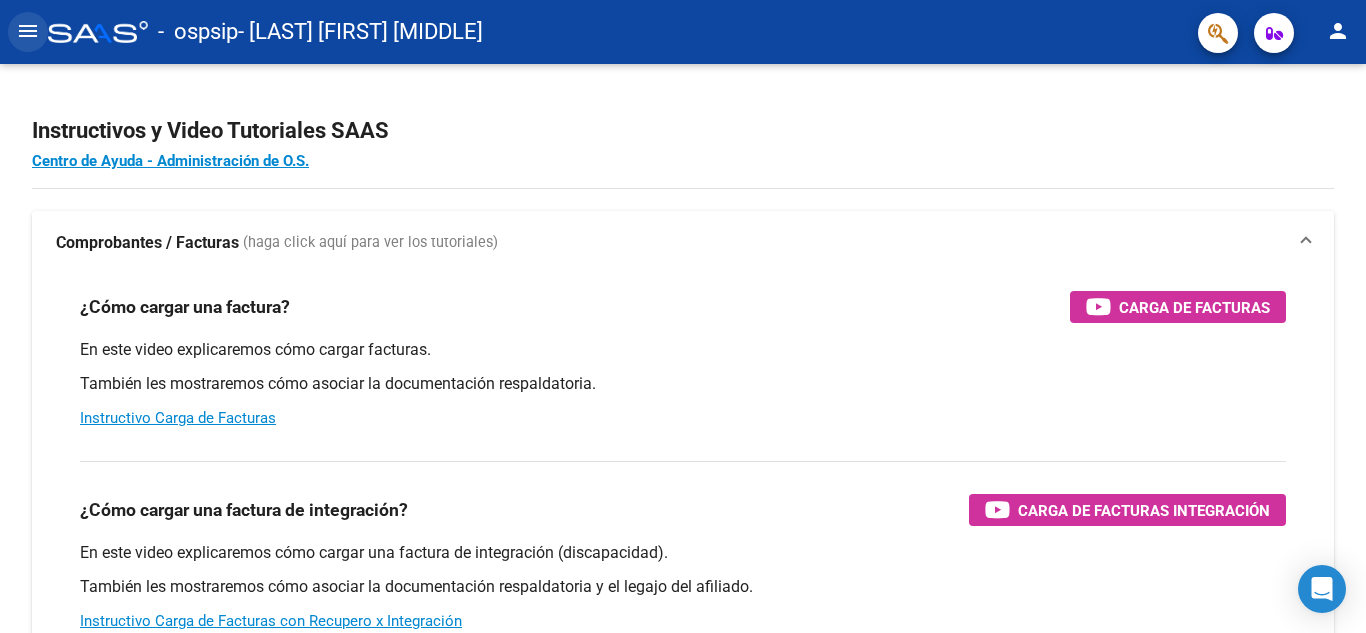 click on "menu" 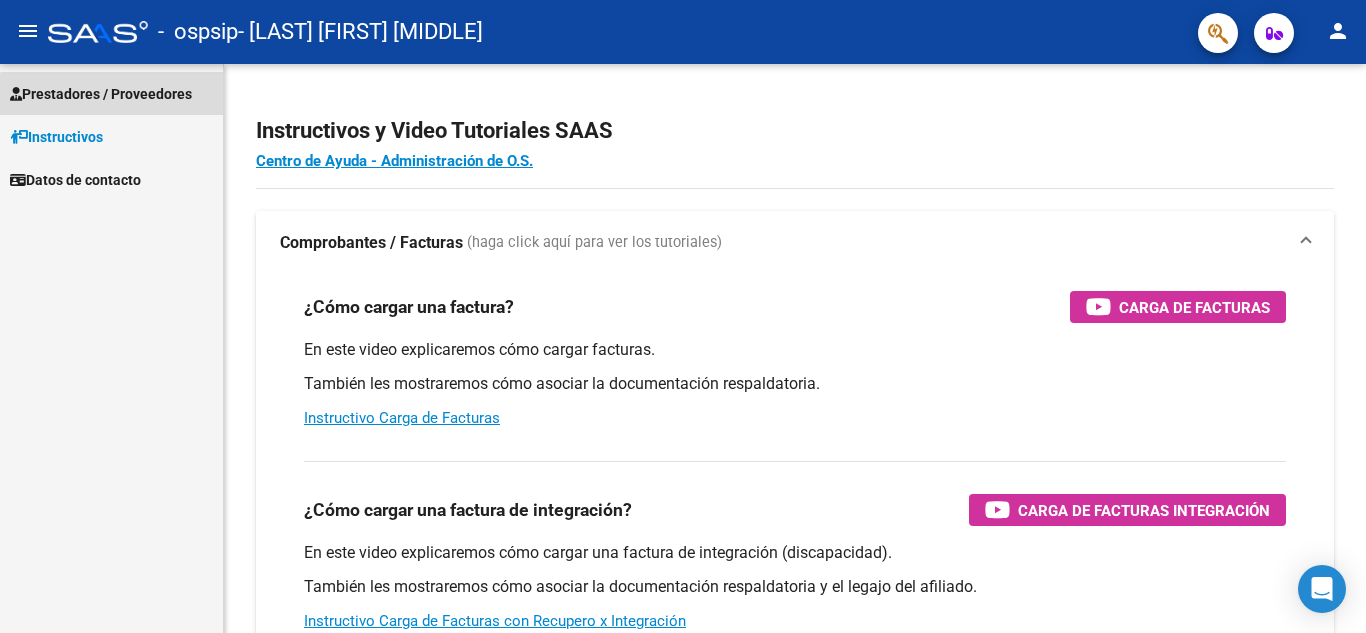 click on "Prestadores / Proveedores" at bounding box center (111, 93) 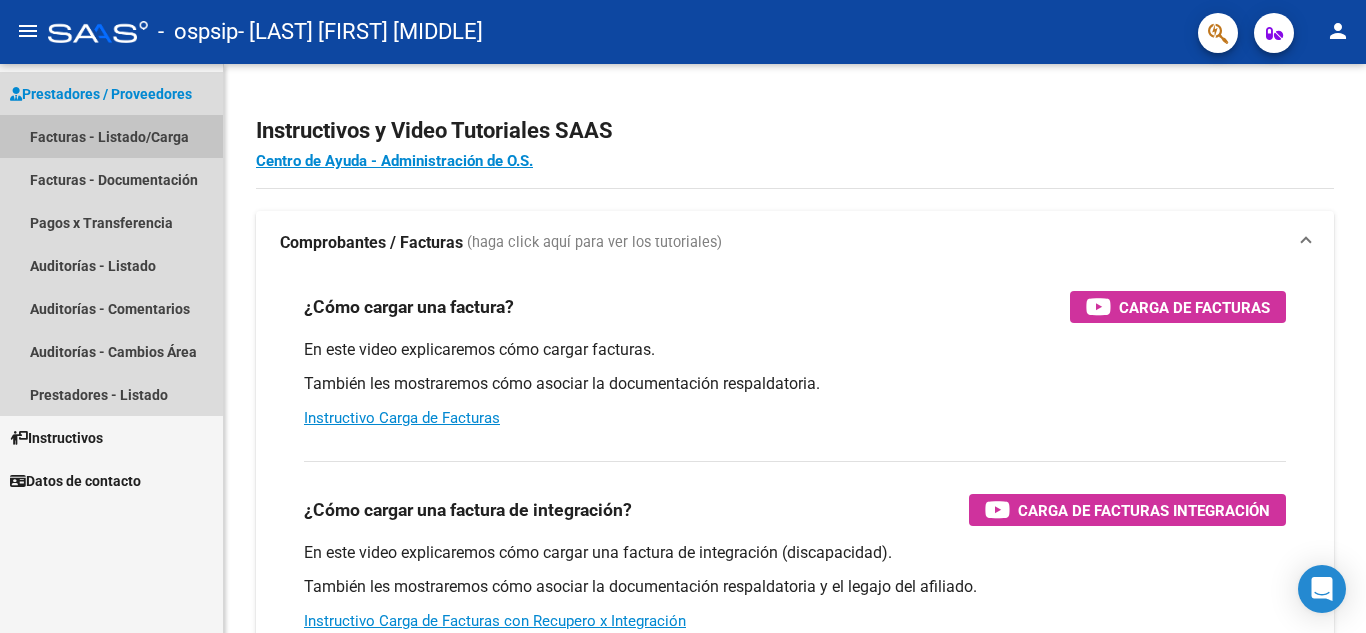 click on "Facturas - Listado/Carga" at bounding box center (111, 136) 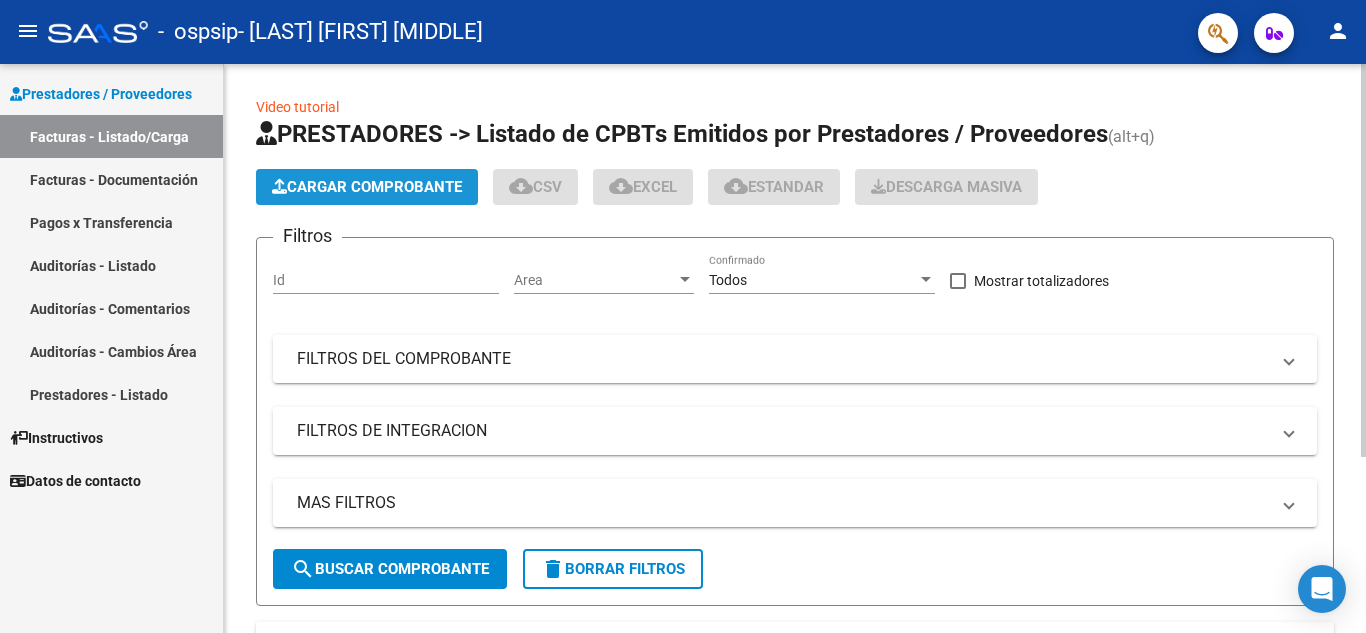 click on "Cargar Comprobante" 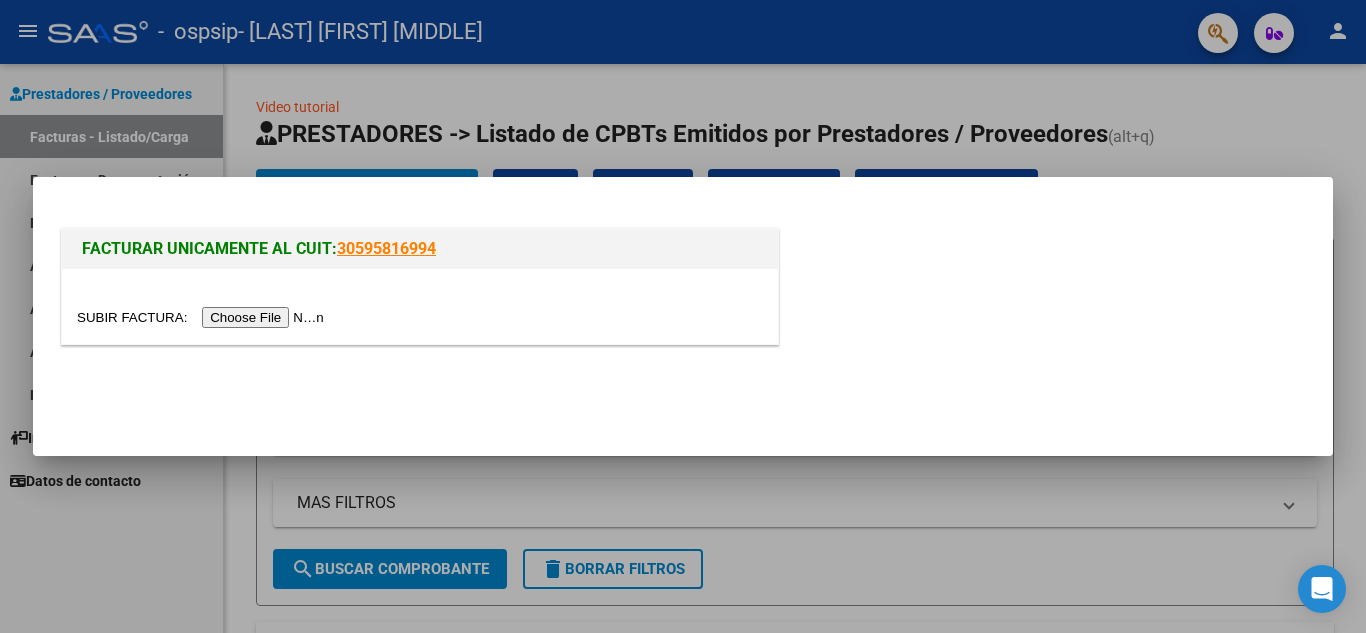 click at bounding box center (203, 317) 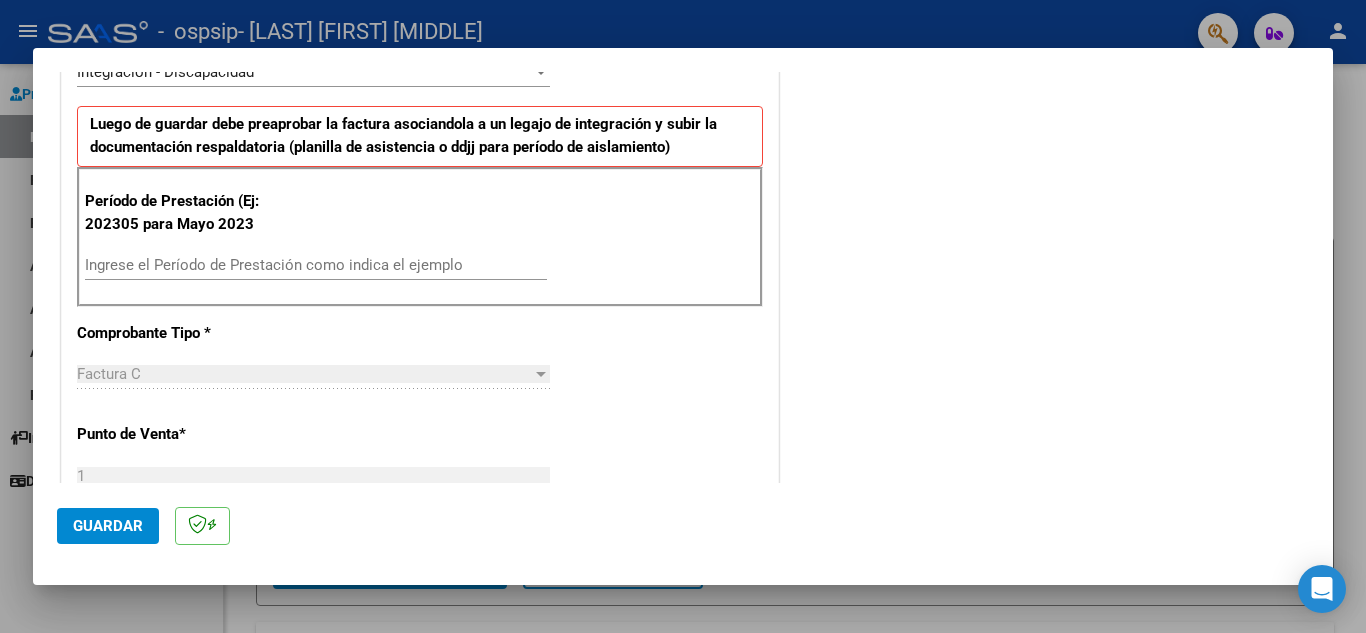 scroll, scrollTop: 513, scrollLeft: 0, axis: vertical 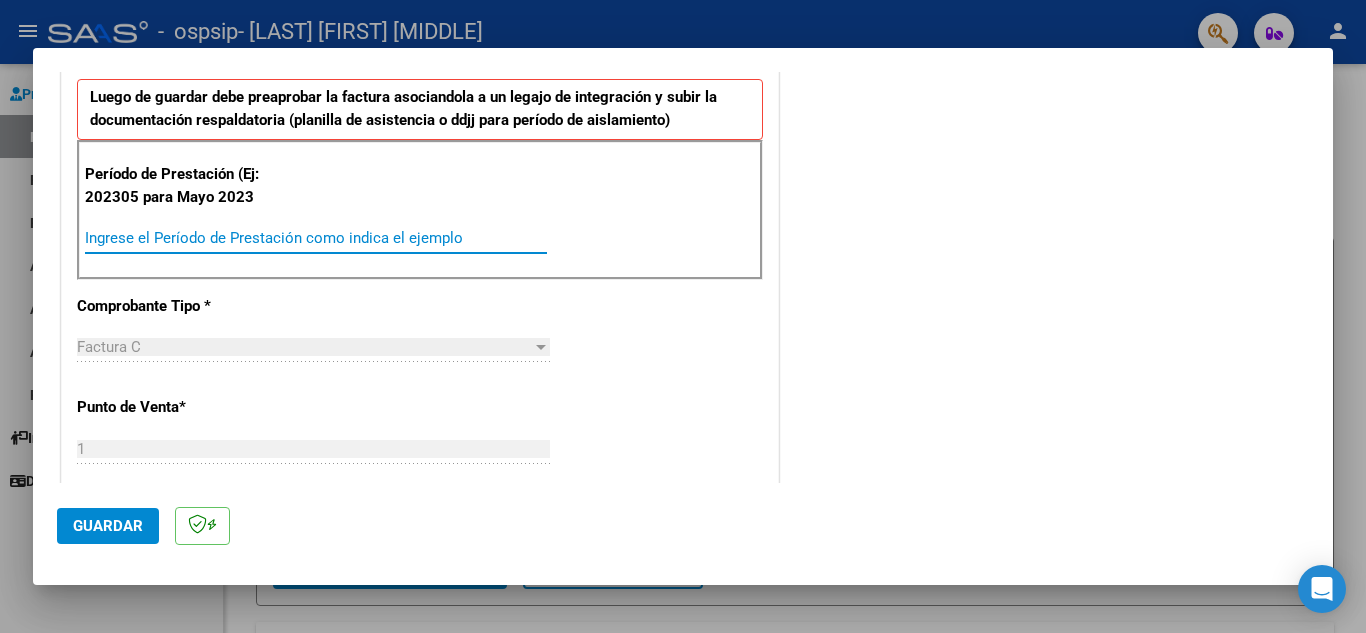 click on "Ingrese el Período de Prestación como indica el ejemplo" at bounding box center [316, 238] 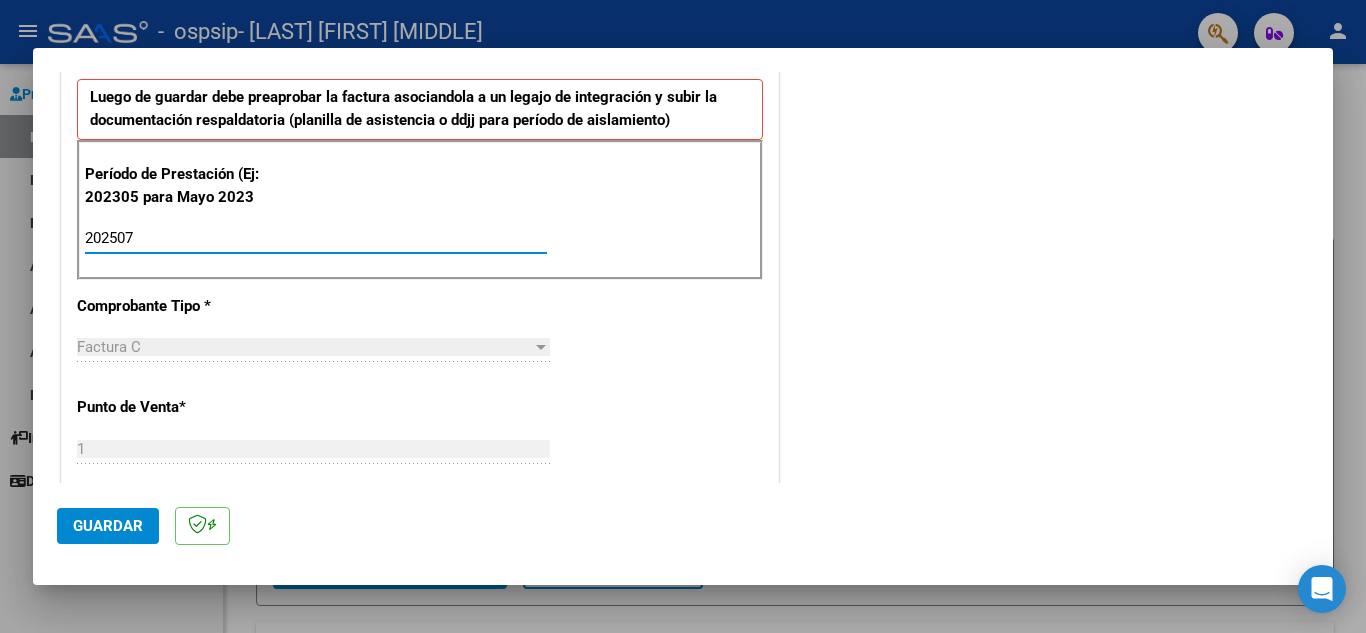 type on "202507" 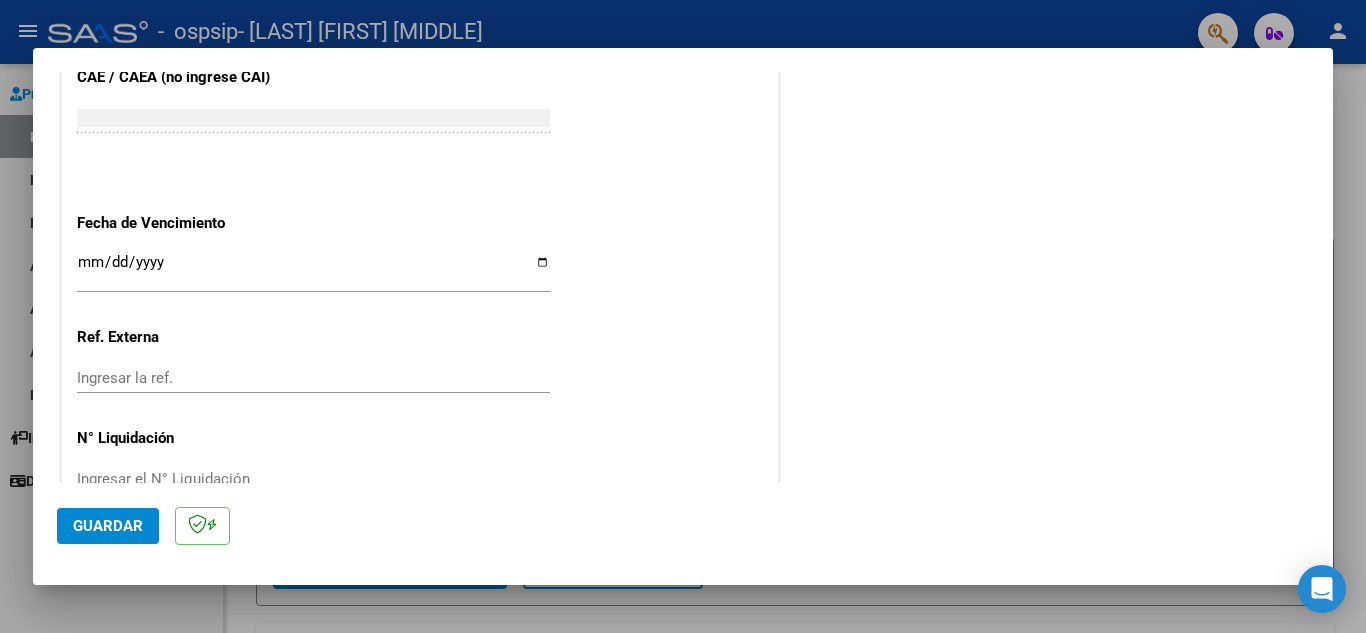 scroll, scrollTop: 1274, scrollLeft: 0, axis: vertical 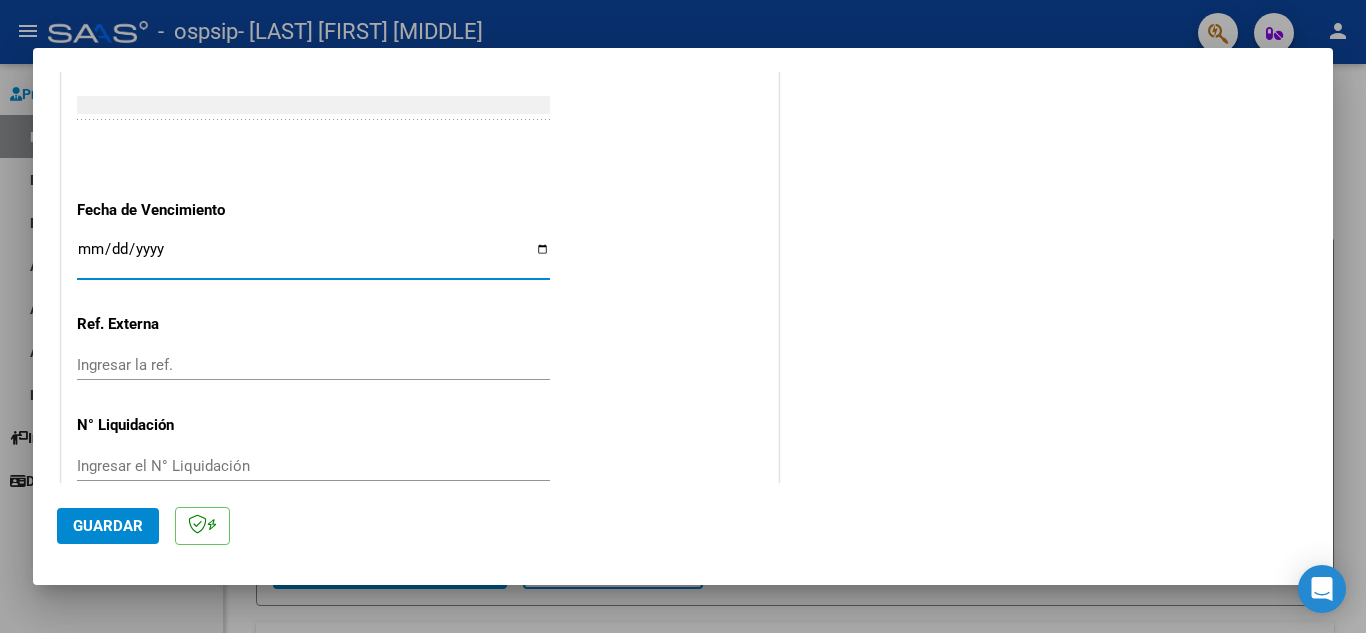 click on "Ingresar la fecha" at bounding box center [313, 257] 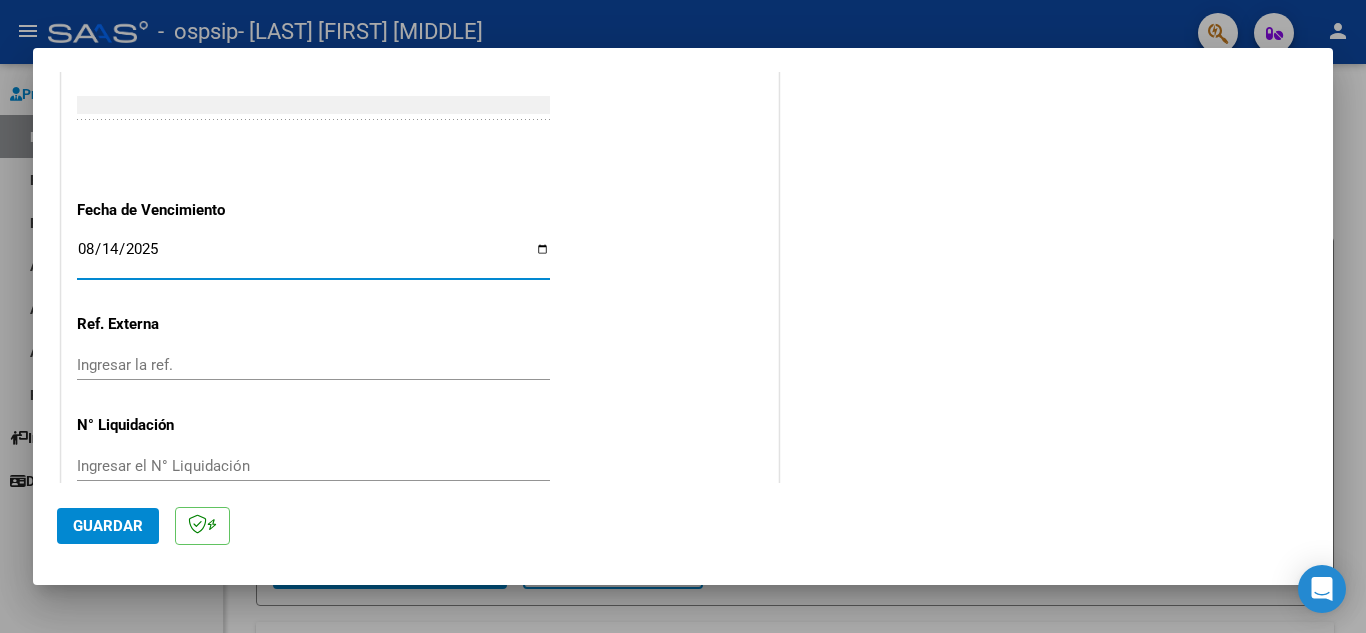 type on "2025-08-14" 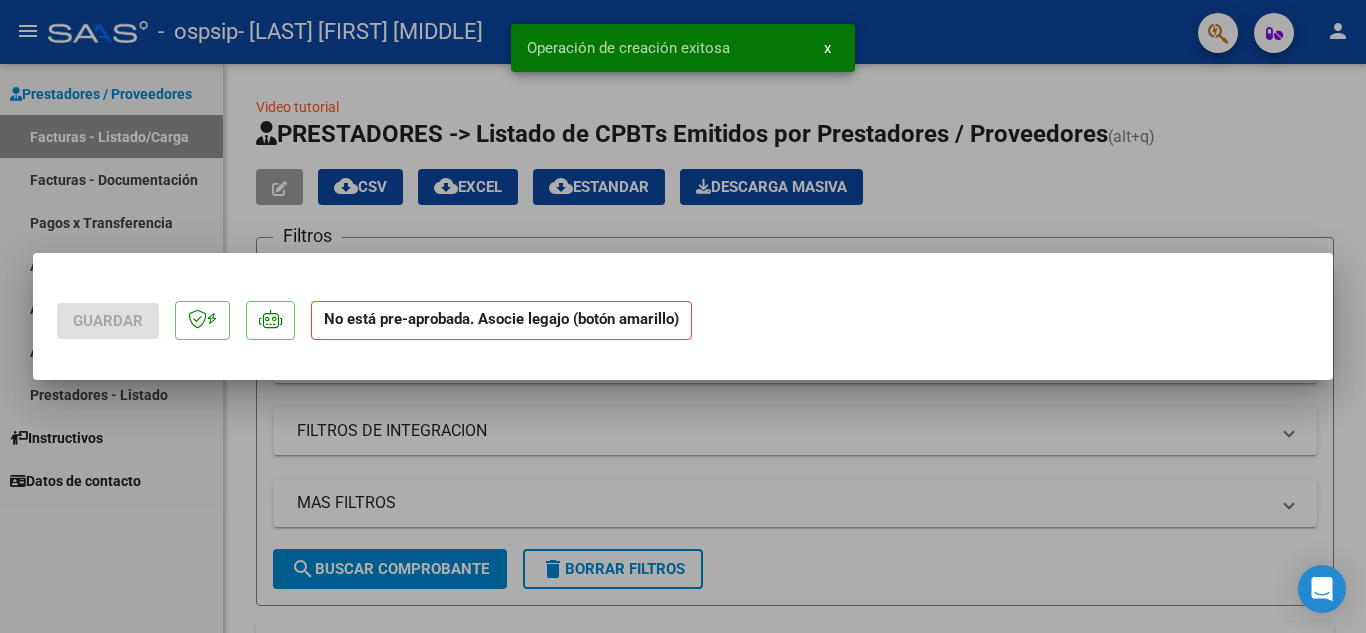 scroll, scrollTop: 0, scrollLeft: 0, axis: both 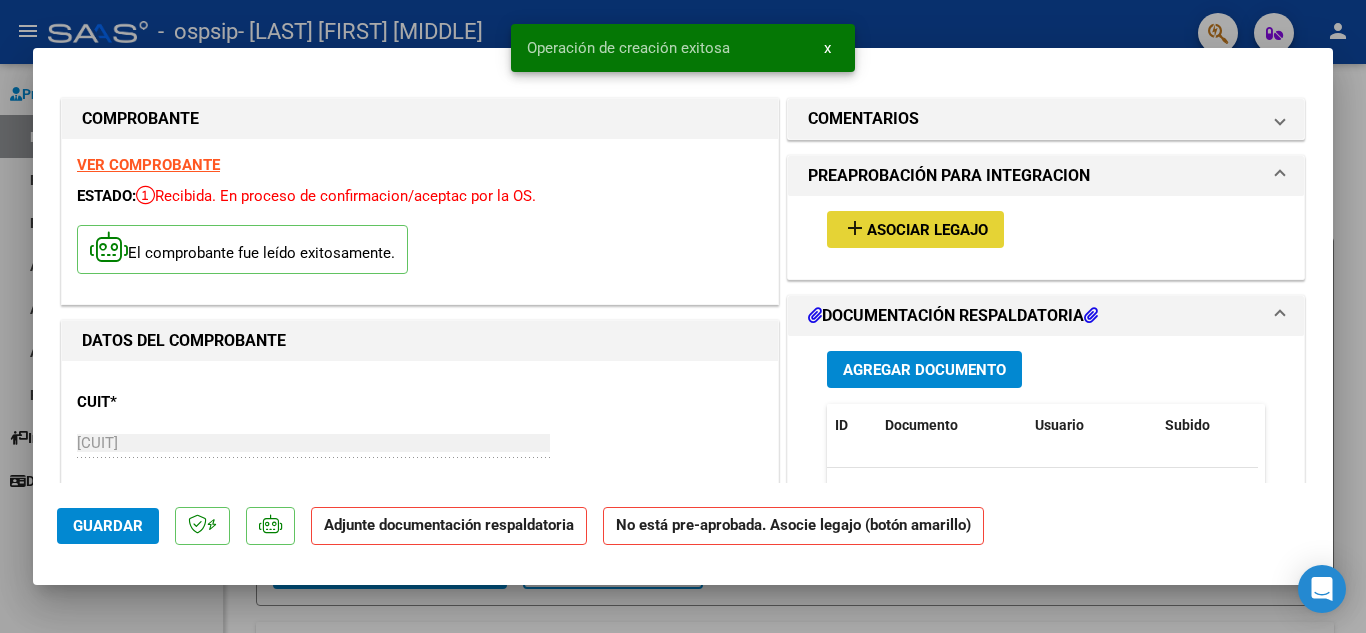 click on "Asociar Legajo" at bounding box center [927, 230] 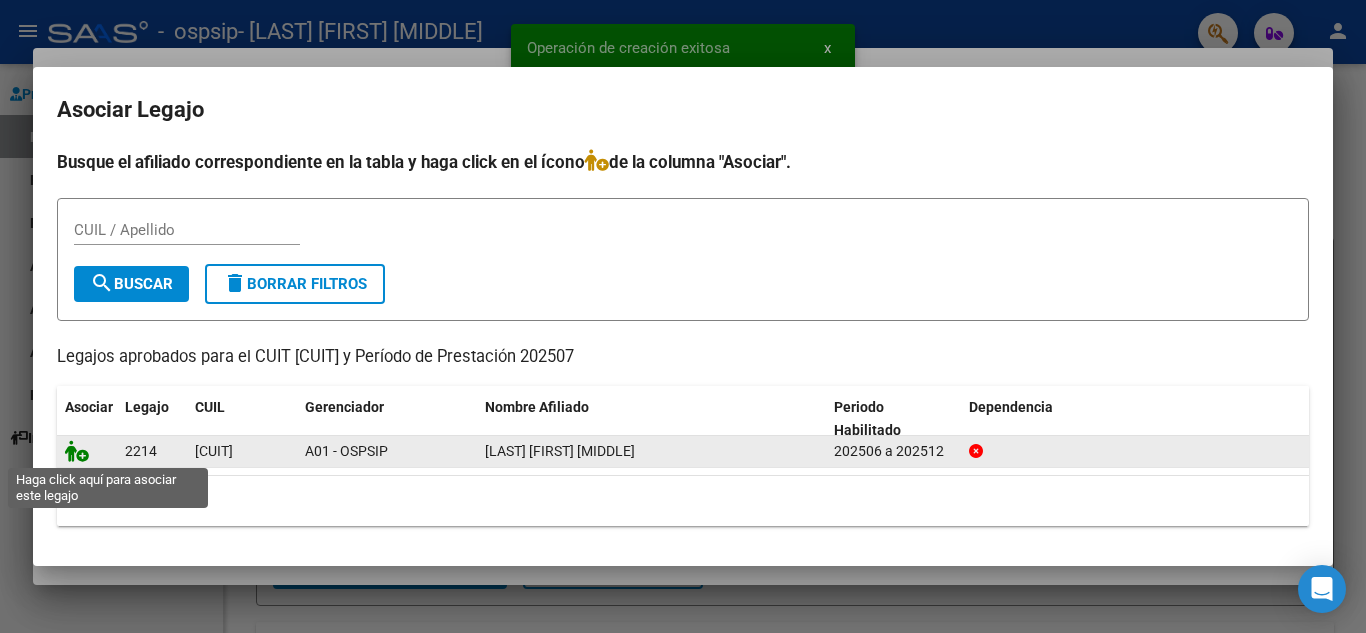 click 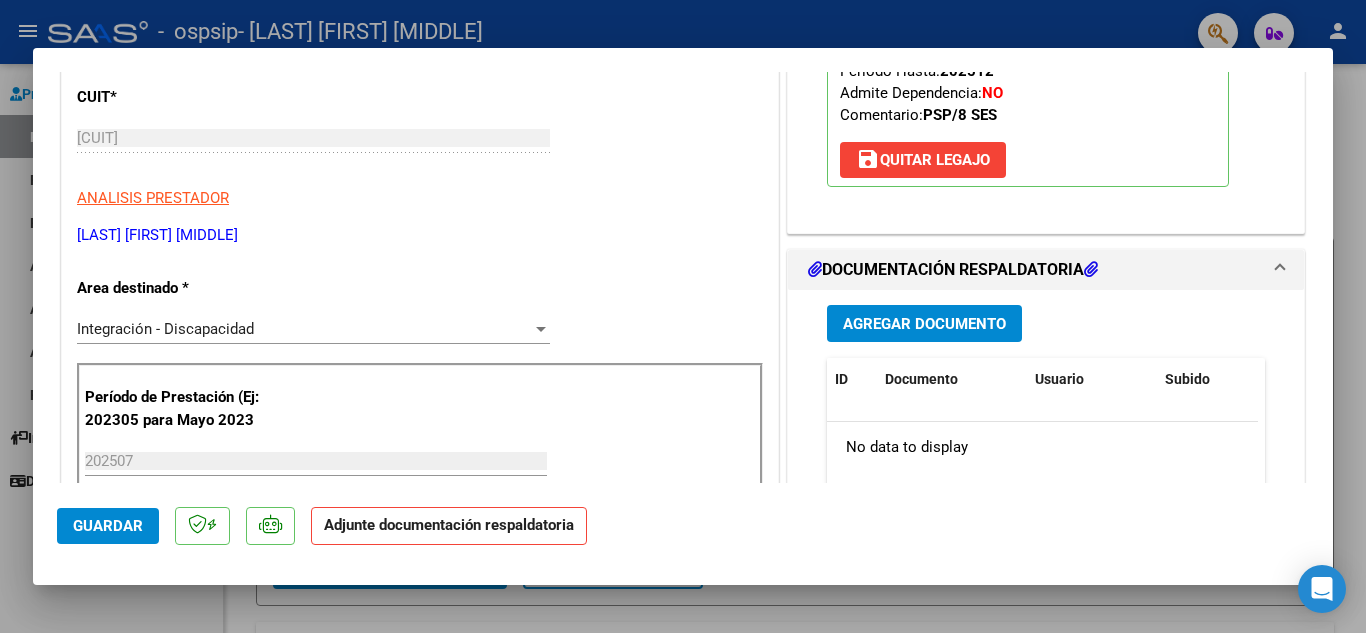 scroll, scrollTop: 320, scrollLeft: 0, axis: vertical 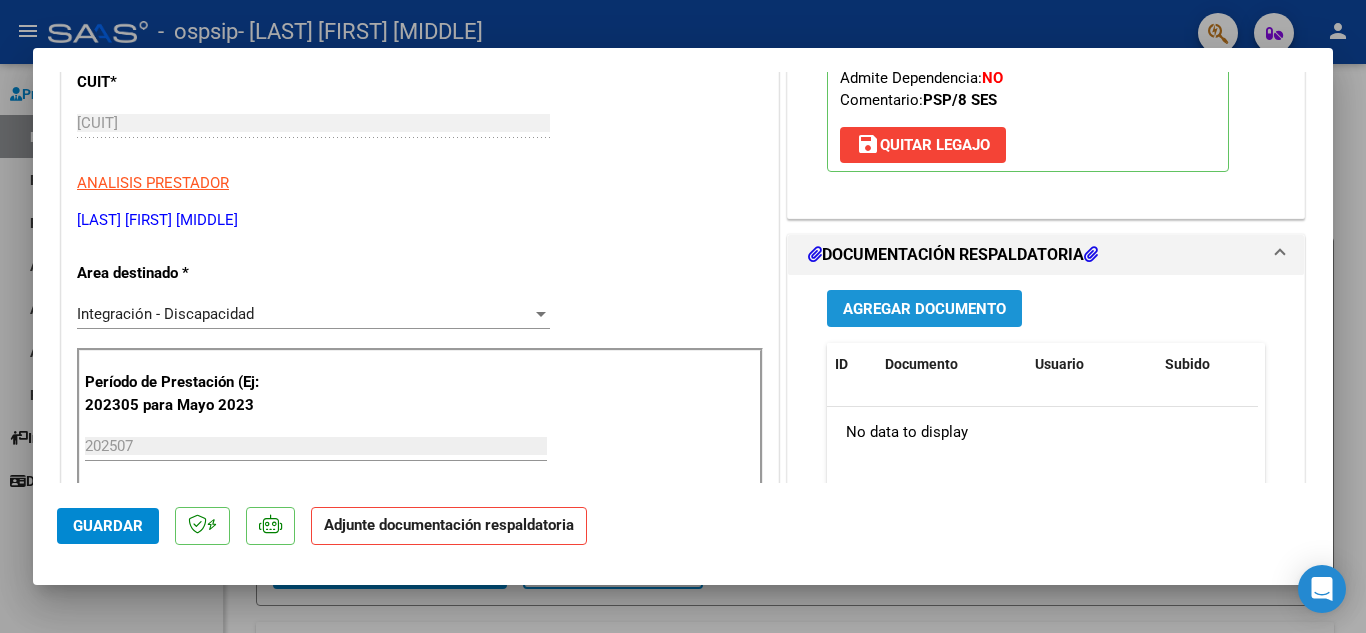 click on "Agregar Documento" at bounding box center [924, 309] 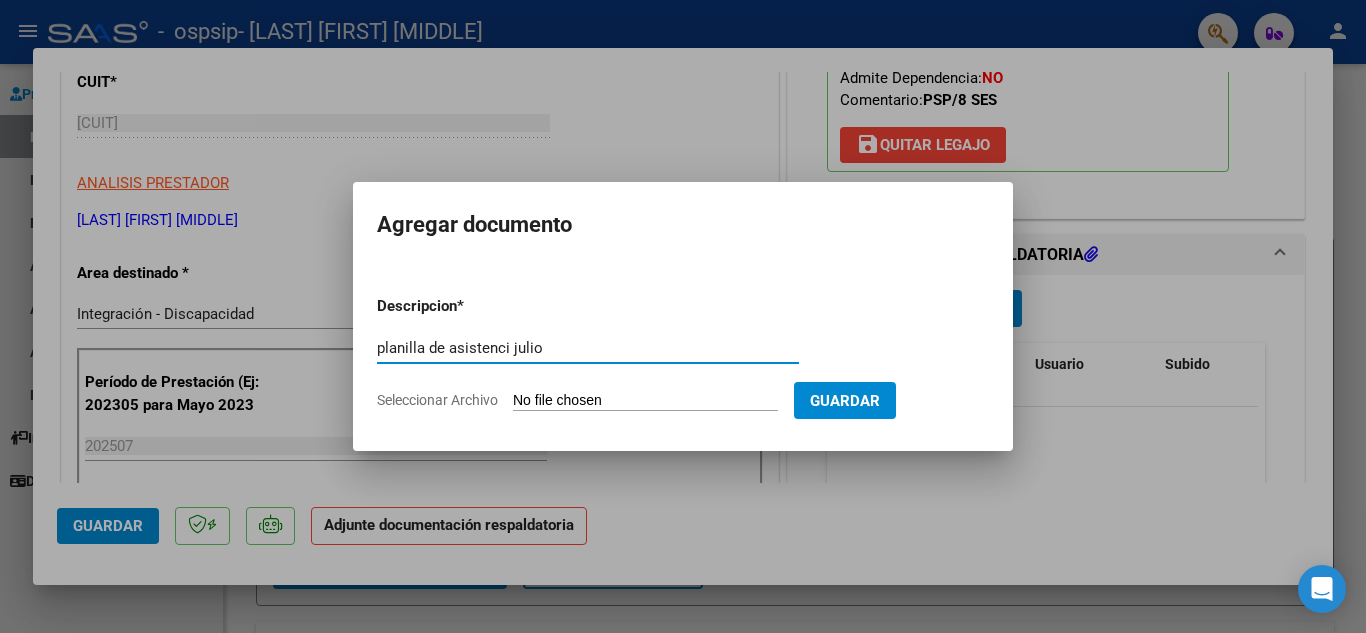 type on "planilla de asistenci julio" 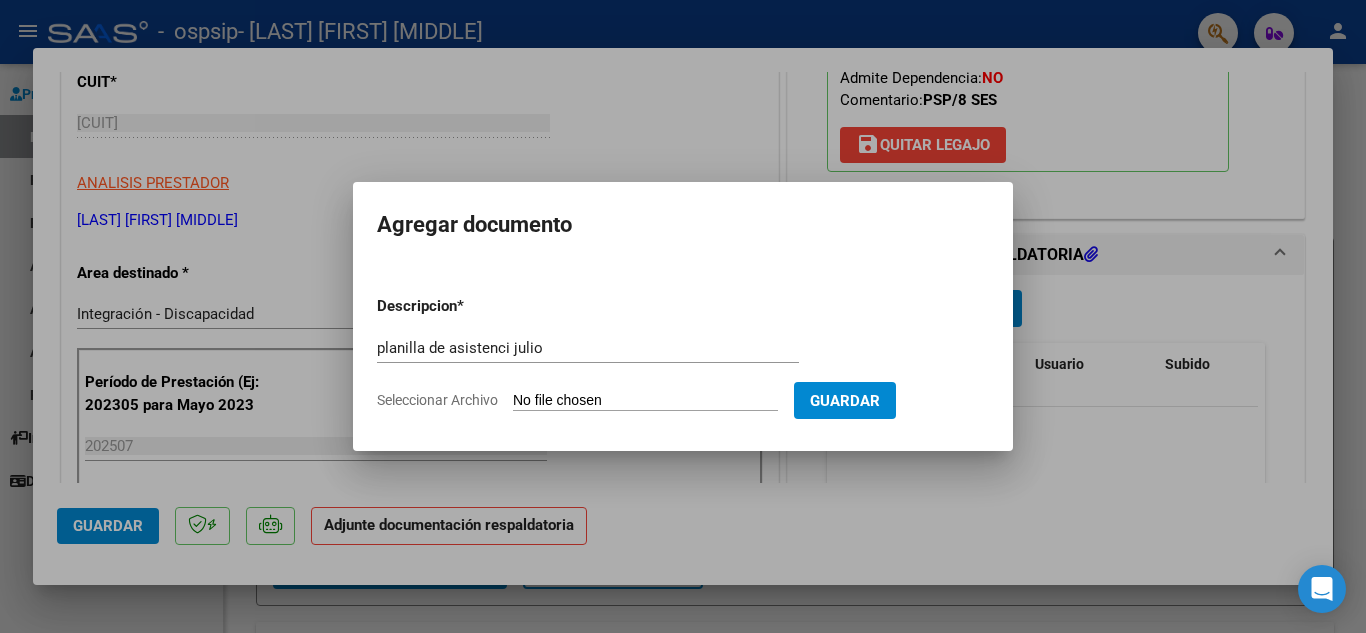 click on "Seleccionar Archivo" at bounding box center (645, 401) 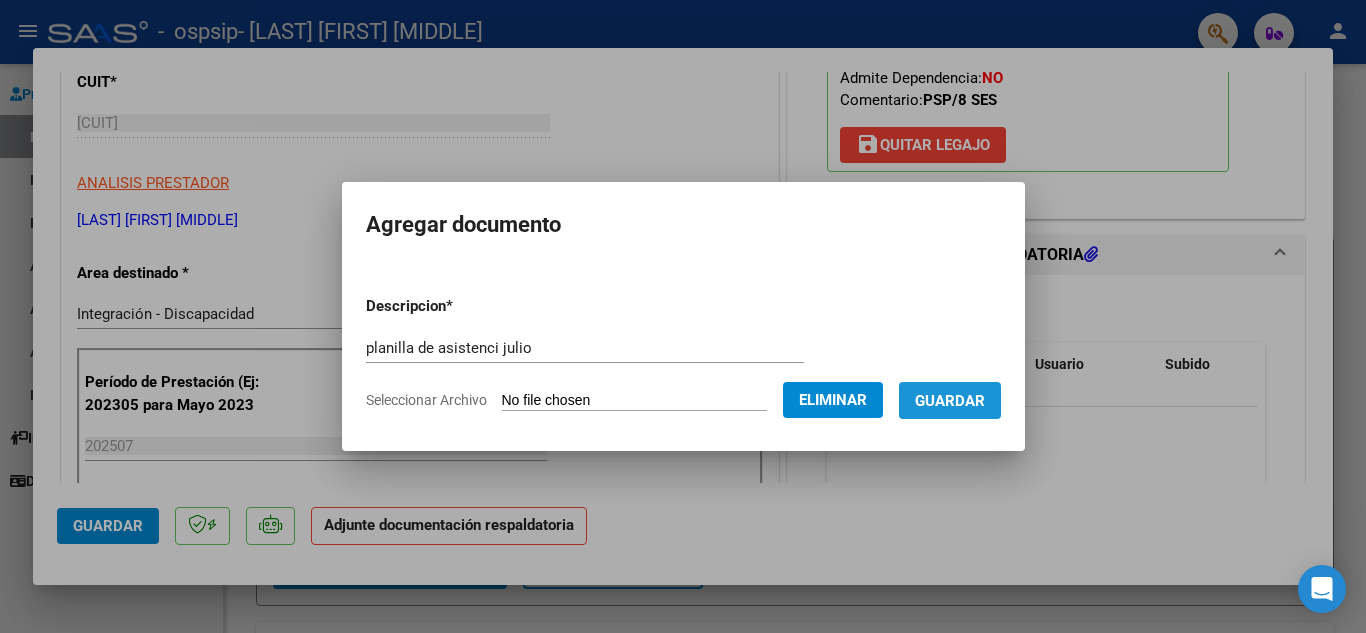click on "Guardar" at bounding box center (950, 401) 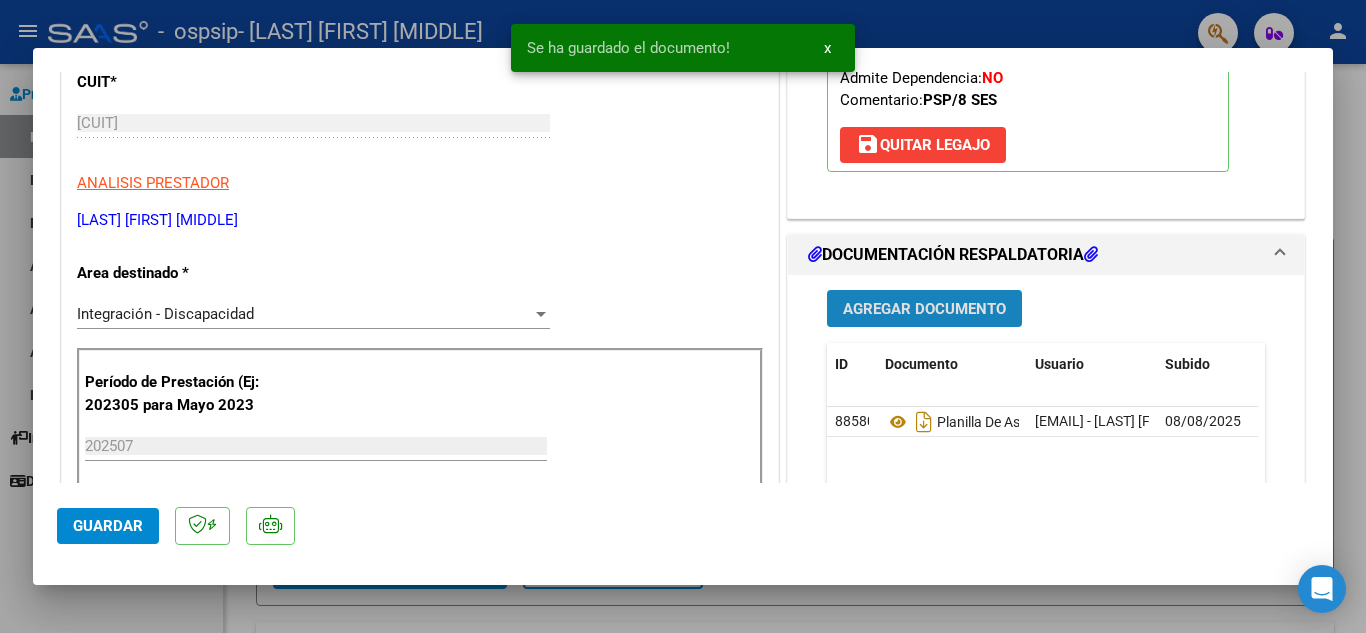 click on "Agregar Documento" at bounding box center [924, 308] 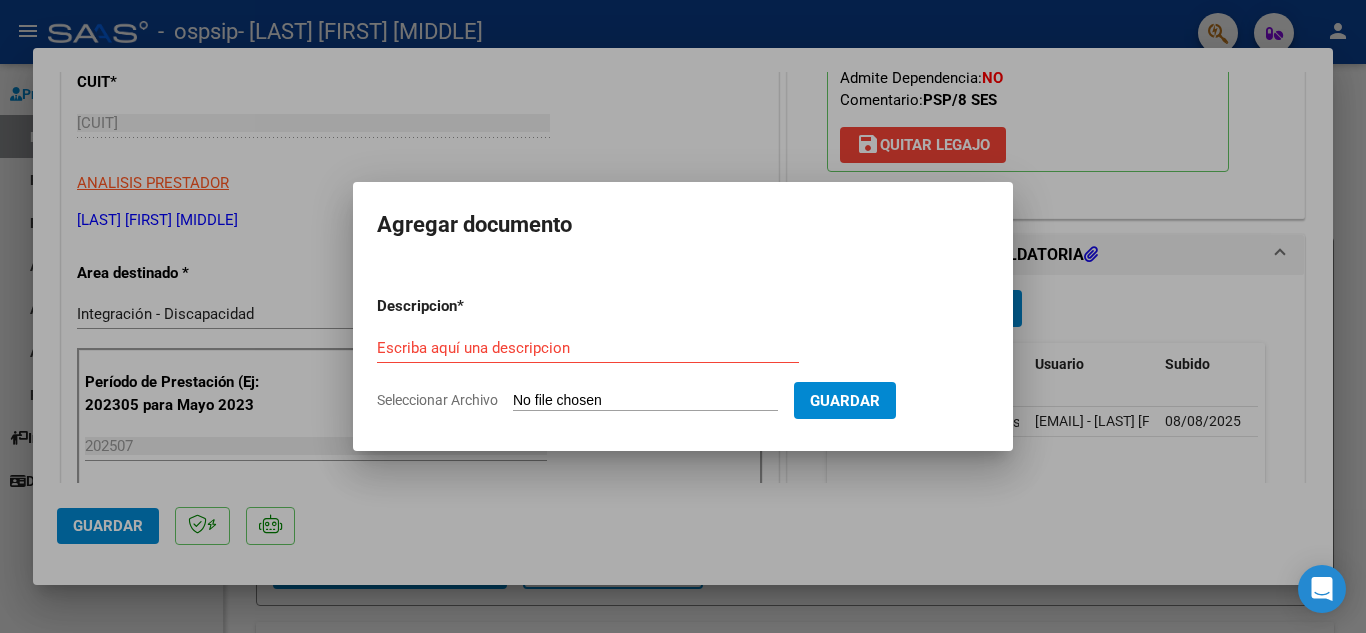 click at bounding box center [683, 316] 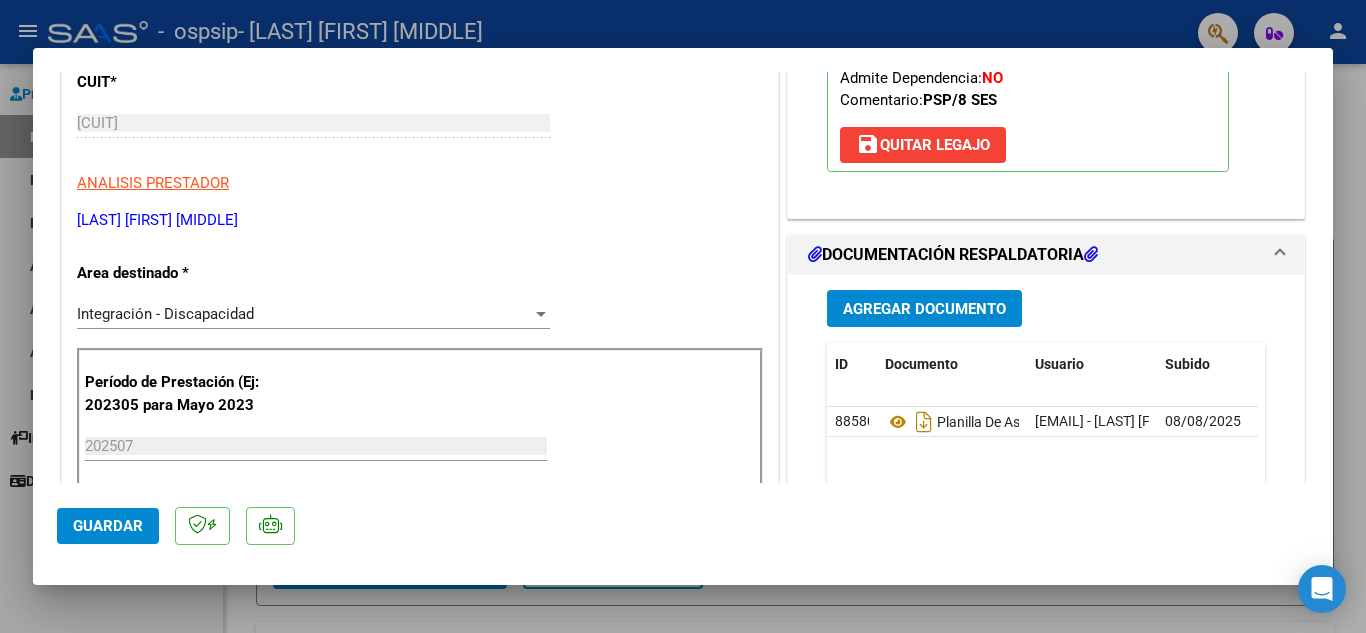 click on "Guardar" 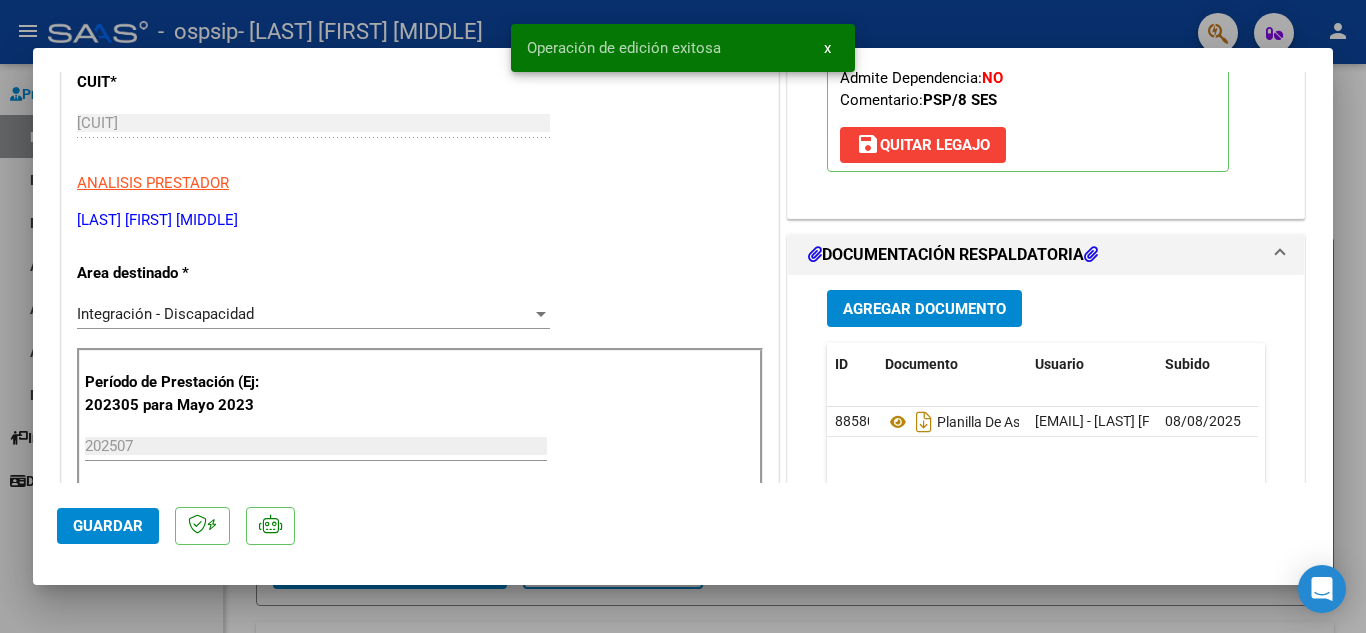 click at bounding box center [683, 316] 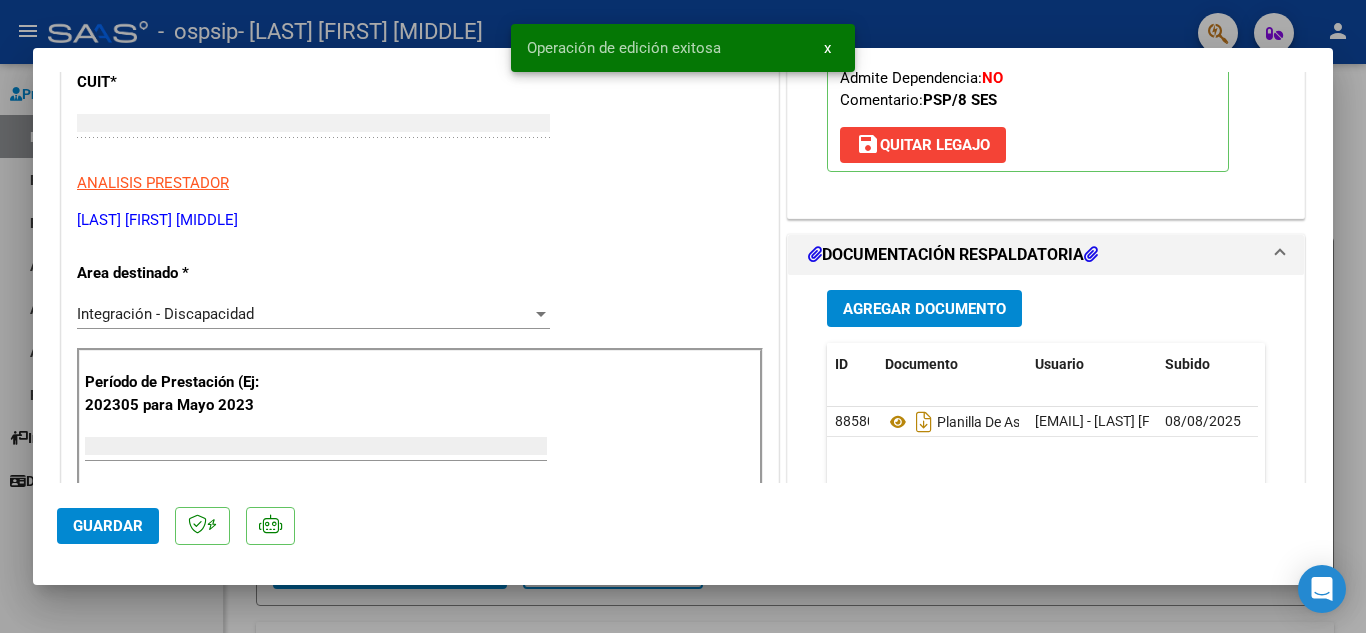 type 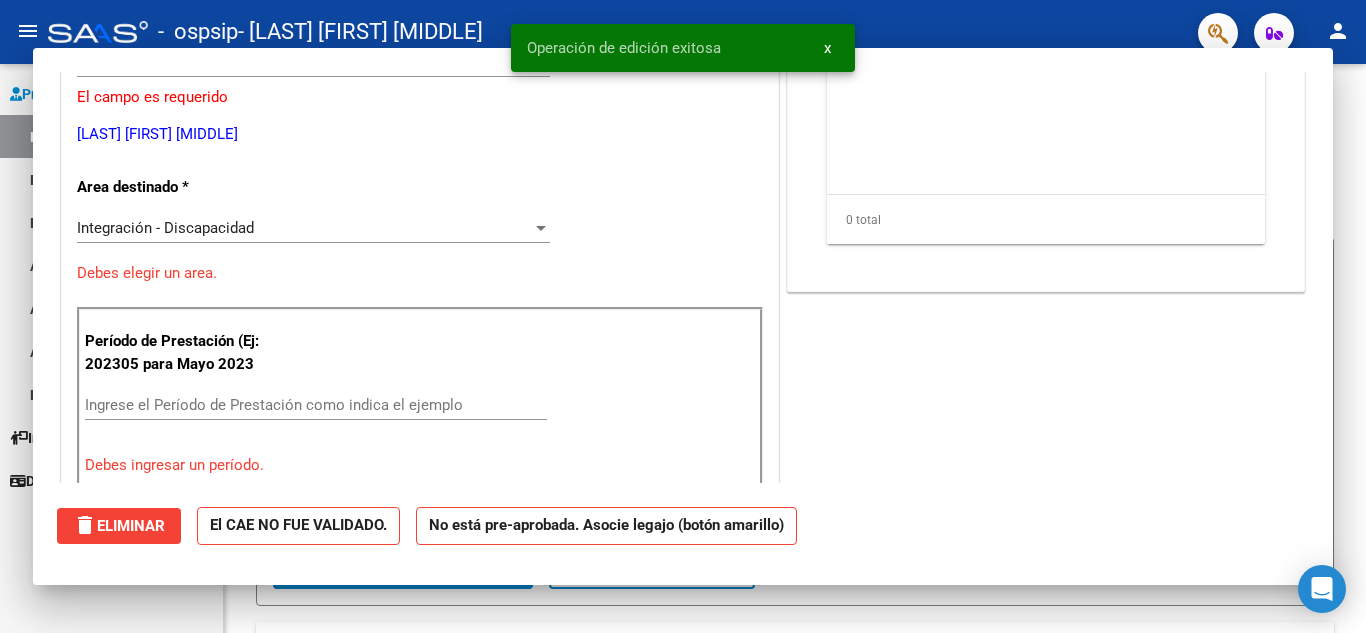 scroll, scrollTop: 259, scrollLeft: 0, axis: vertical 